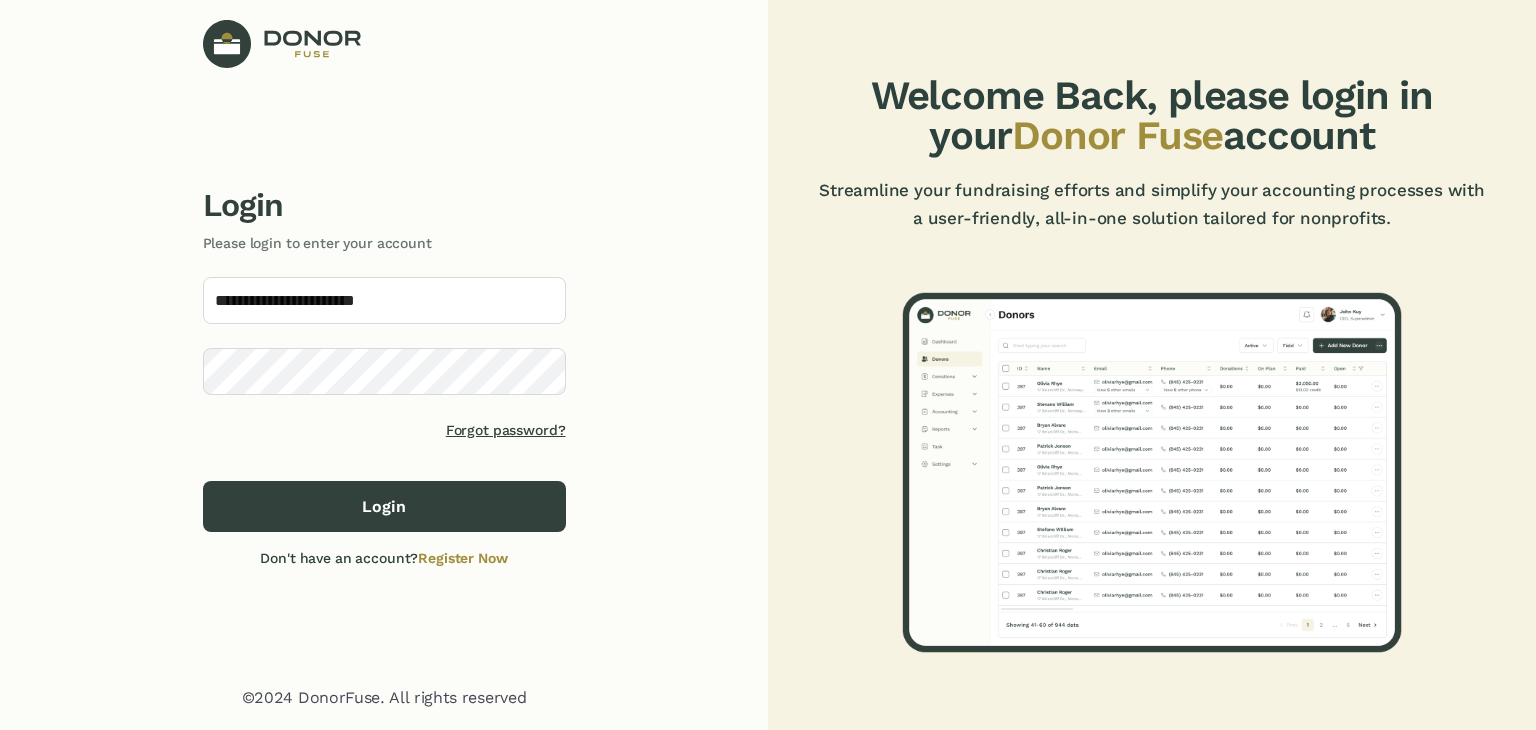 scroll, scrollTop: 0, scrollLeft: 0, axis: both 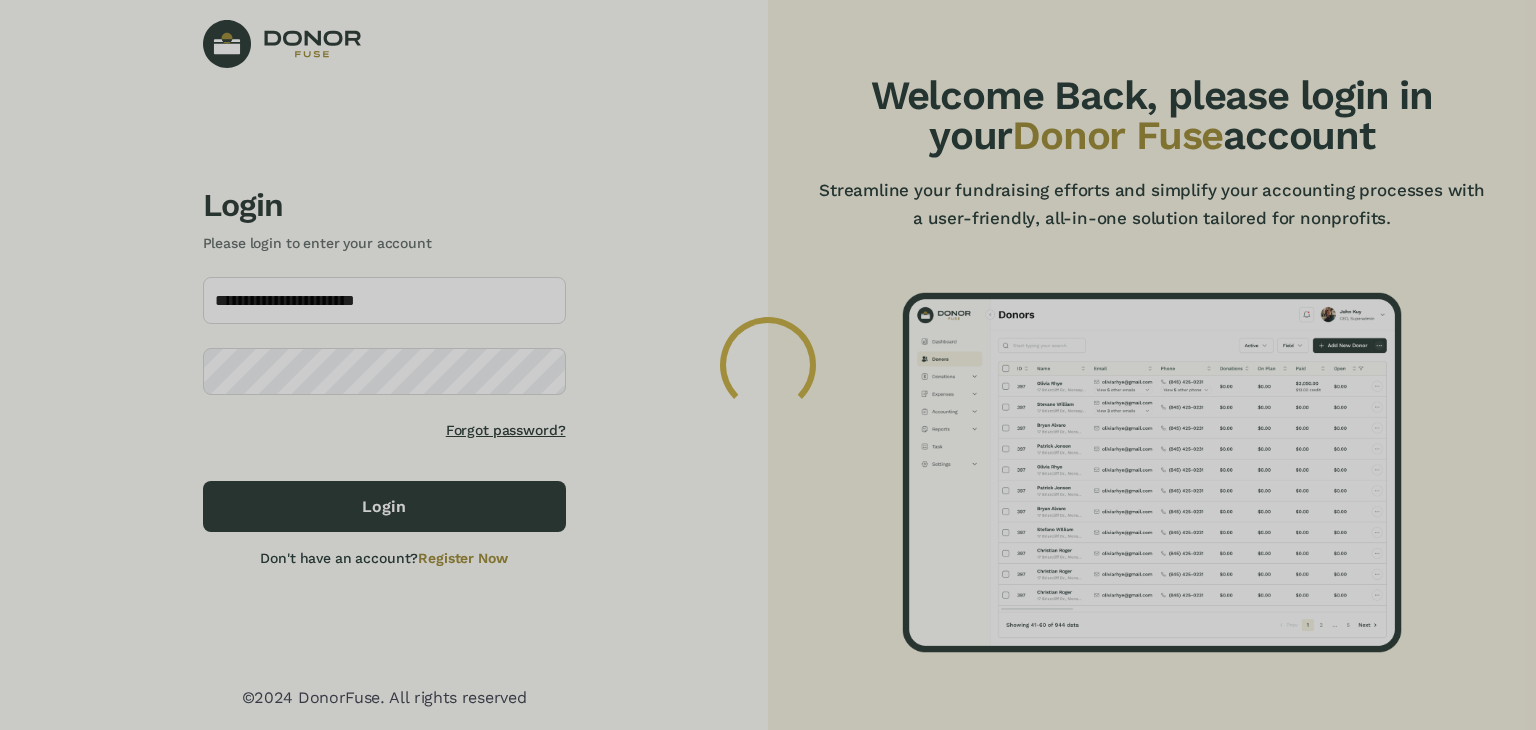 click at bounding box center [768, 365] 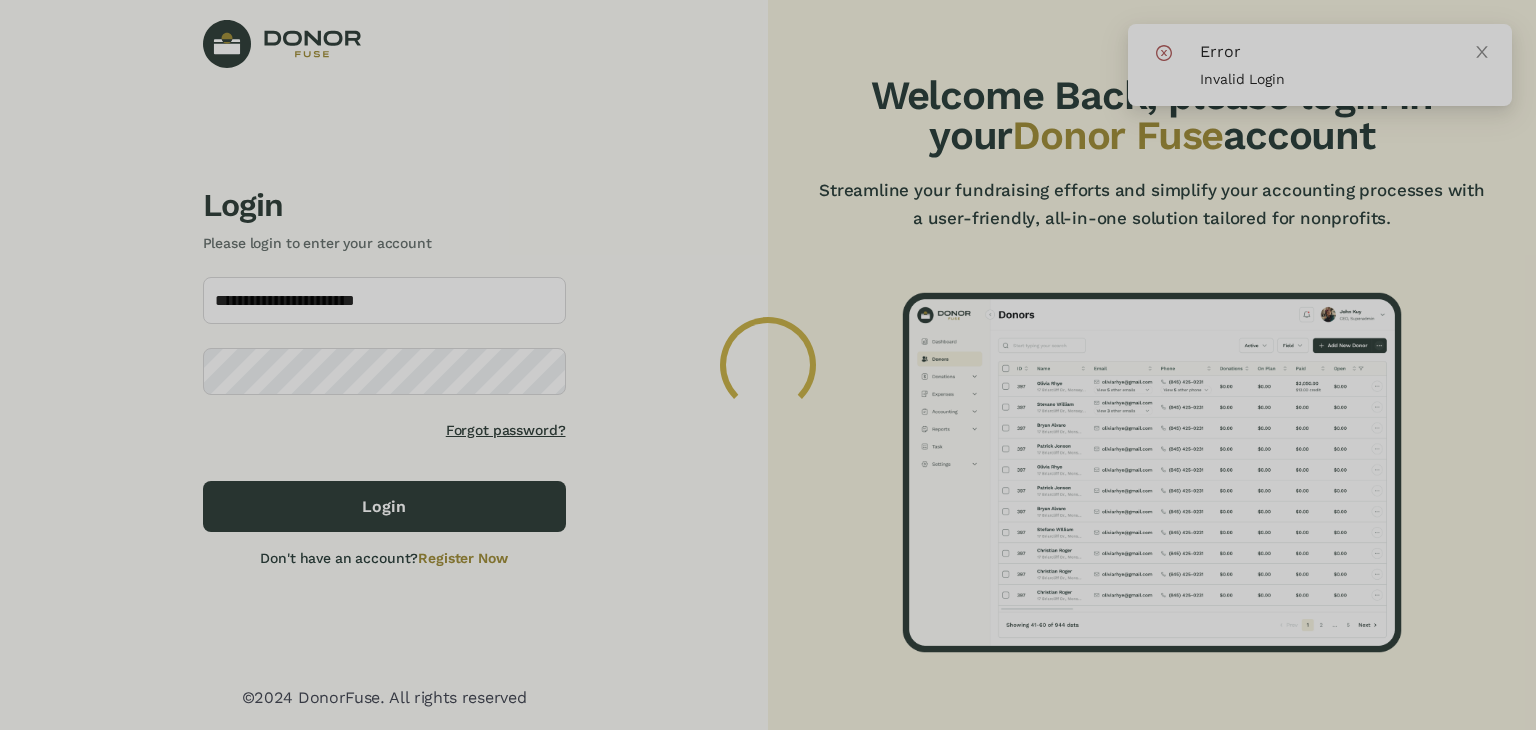 click at bounding box center [768, 365] 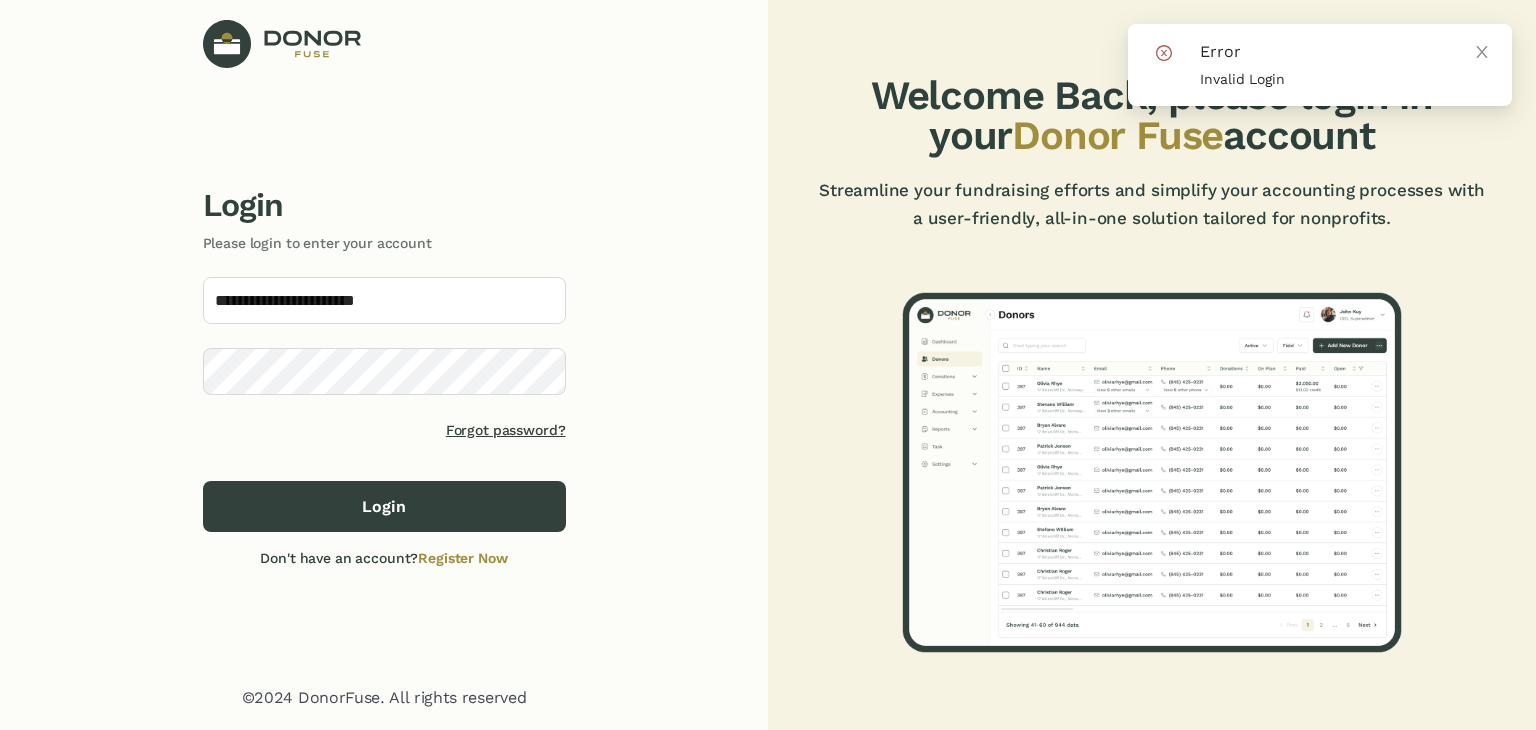 click at bounding box center (768, 365) 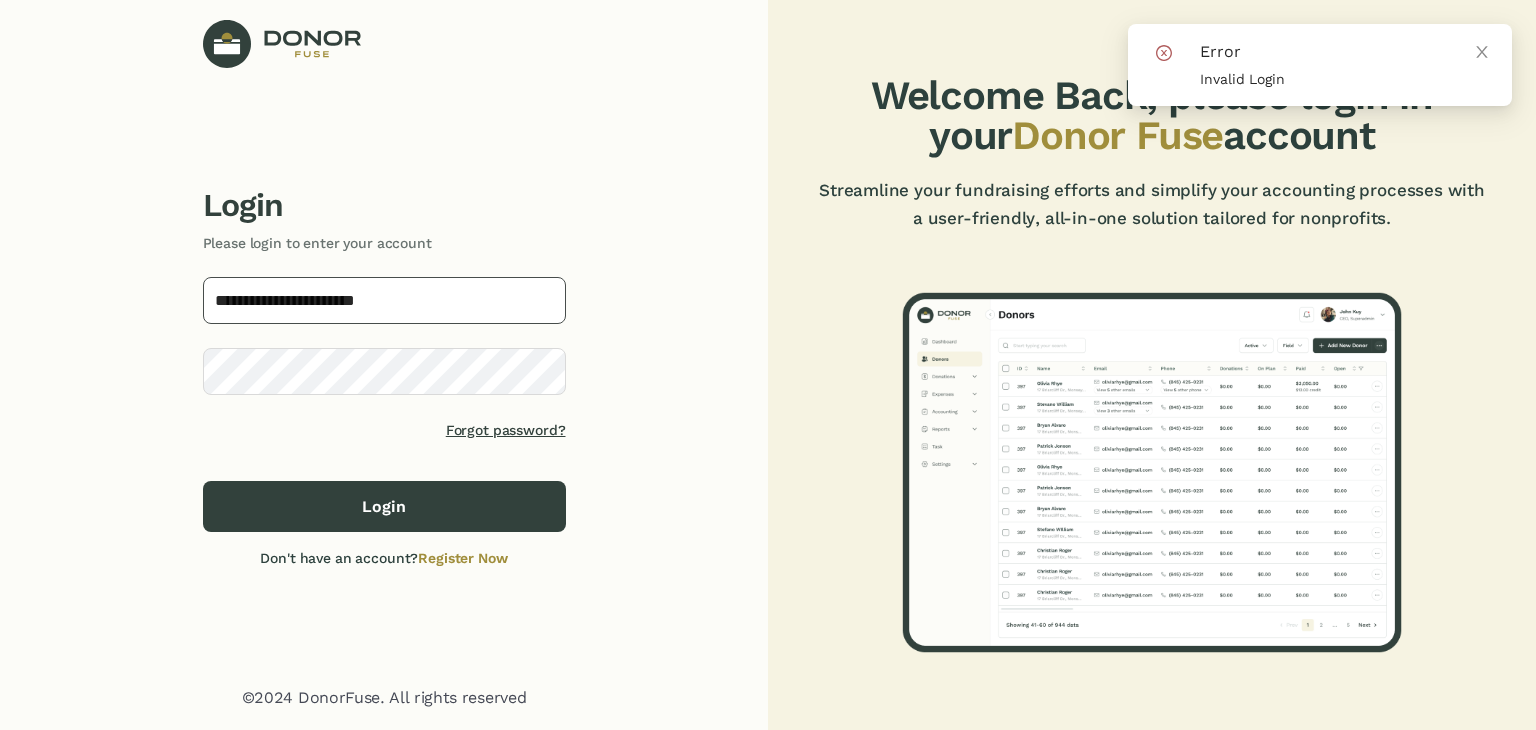 click on "**********" at bounding box center [384, 300] 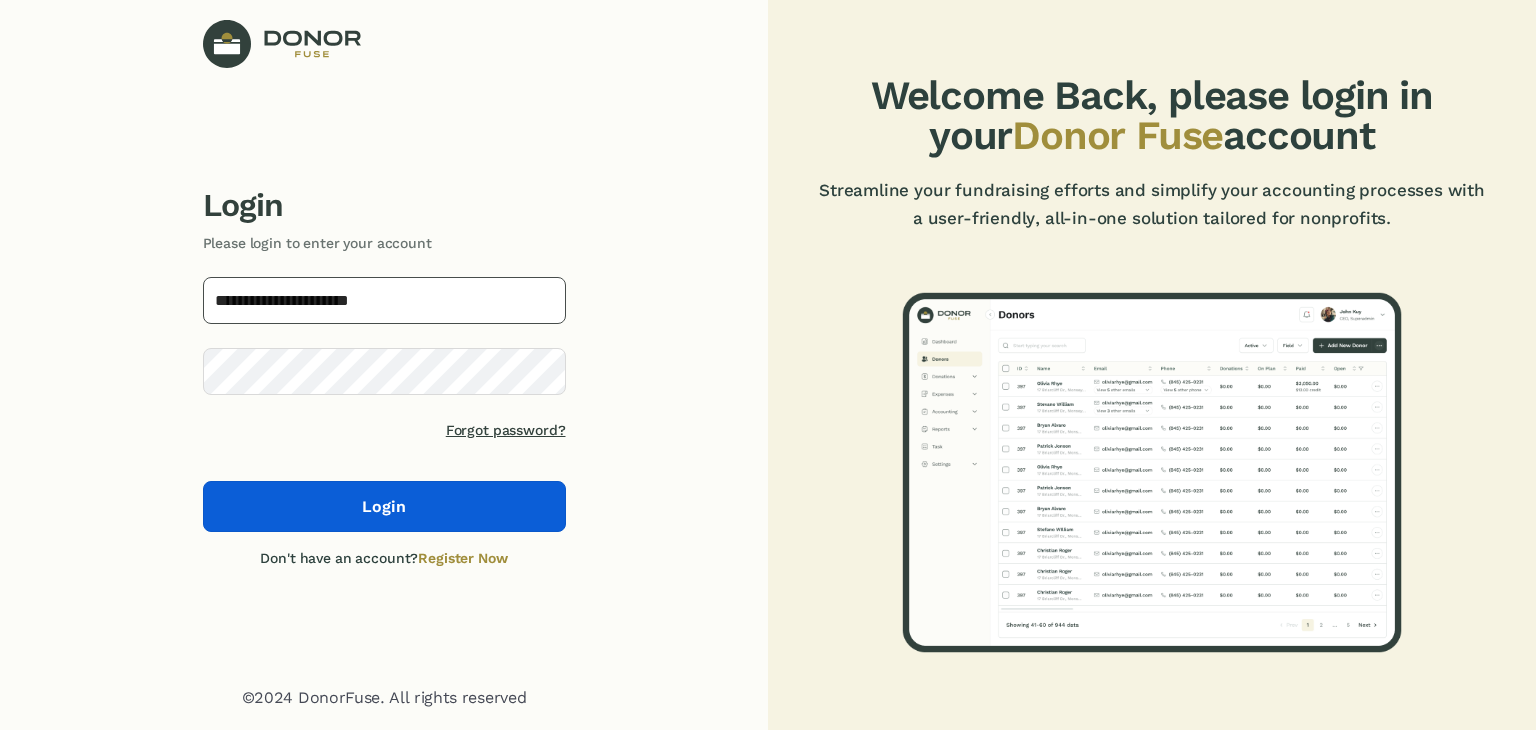 type on "**********" 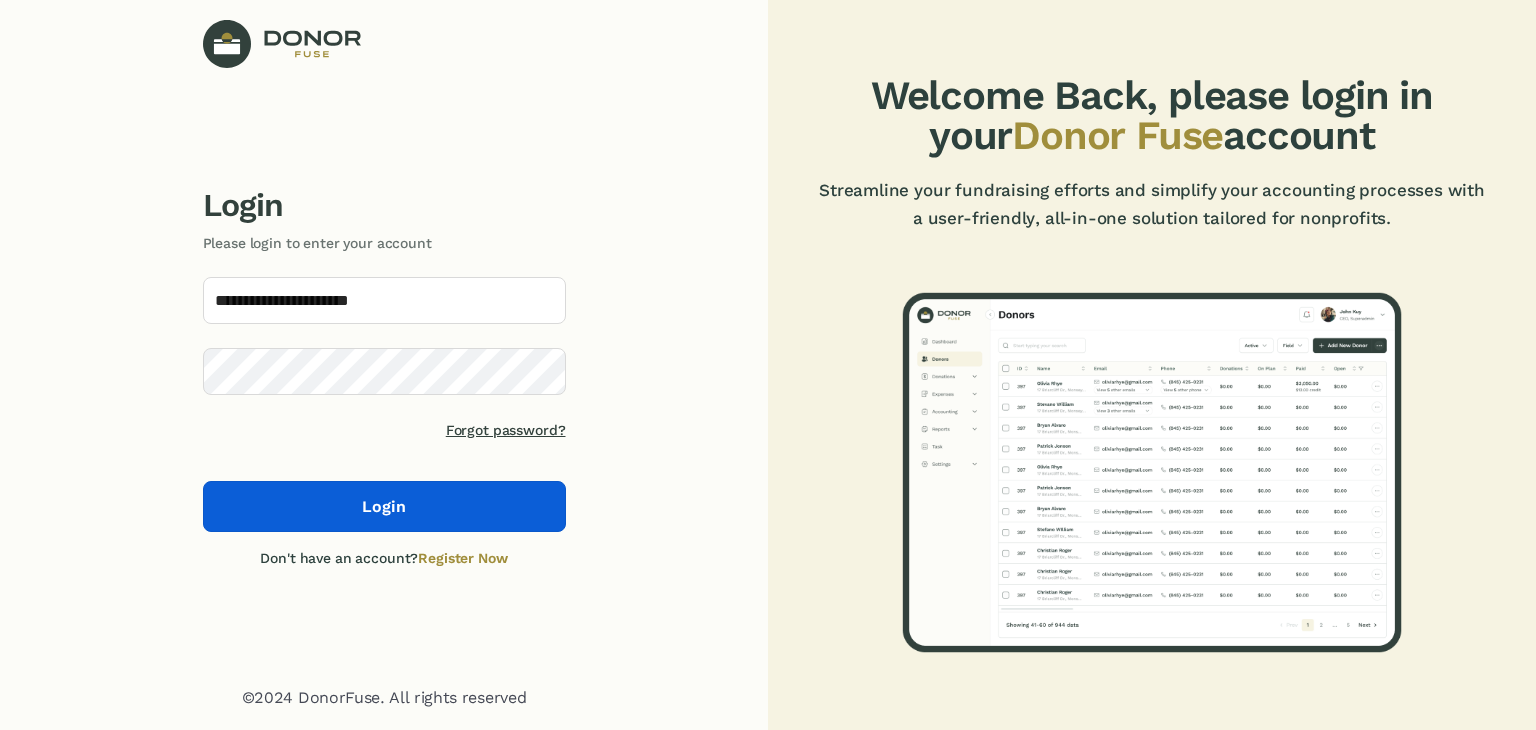 click on "Login" at bounding box center (384, 507) 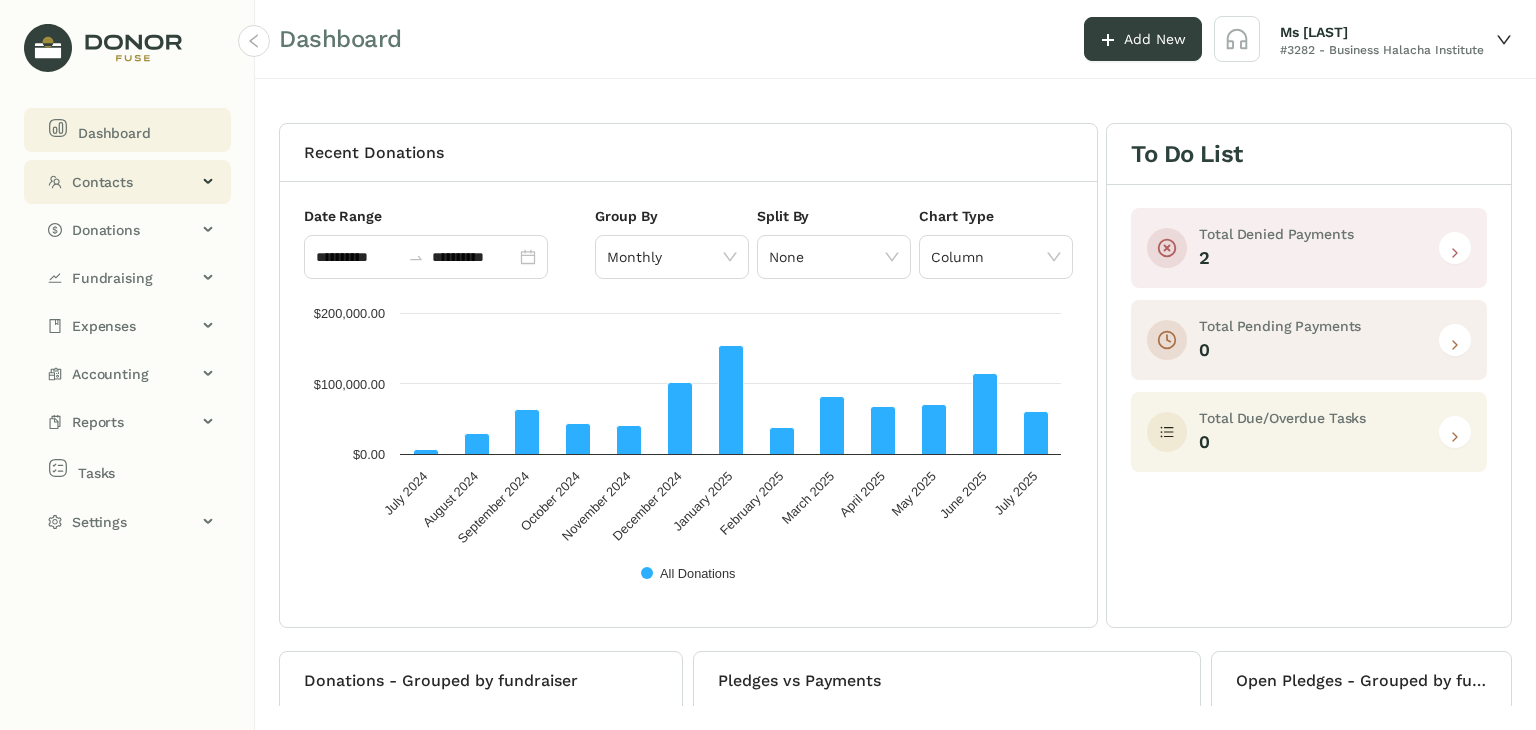 click on "Contacts" at bounding box center (134, 182) 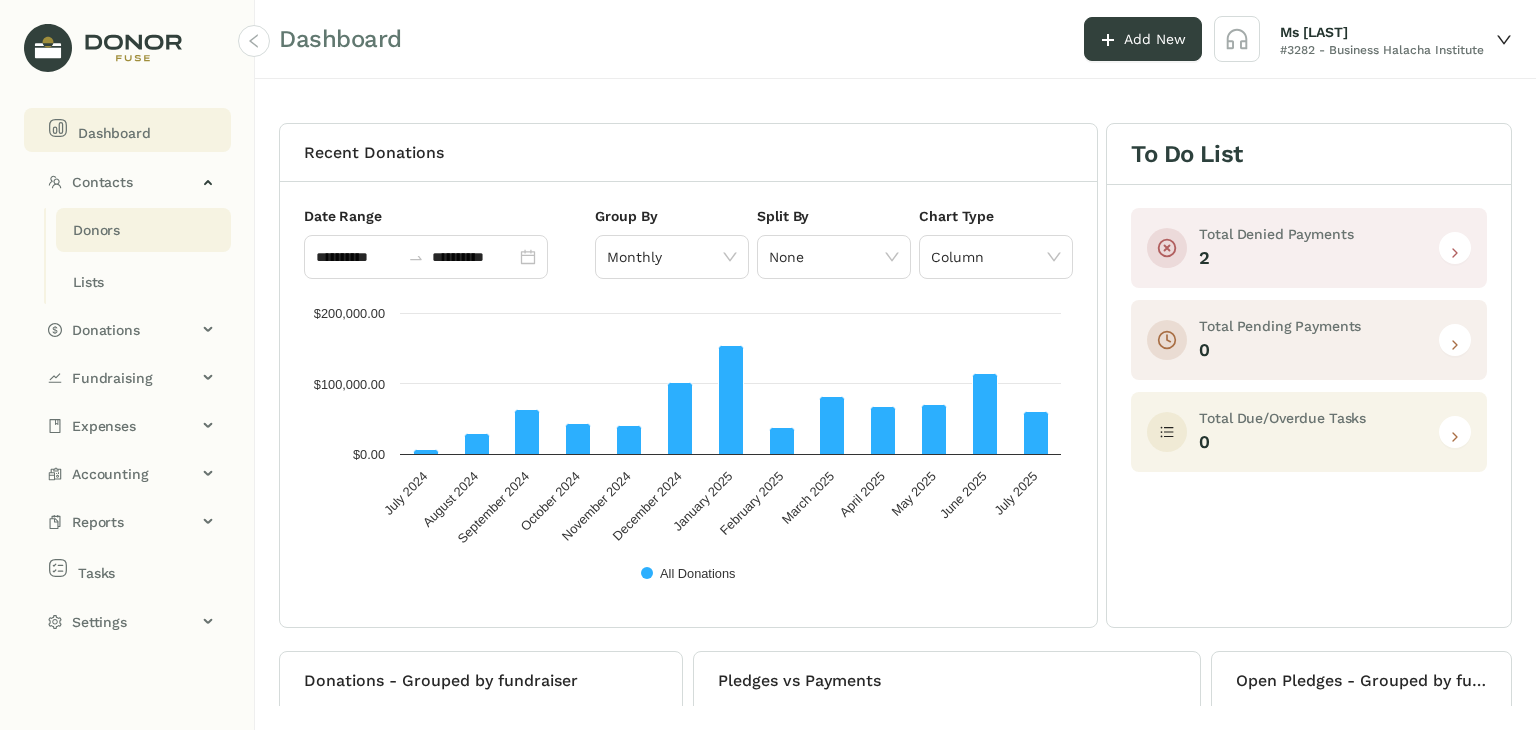 click on "Donors" at bounding box center [96, 230] 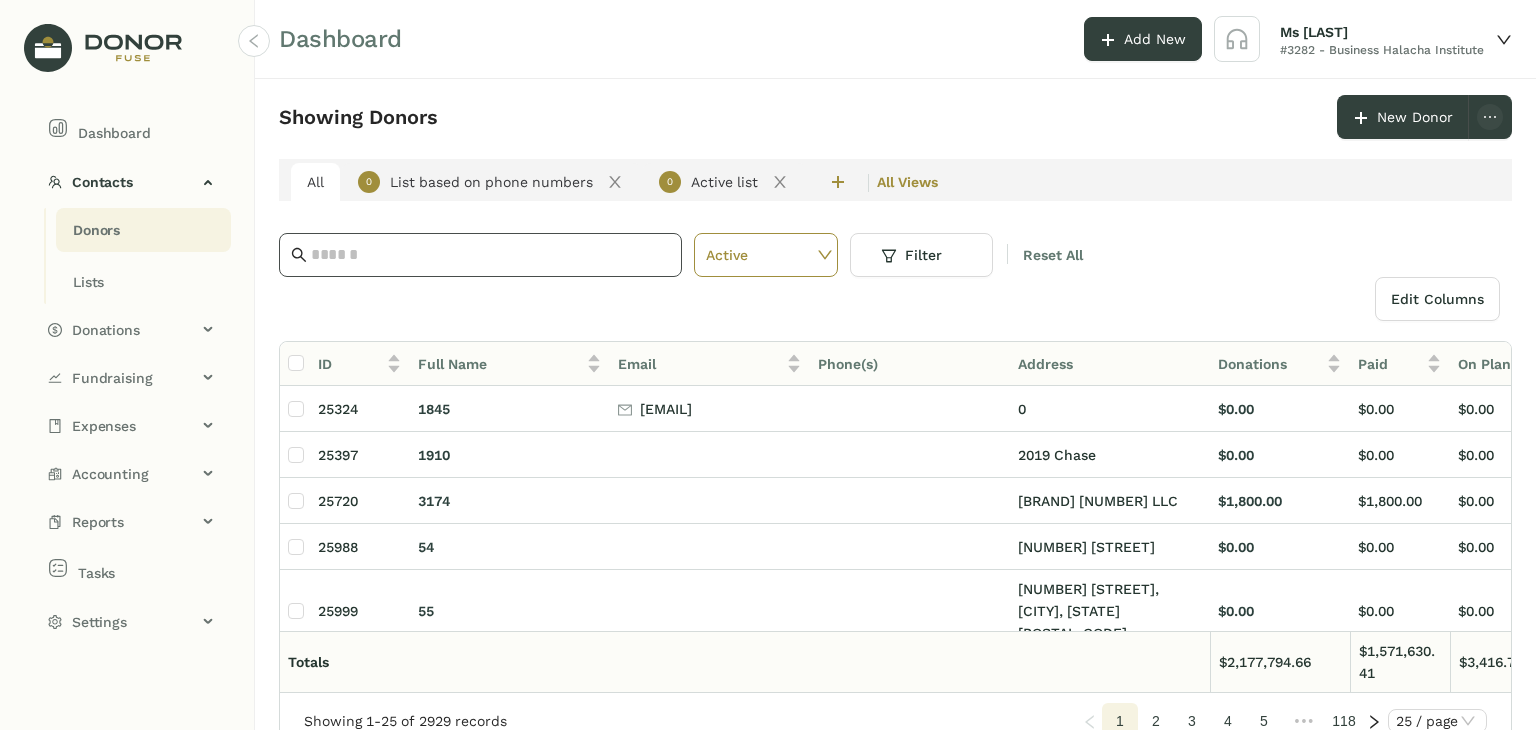 click at bounding box center [490, 255] 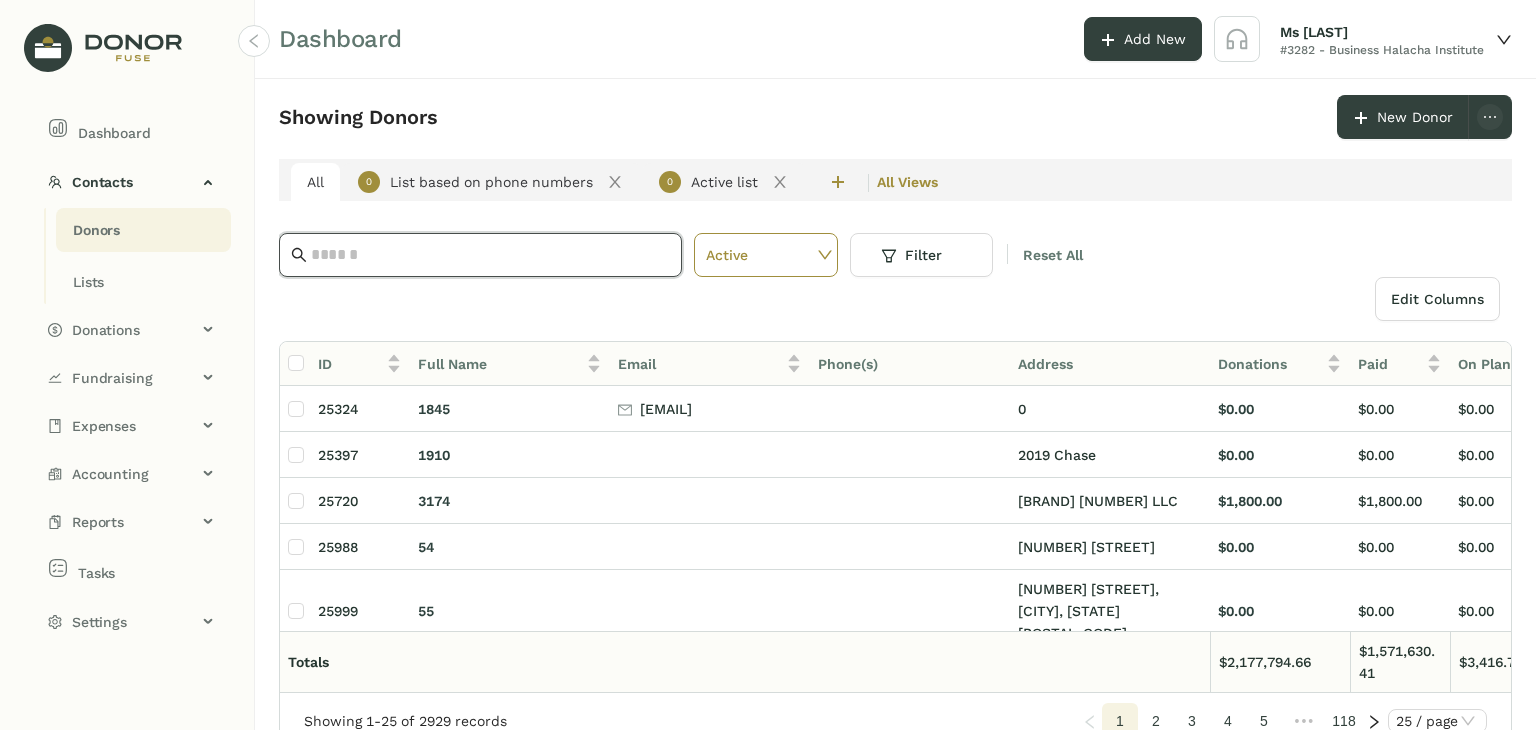 paste on "**********" 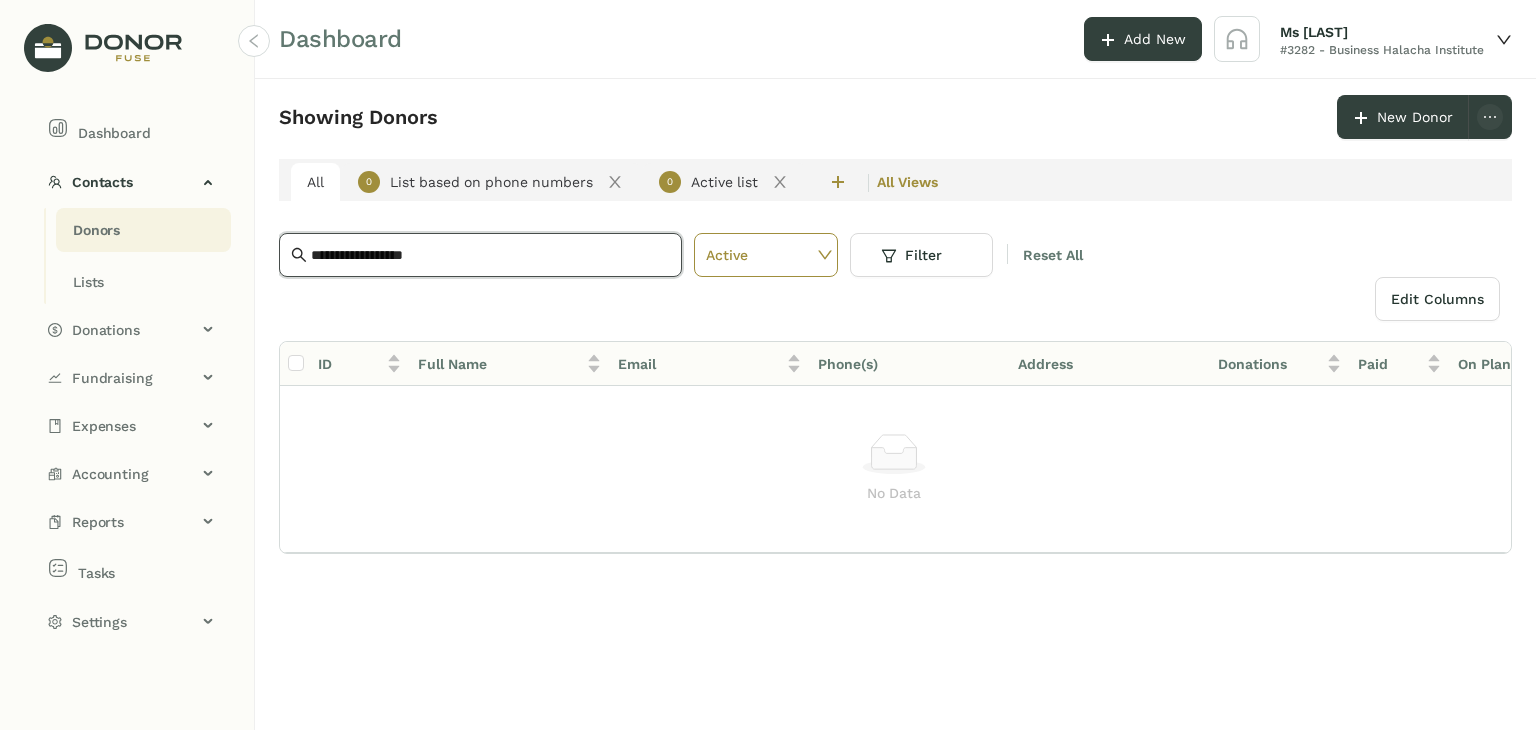drag, startPoint x: 484, startPoint y: 260, endPoint x: 0, endPoint y: 153, distance: 495.6864 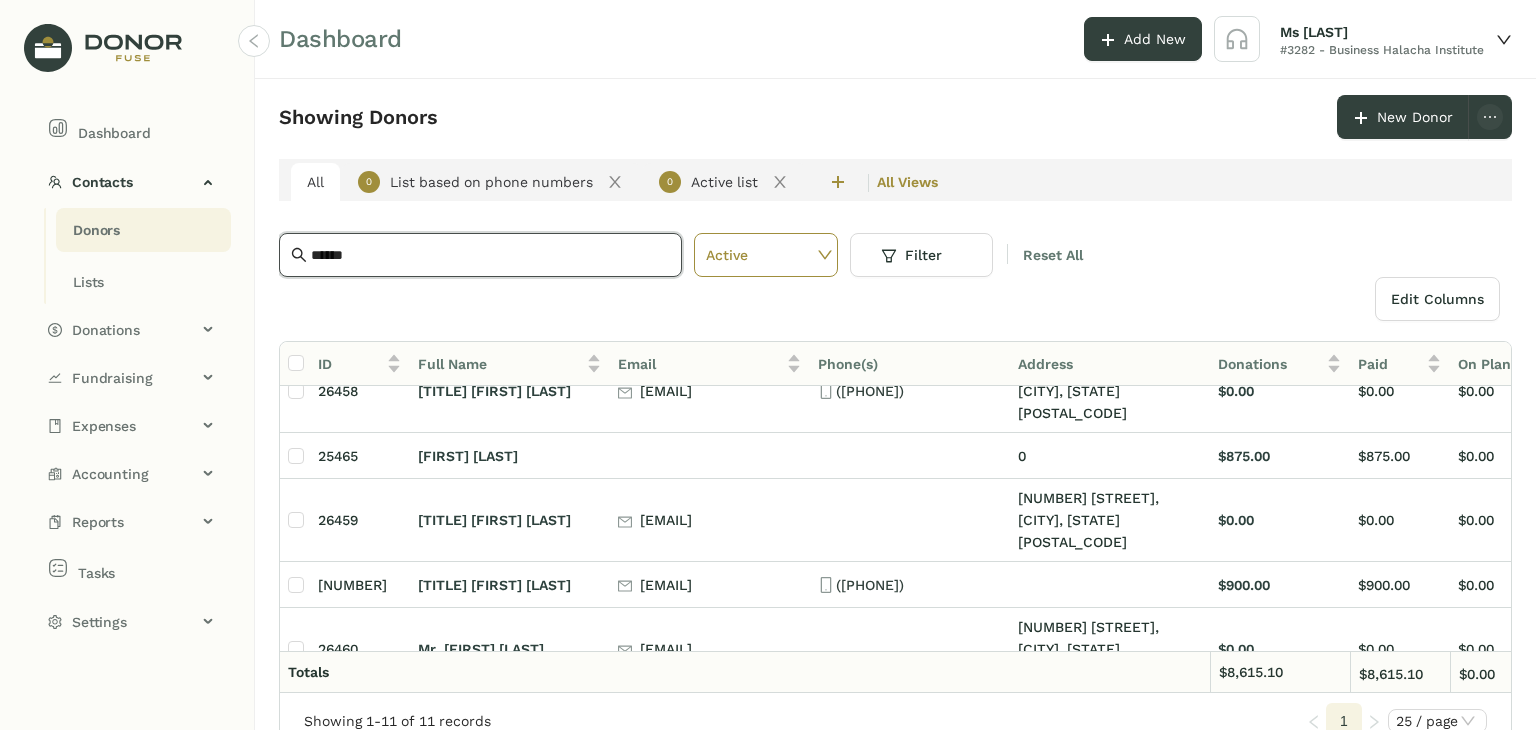 scroll, scrollTop: 0, scrollLeft: 0, axis: both 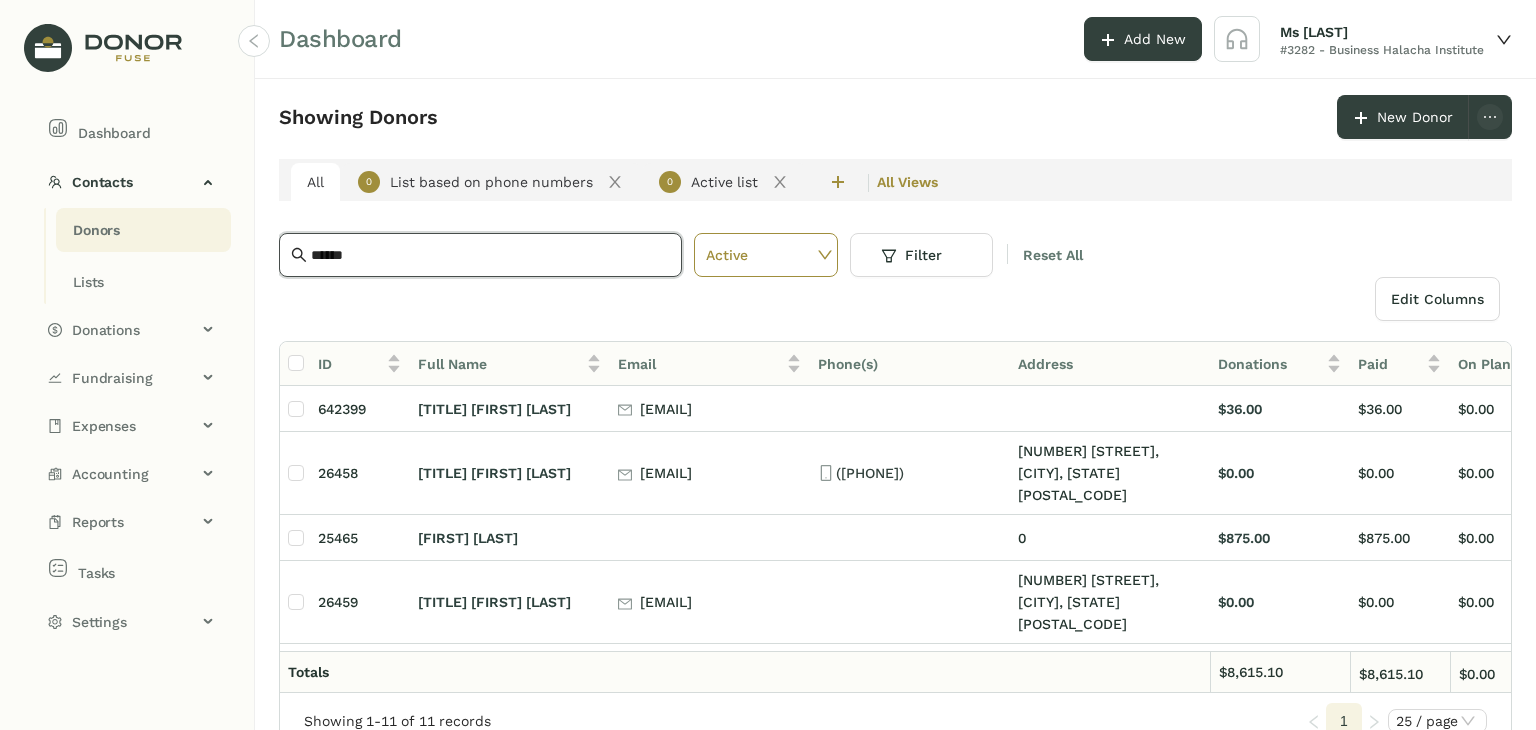 drag, startPoint x: 412, startPoint y: 264, endPoint x: 57, endPoint y: 253, distance: 355.17038 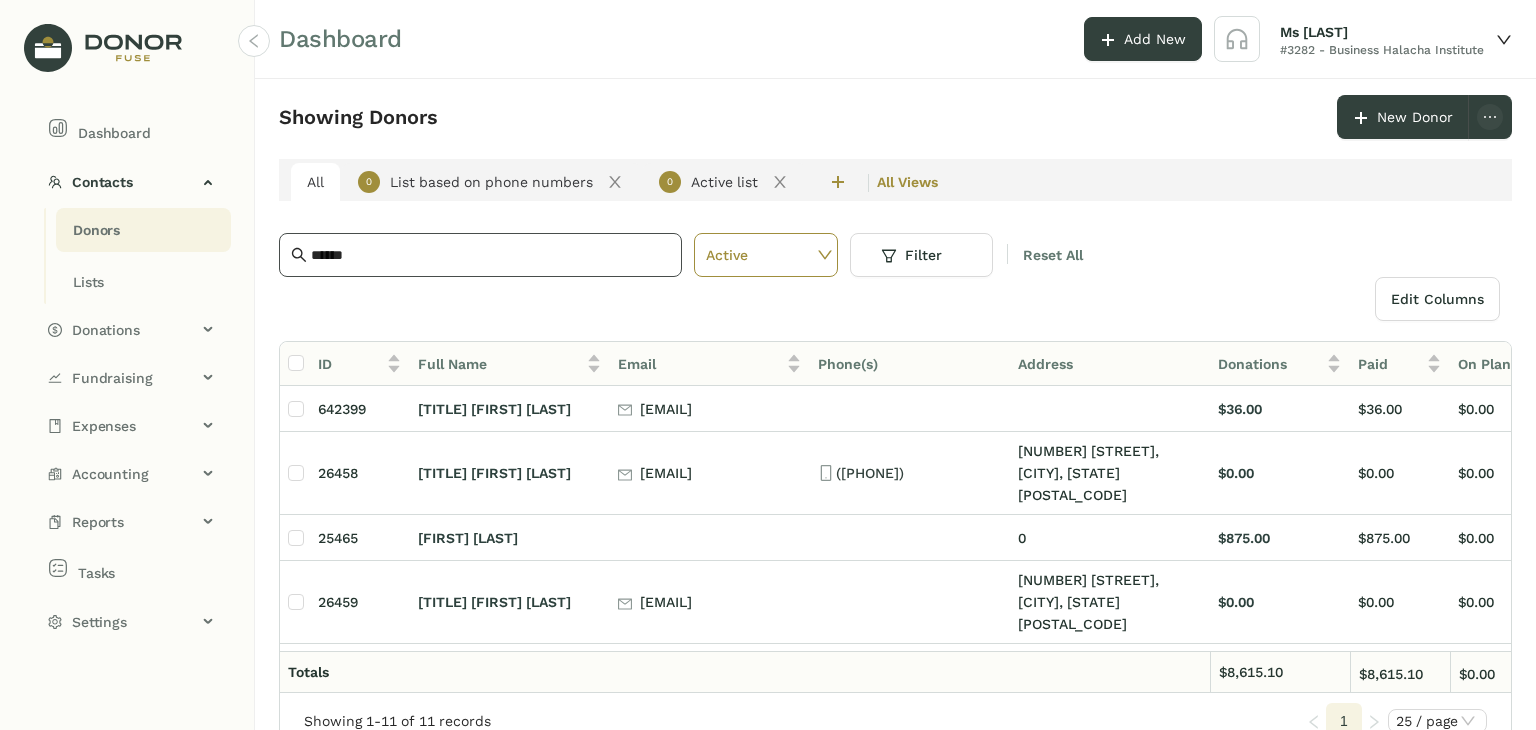 drag, startPoint x: 417, startPoint y: 231, endPoint x: 356, endPoint y: 249, distance: 63.600315 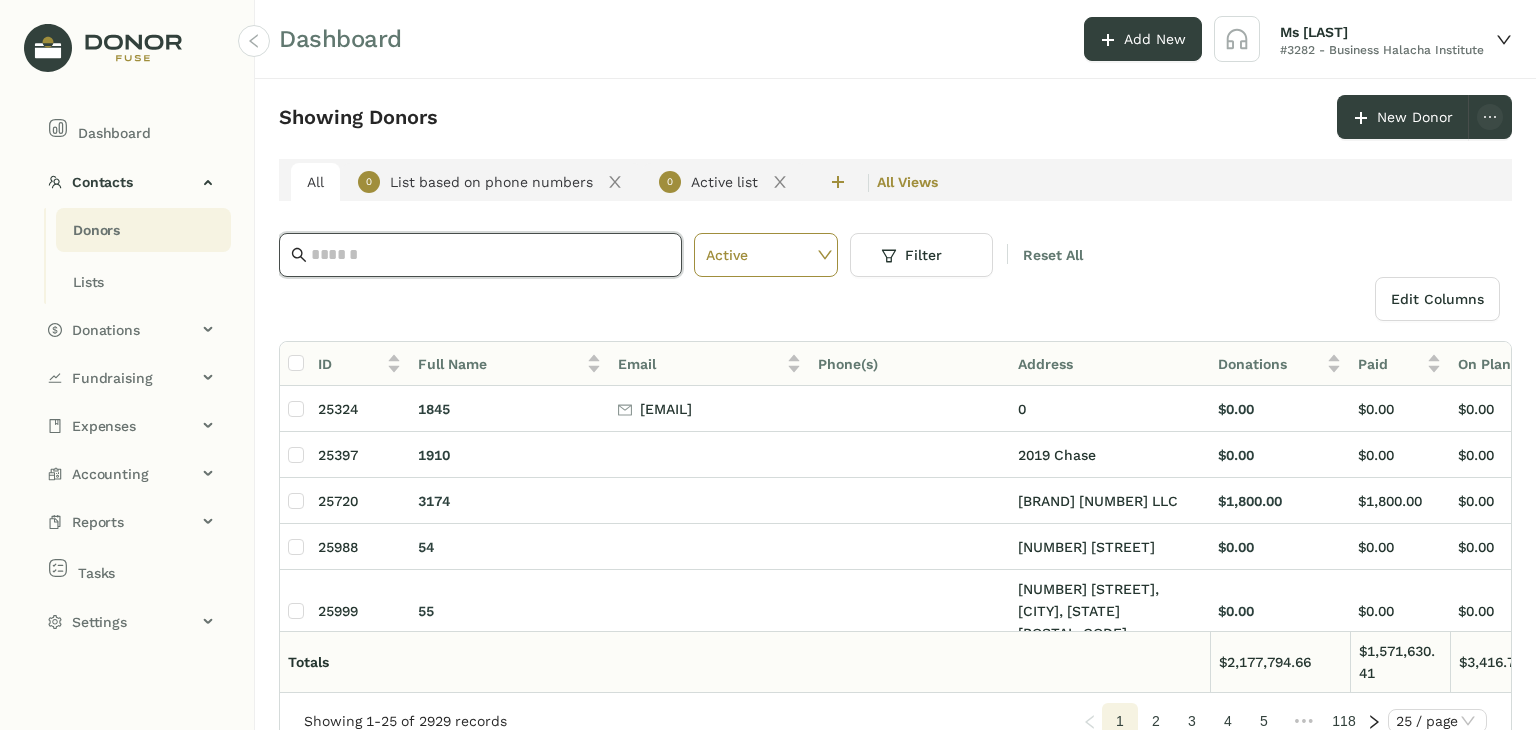 paste on "**********" 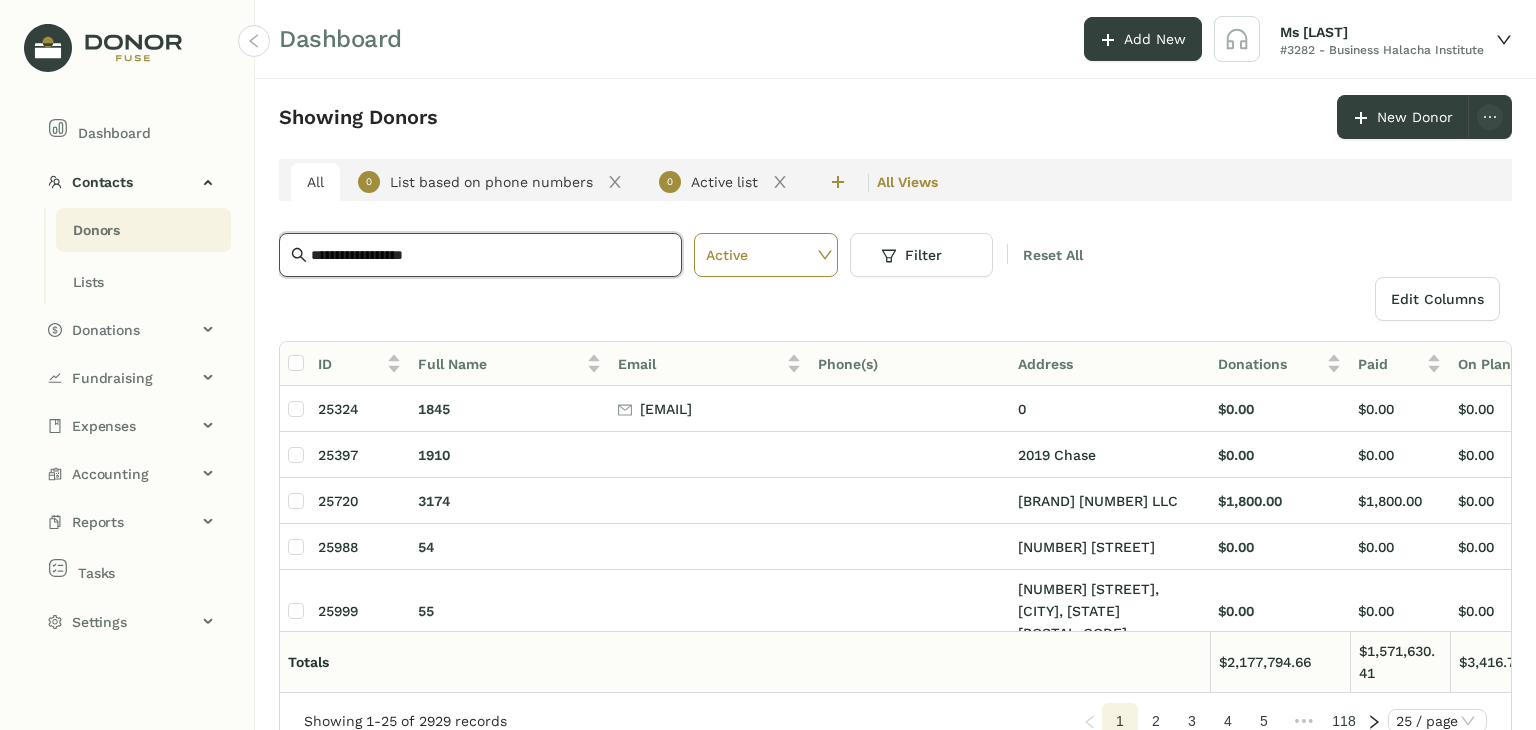 paste on "**********" 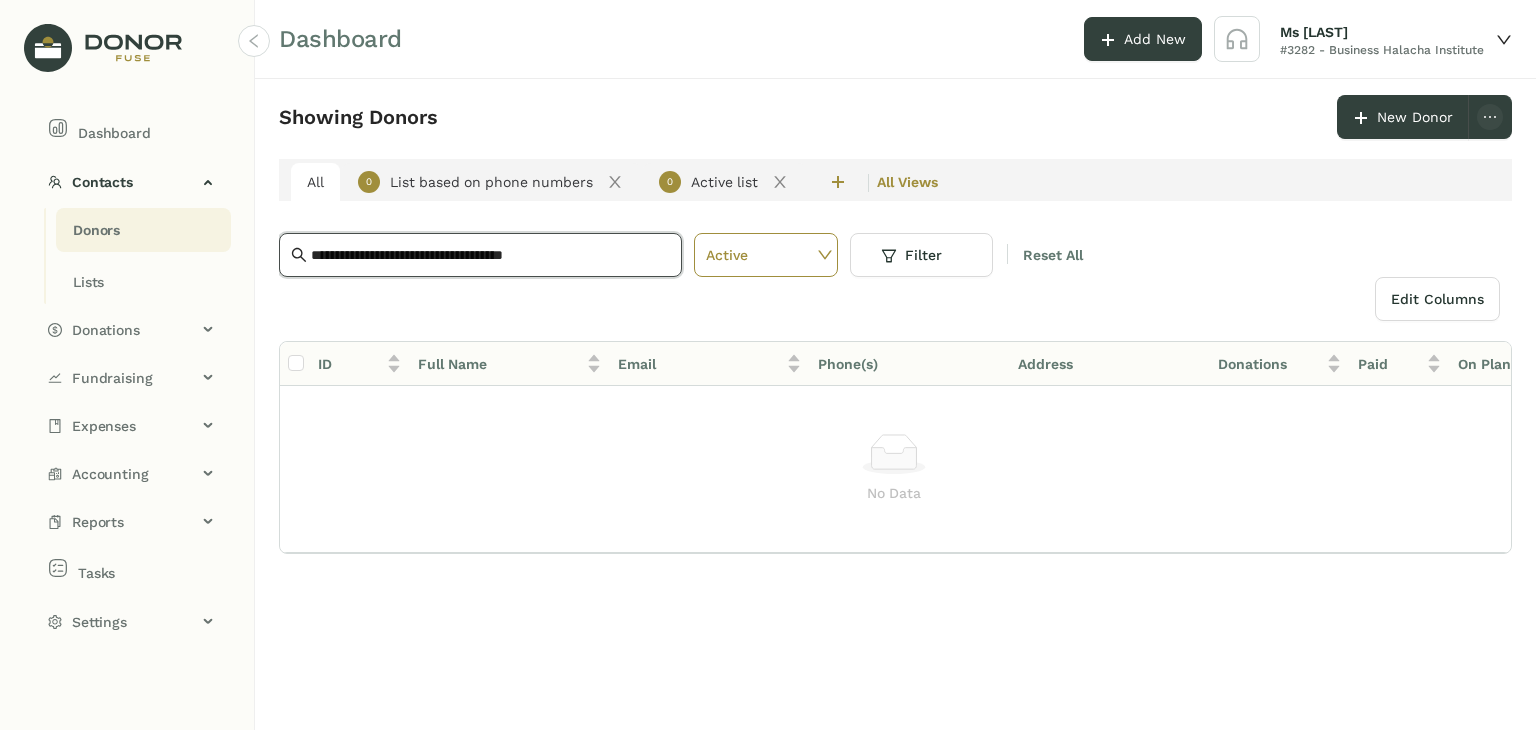 drag, startPoint x: 628, startPoint y: 257, endPoint x: 466, endPoint y: 256, distance: 162.00308 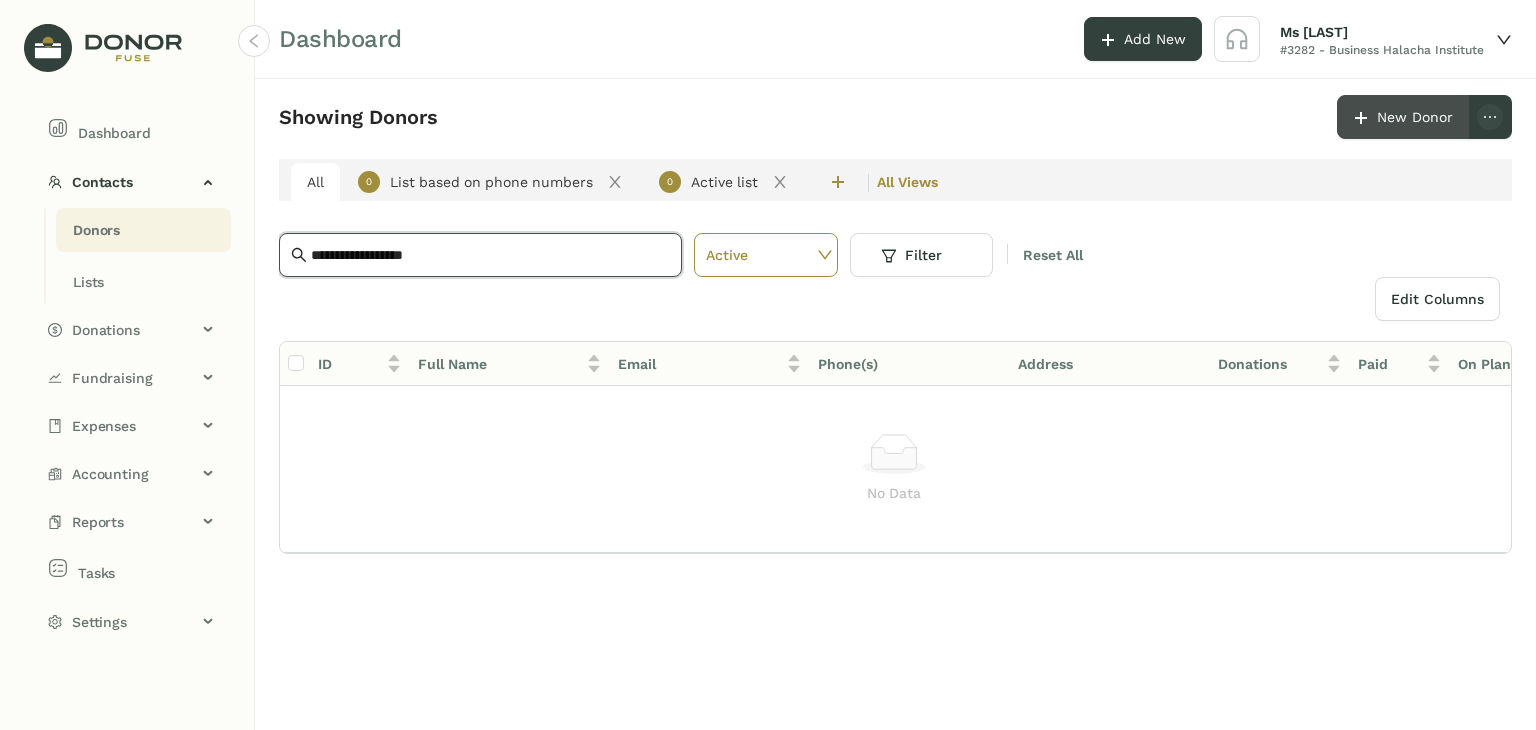 type on "**********" 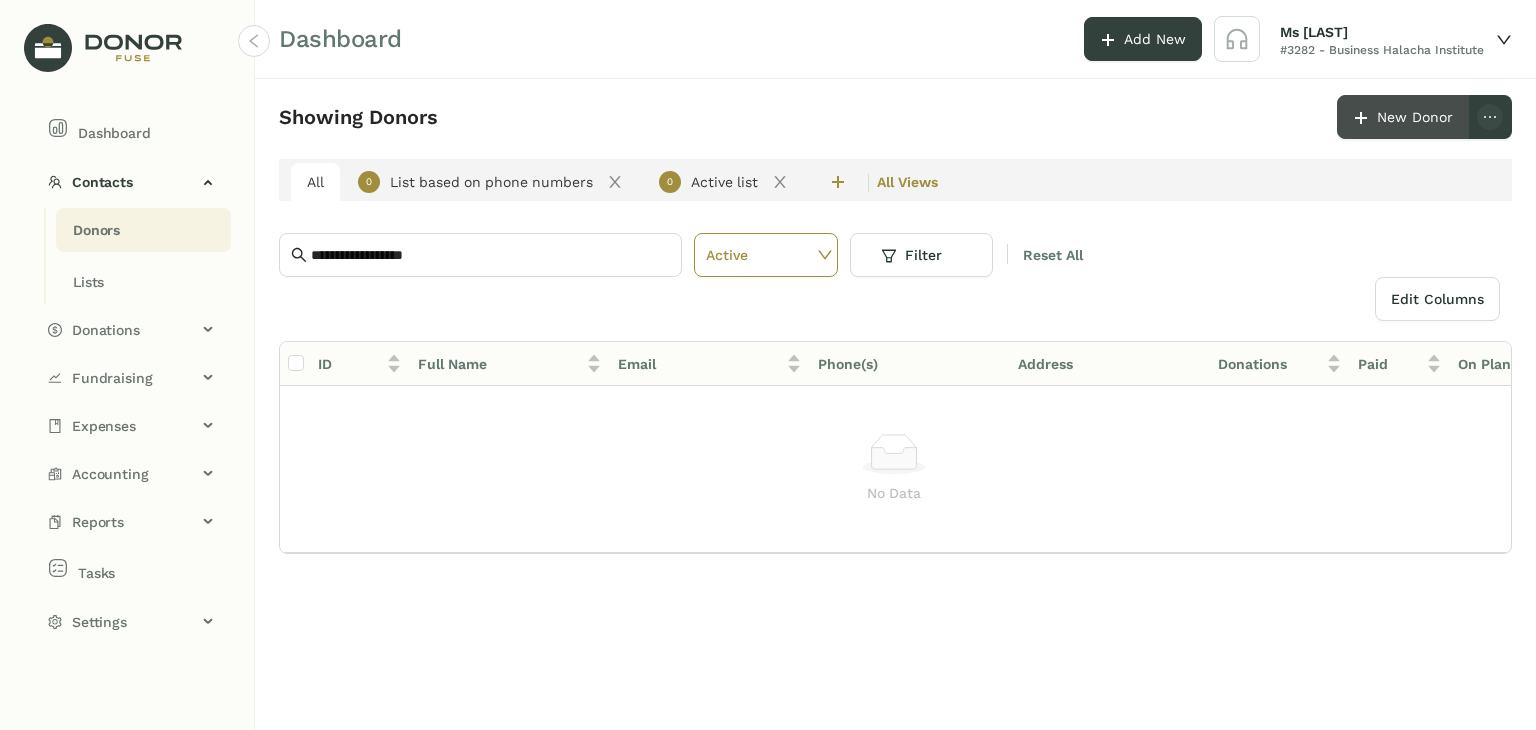 click on "New Donor" at bounding box center [1403, 117] 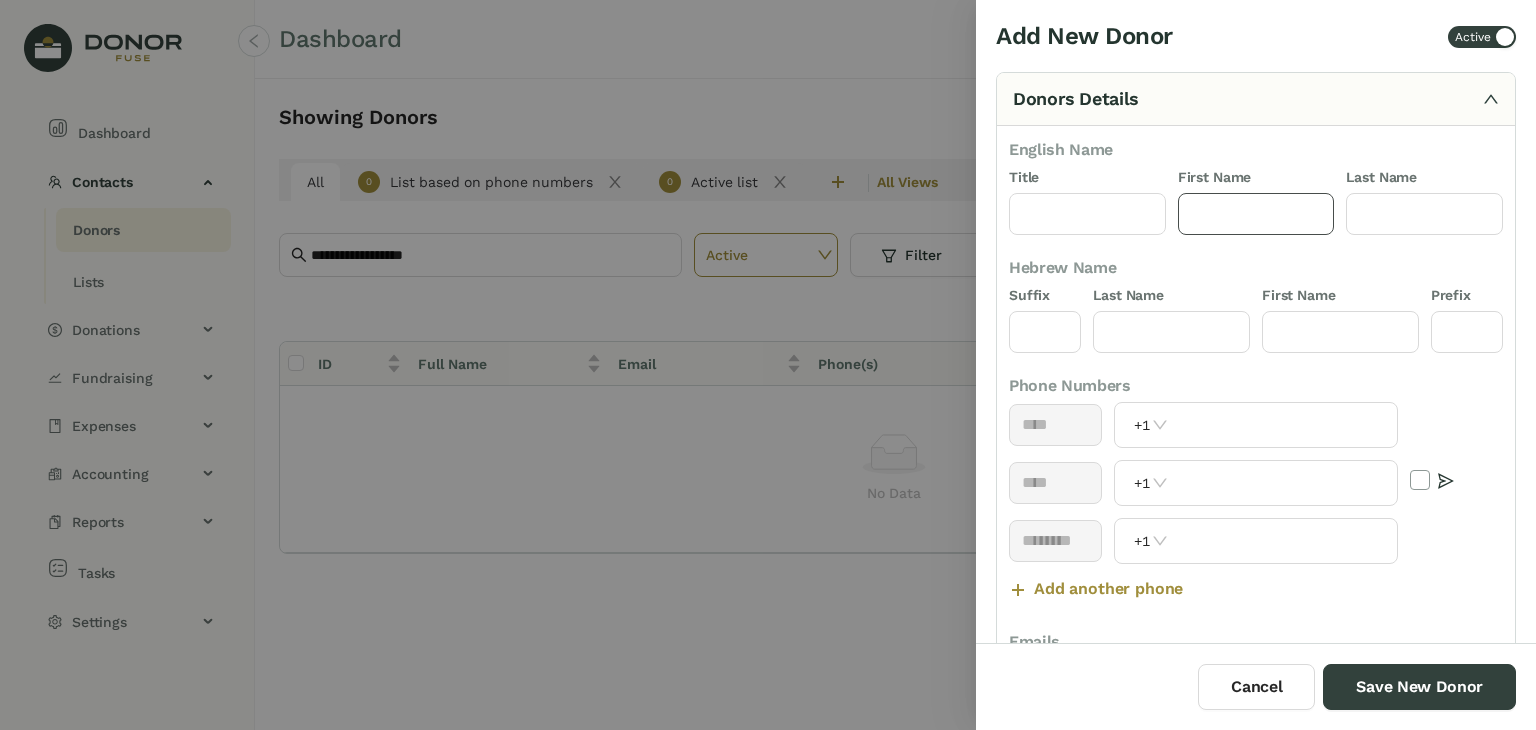 click at bounding box center [1256, 214] 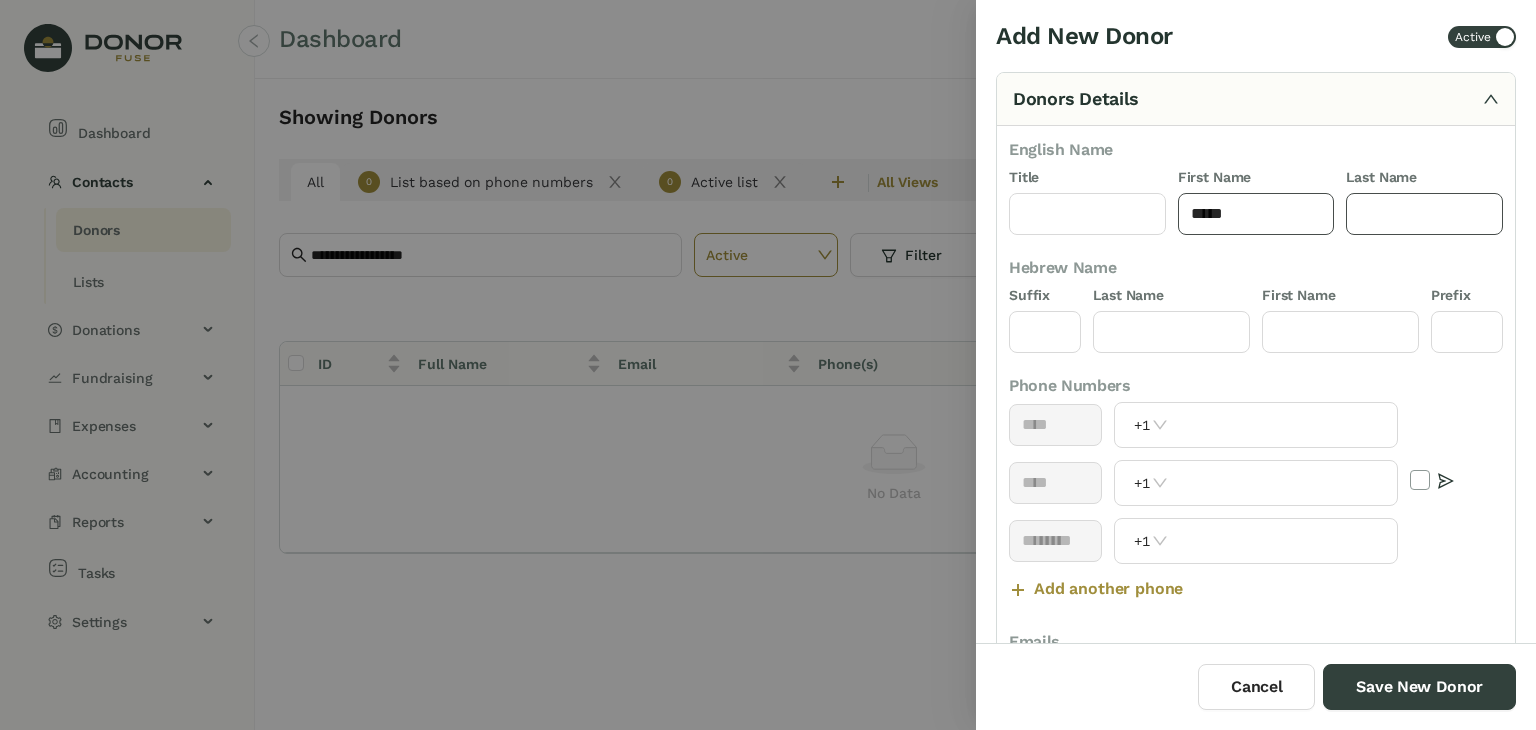 type on "*****" 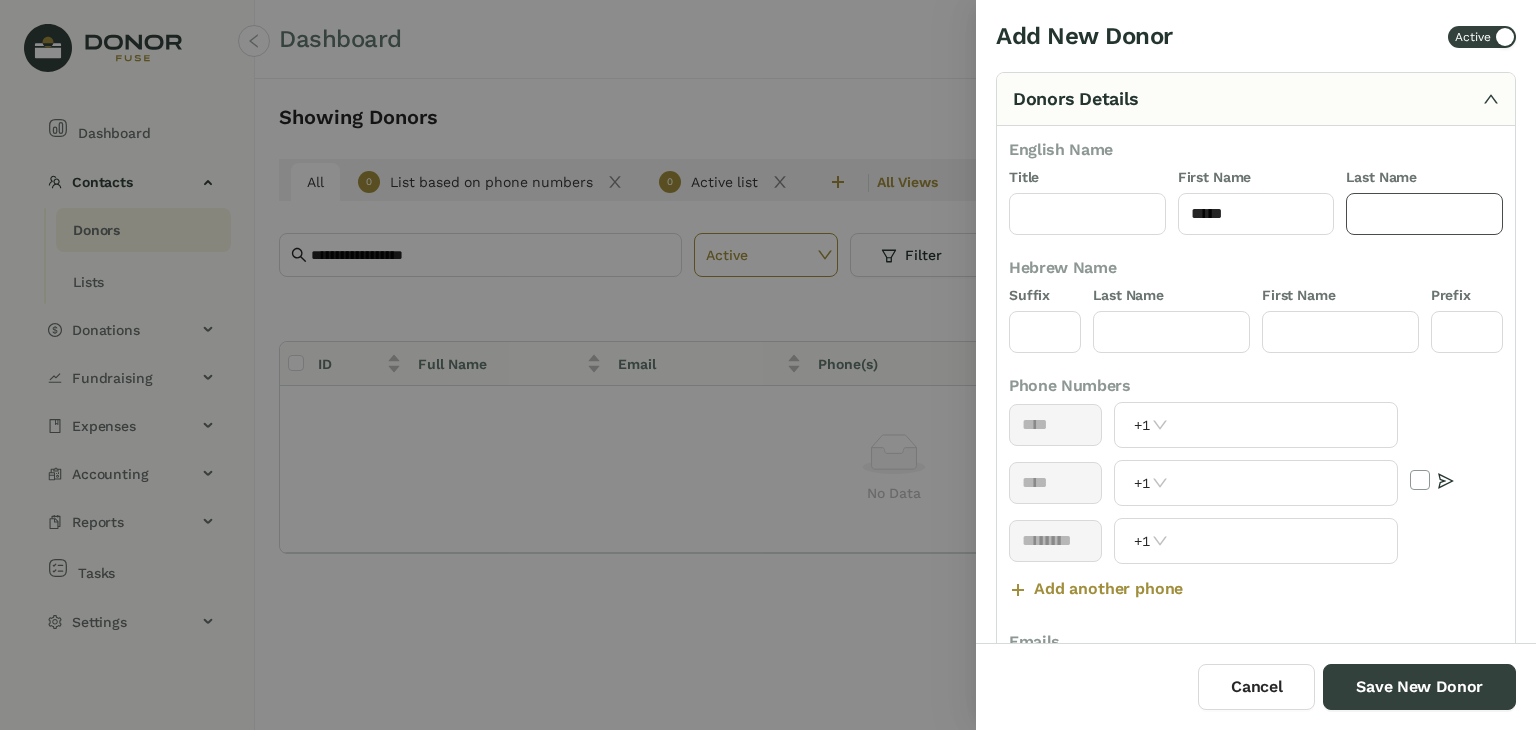 click at bounding box center (1424, 214) 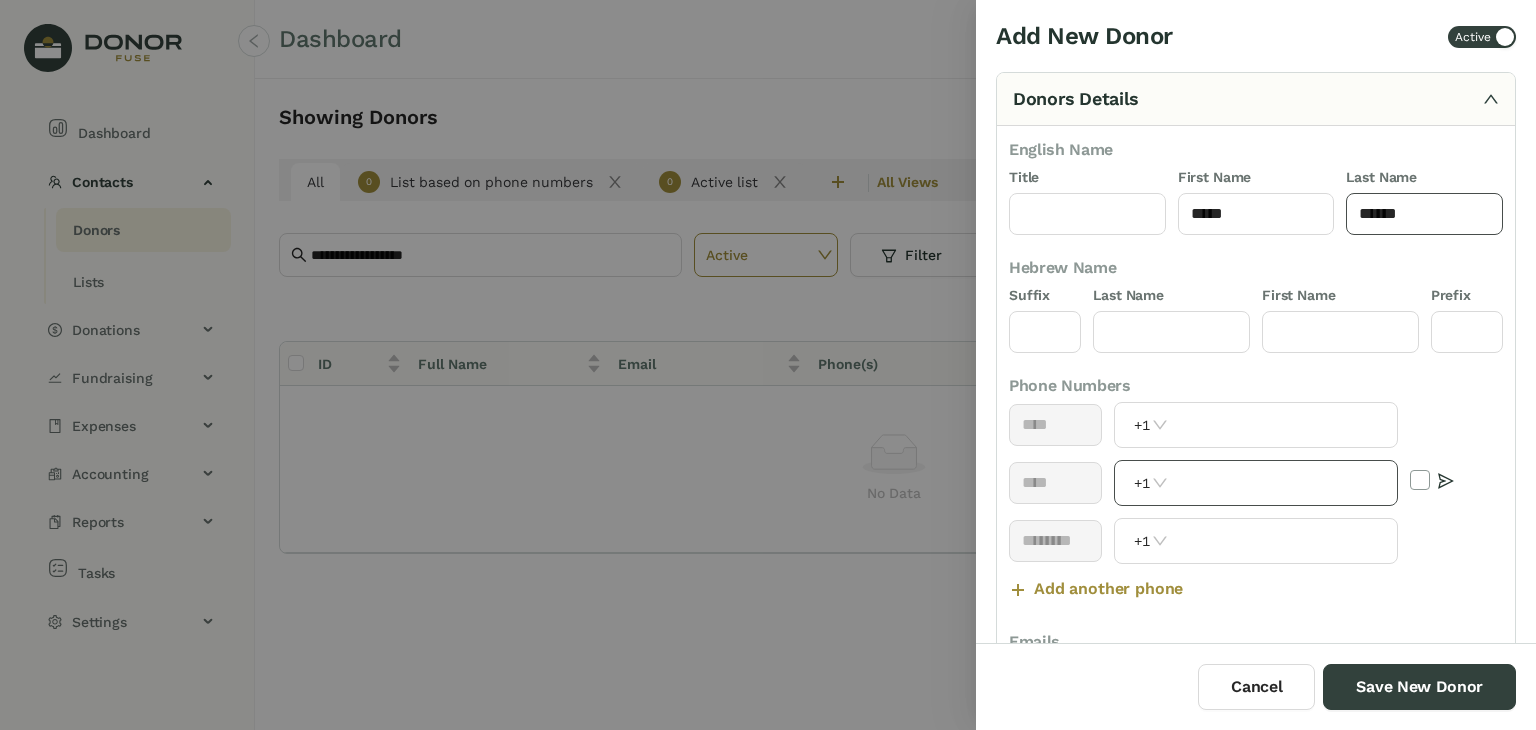 type on "******" 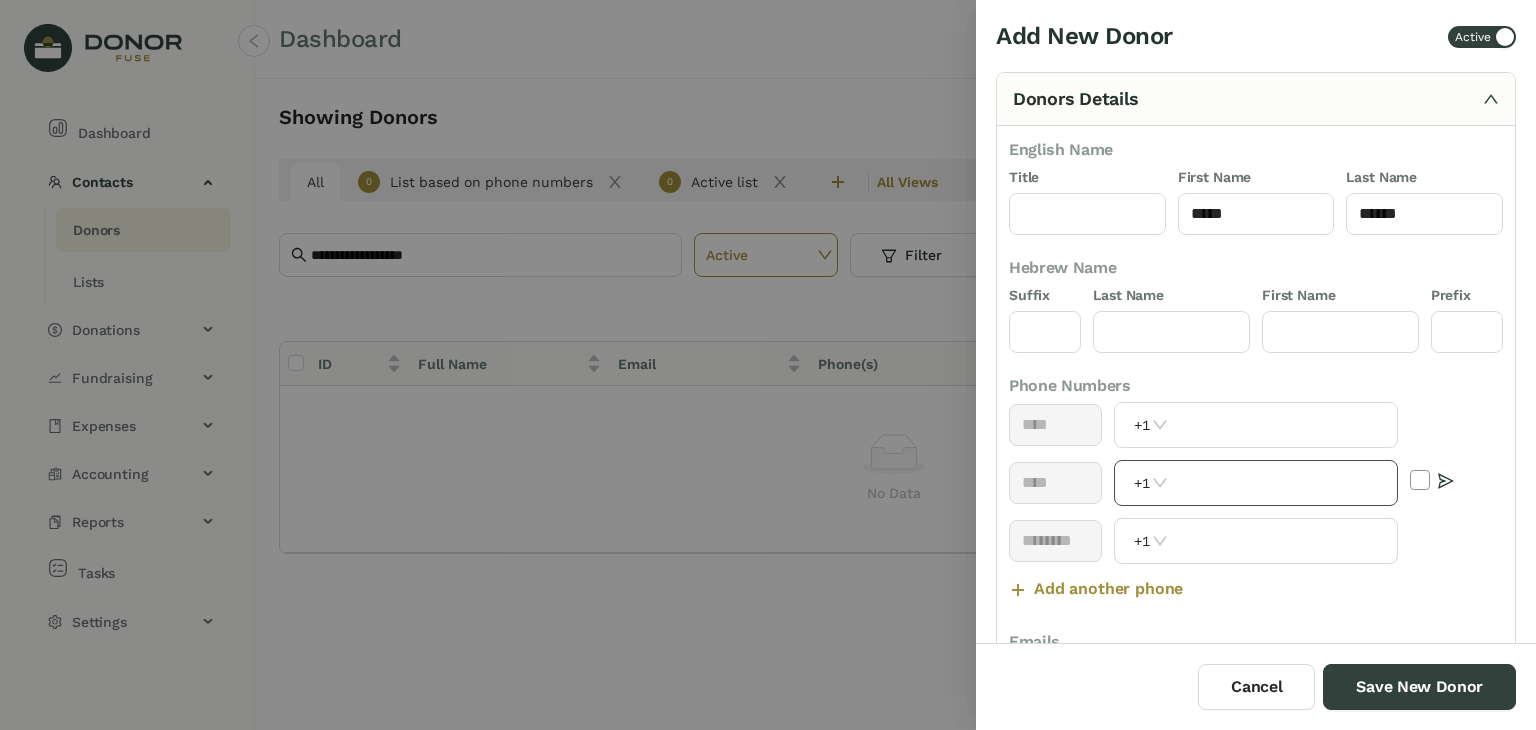 click on "+1" at bounding box center [1255, 483] 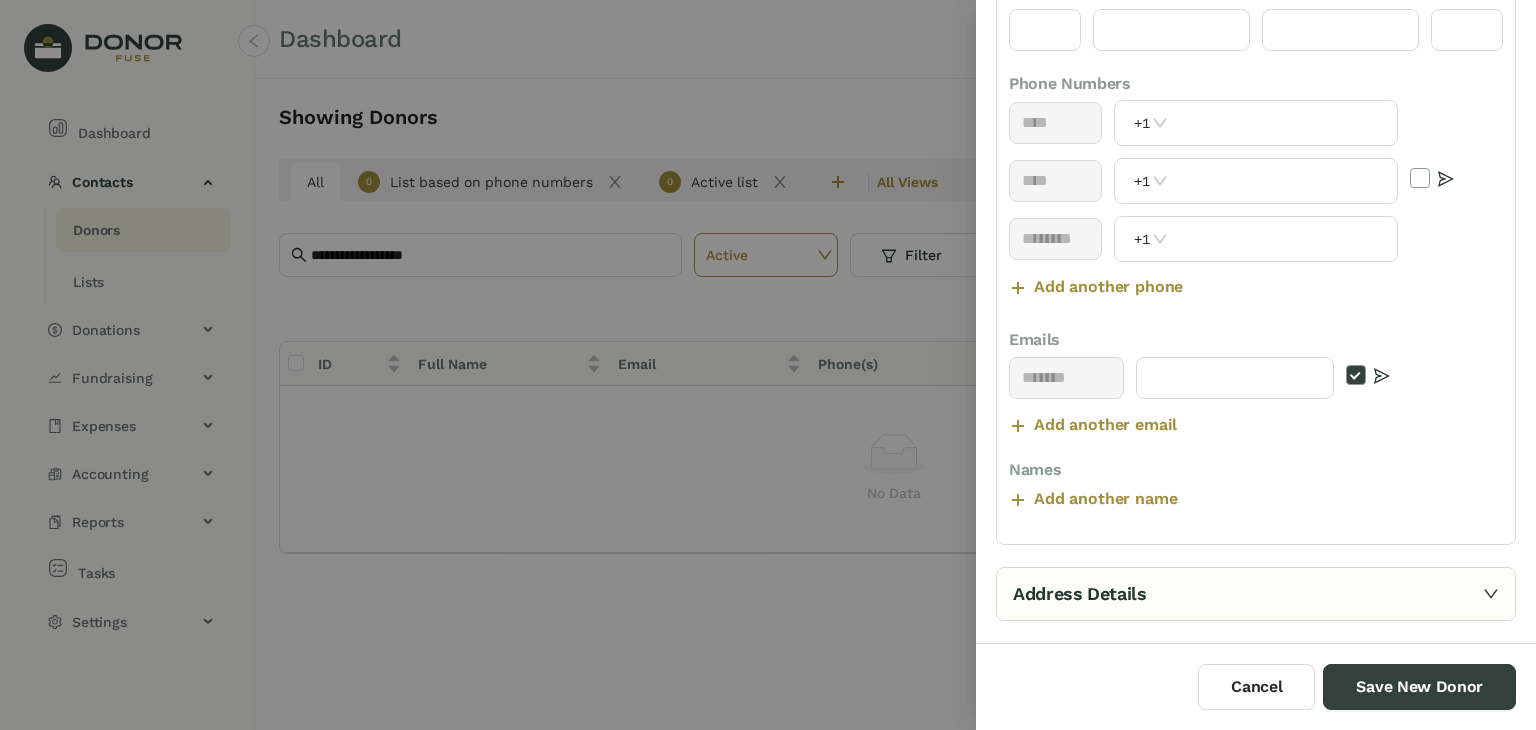 scroll, scrollTop: 305, scrollLeft: 0, axis: vertical 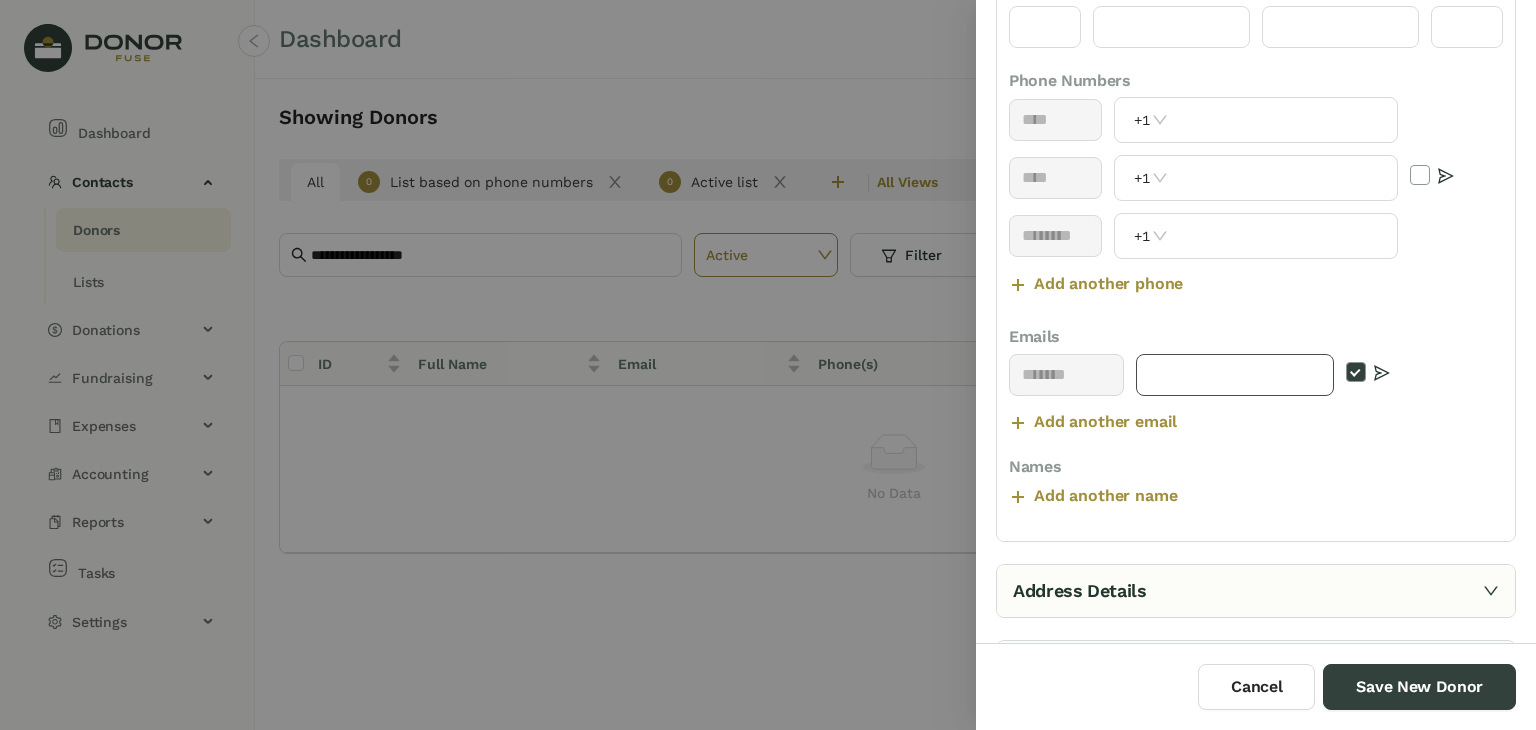 click at bounding box center [1235, 375] 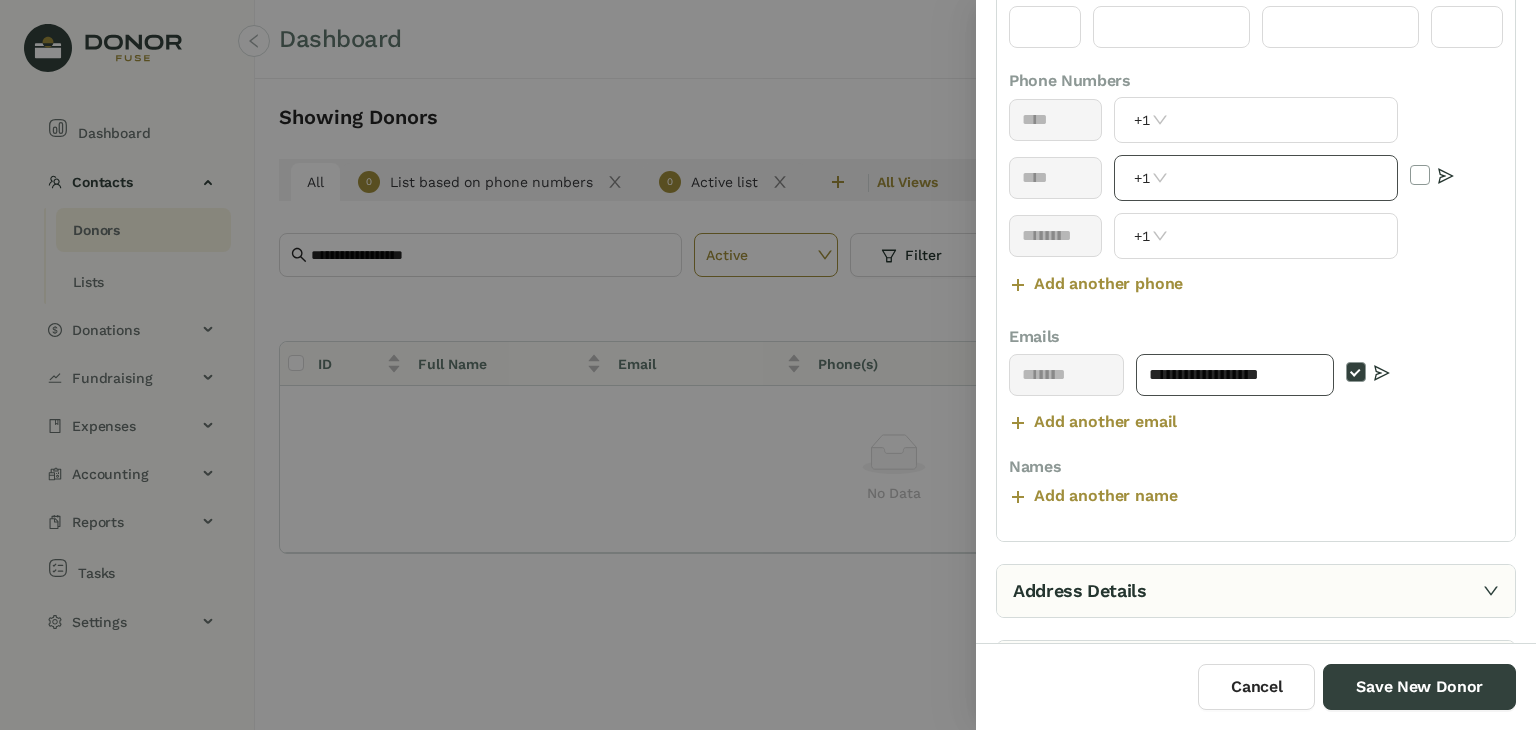type on "**********" 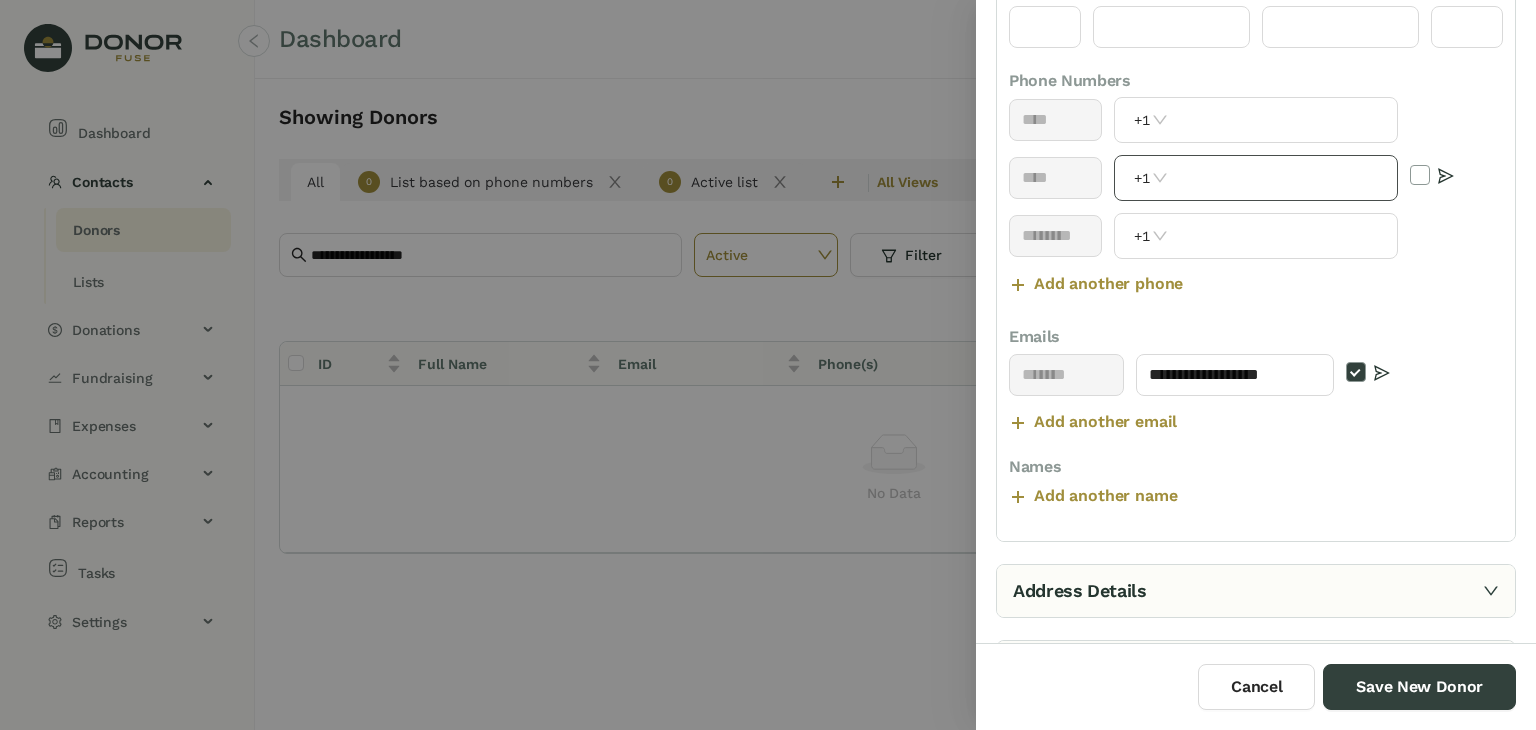 click at bounding box center (1284, 178) 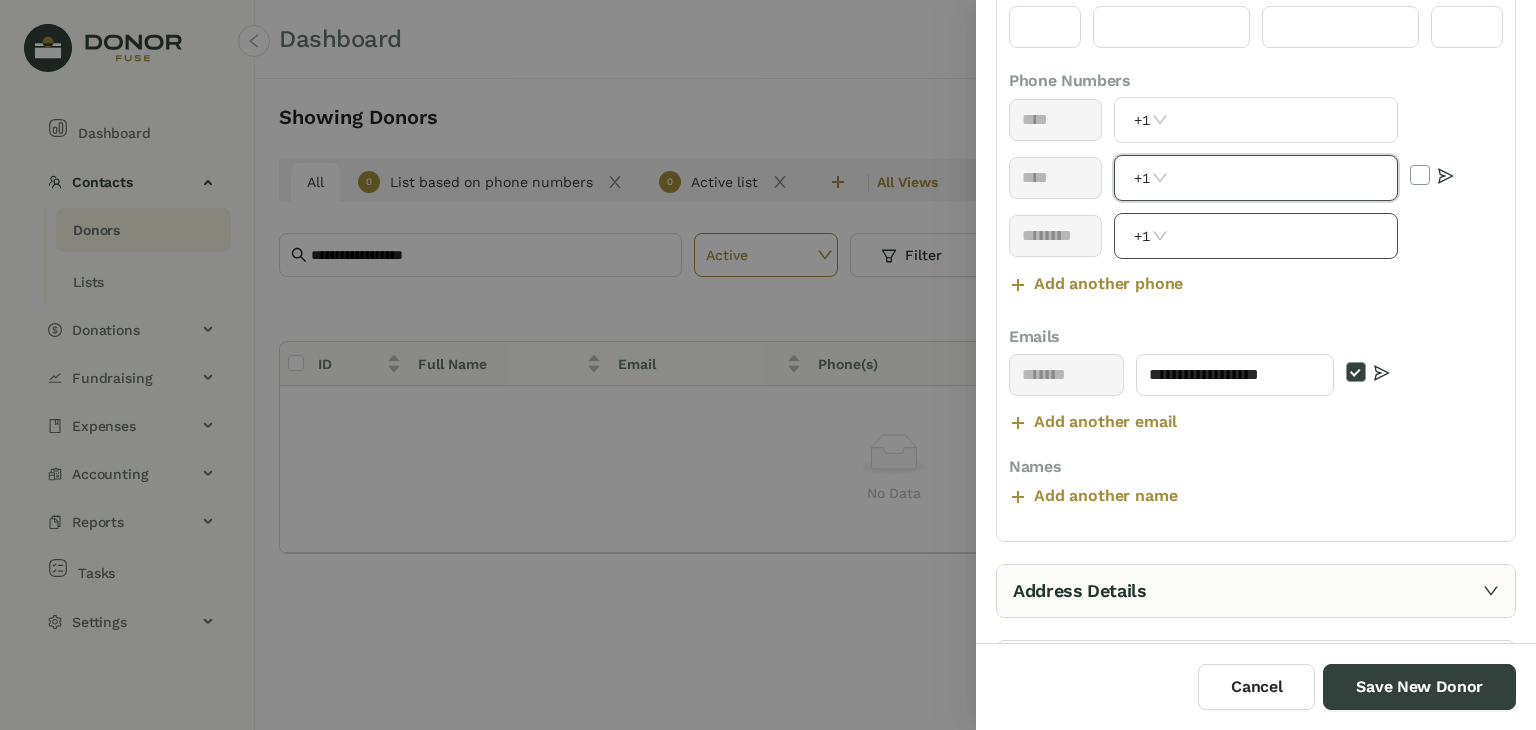 paste on "**********" 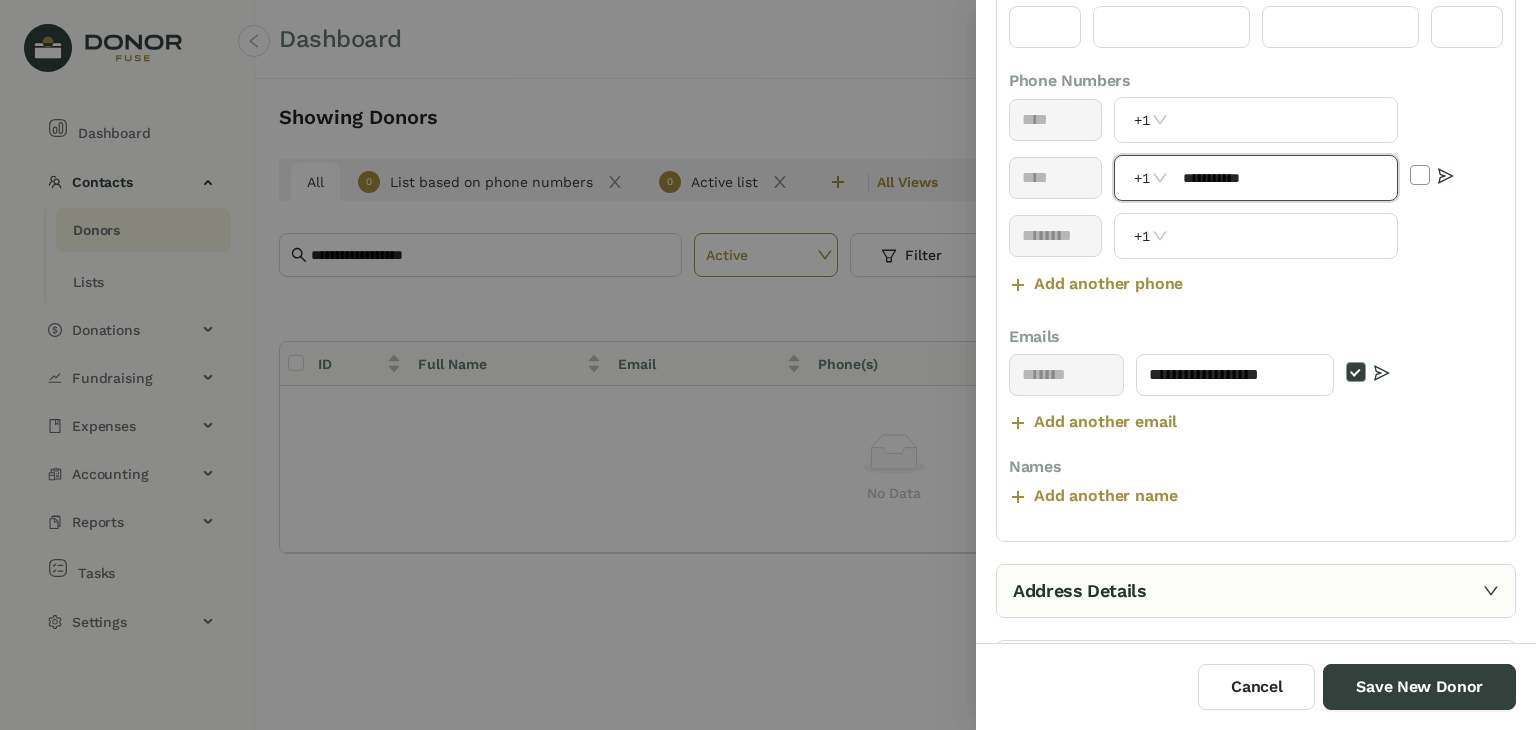 click on "**********" at bounding box center (1284, 178) 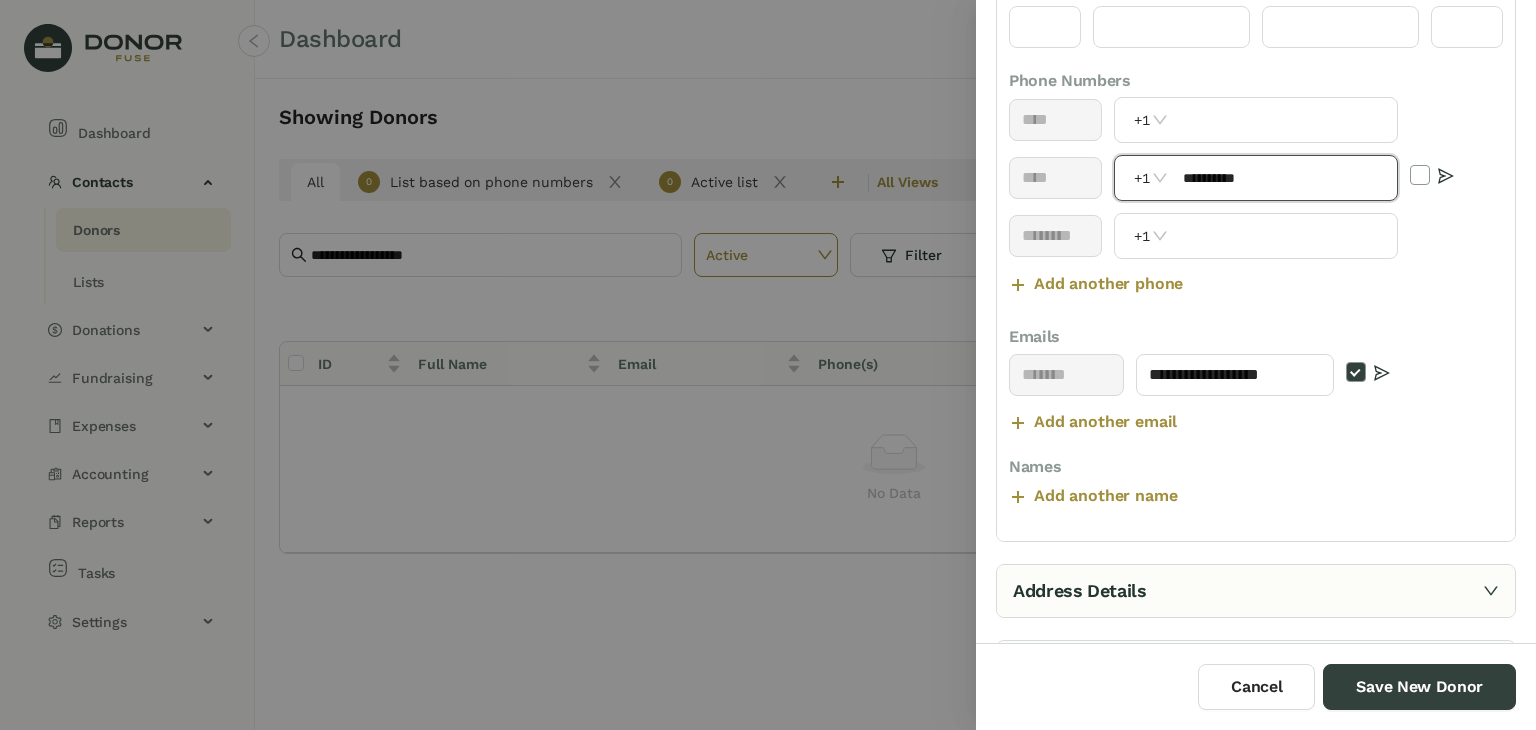 type on "**********" 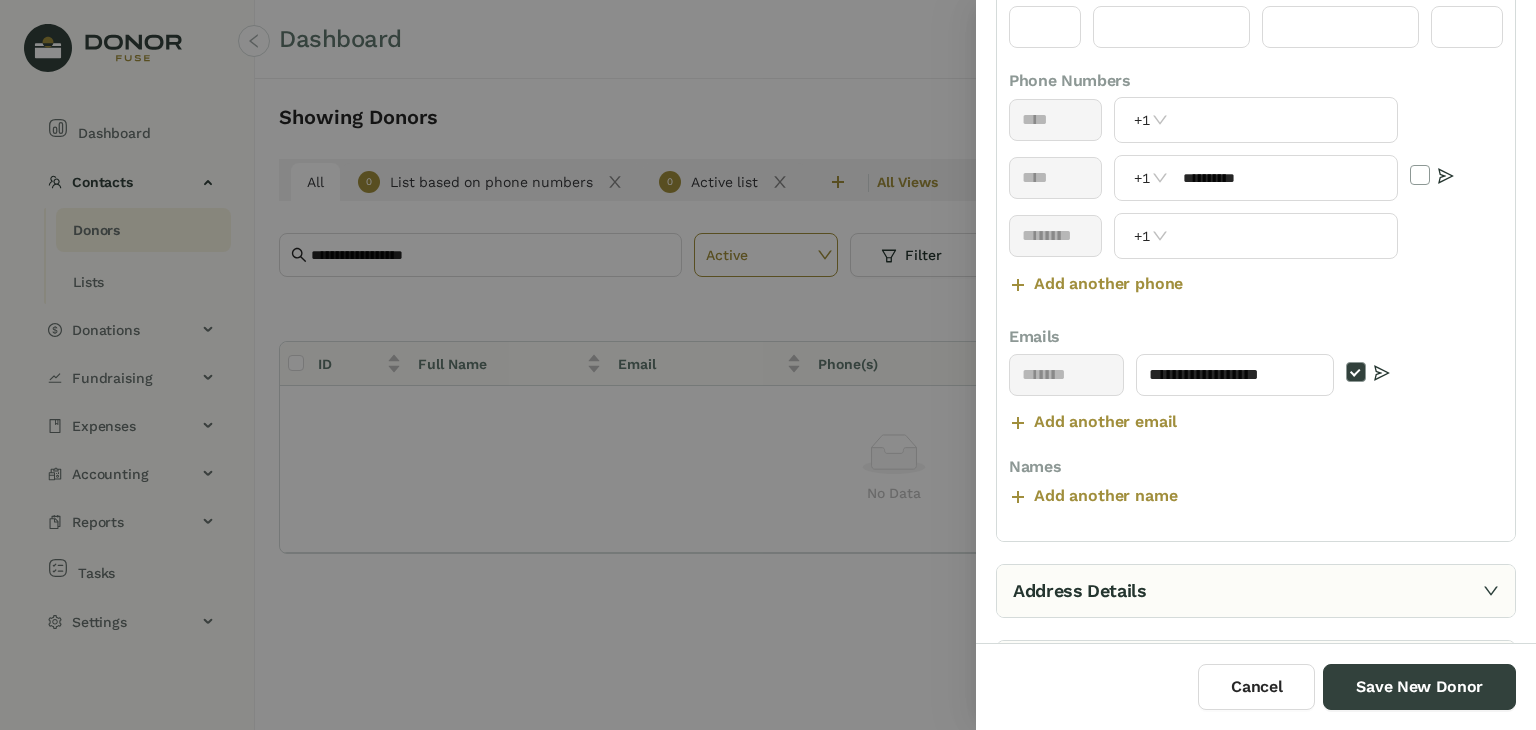 click on "Address Details" at bounding box center [1256, 591] 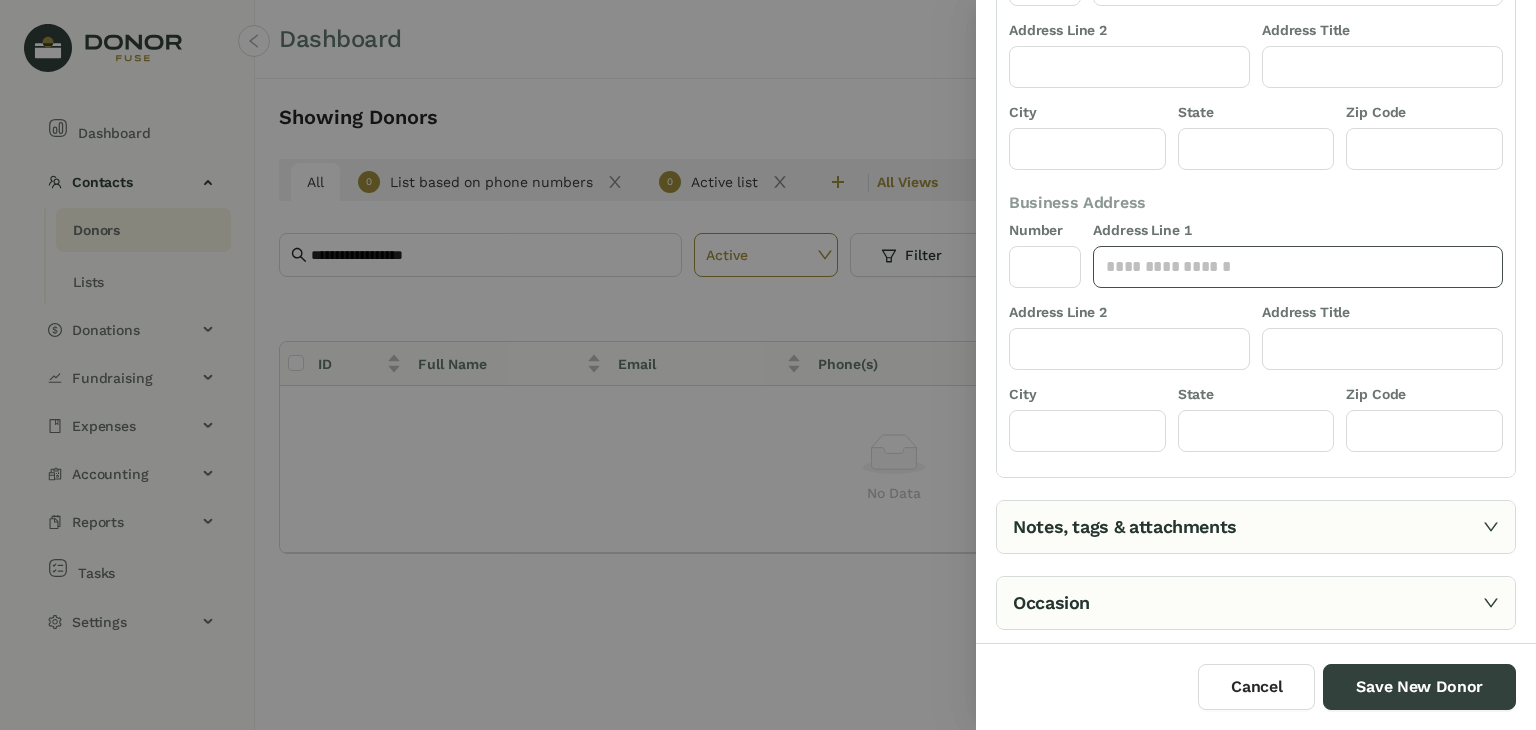click at bounding box center [1298, 267] 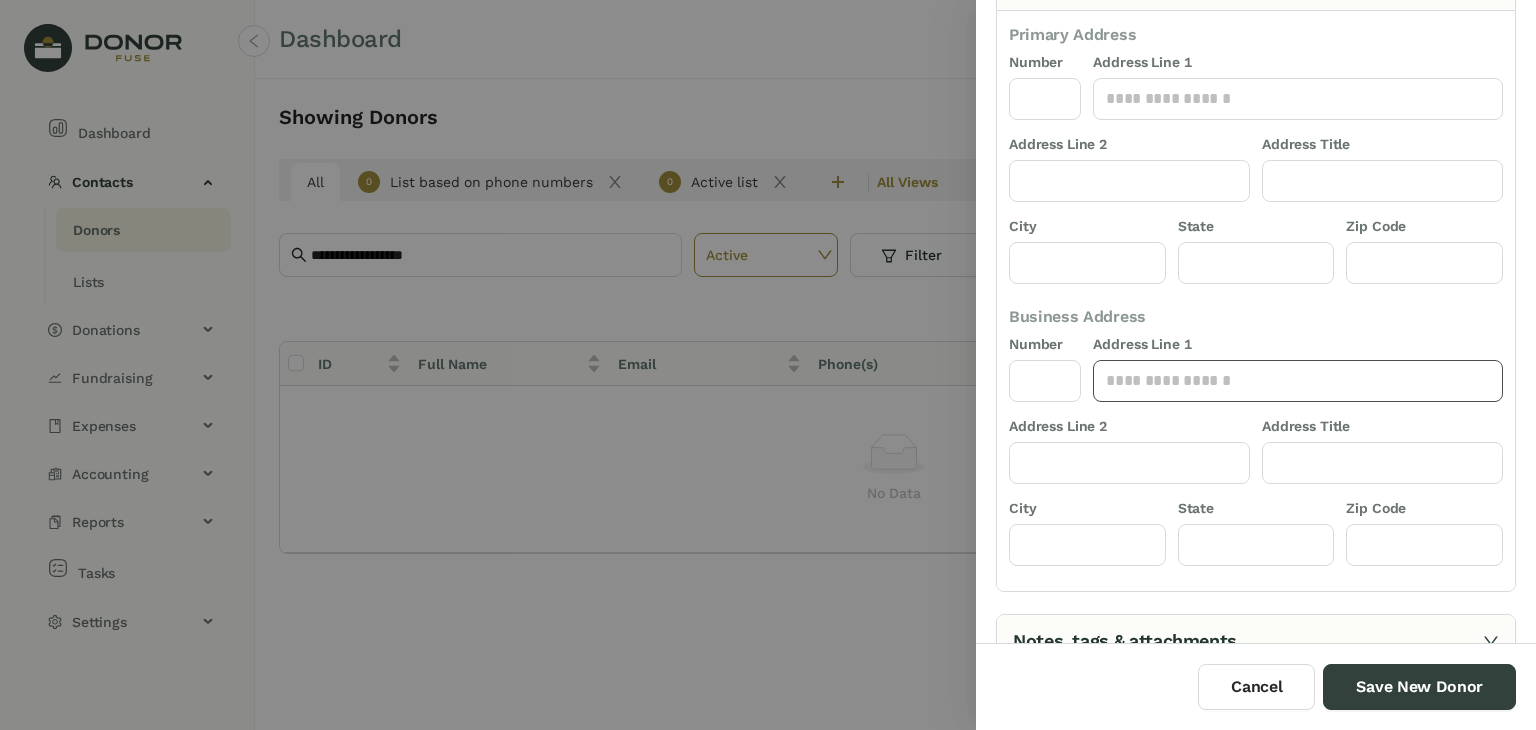 scroll, scrollTop: 159, scrollLeft: 0, axis: vertical 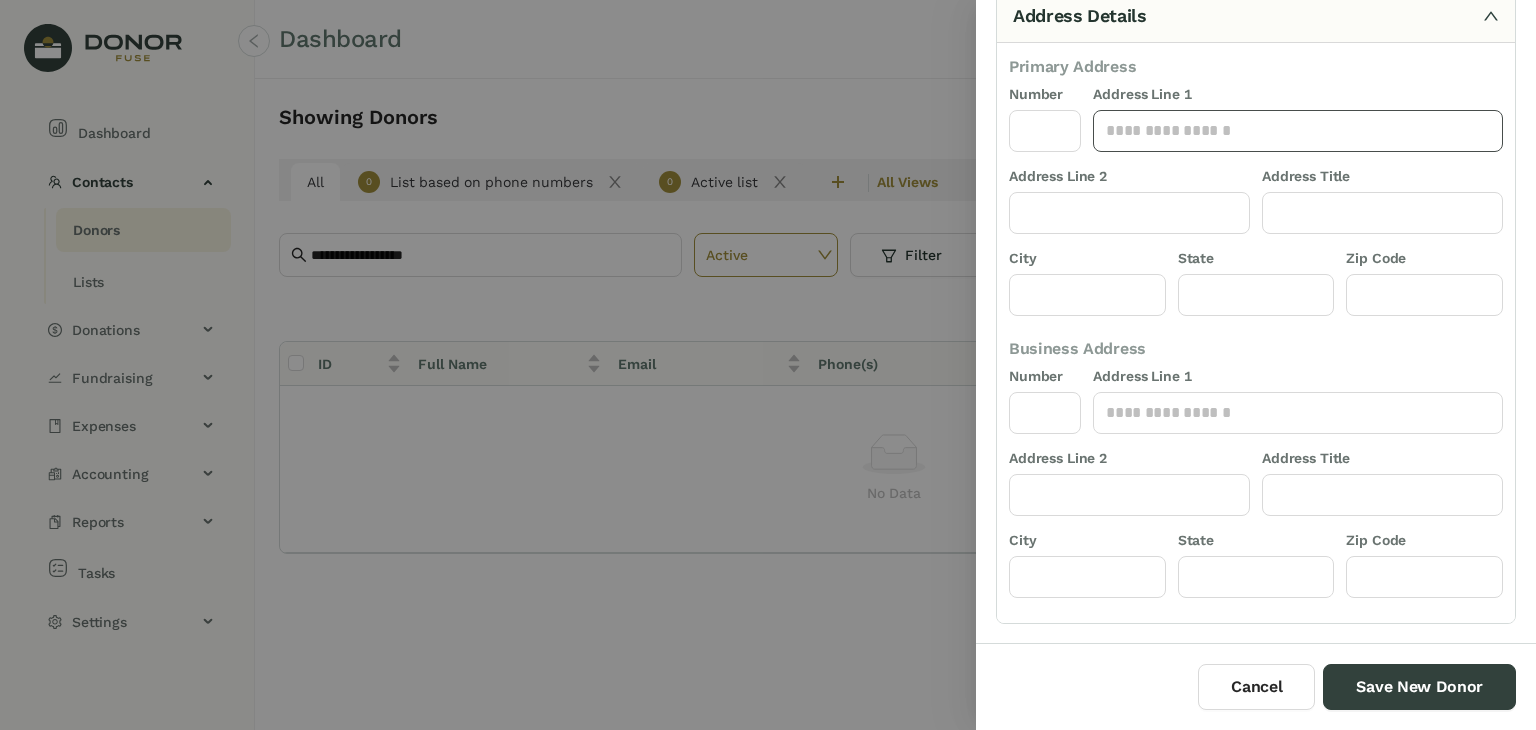 click at bounding box center [1298, 131] 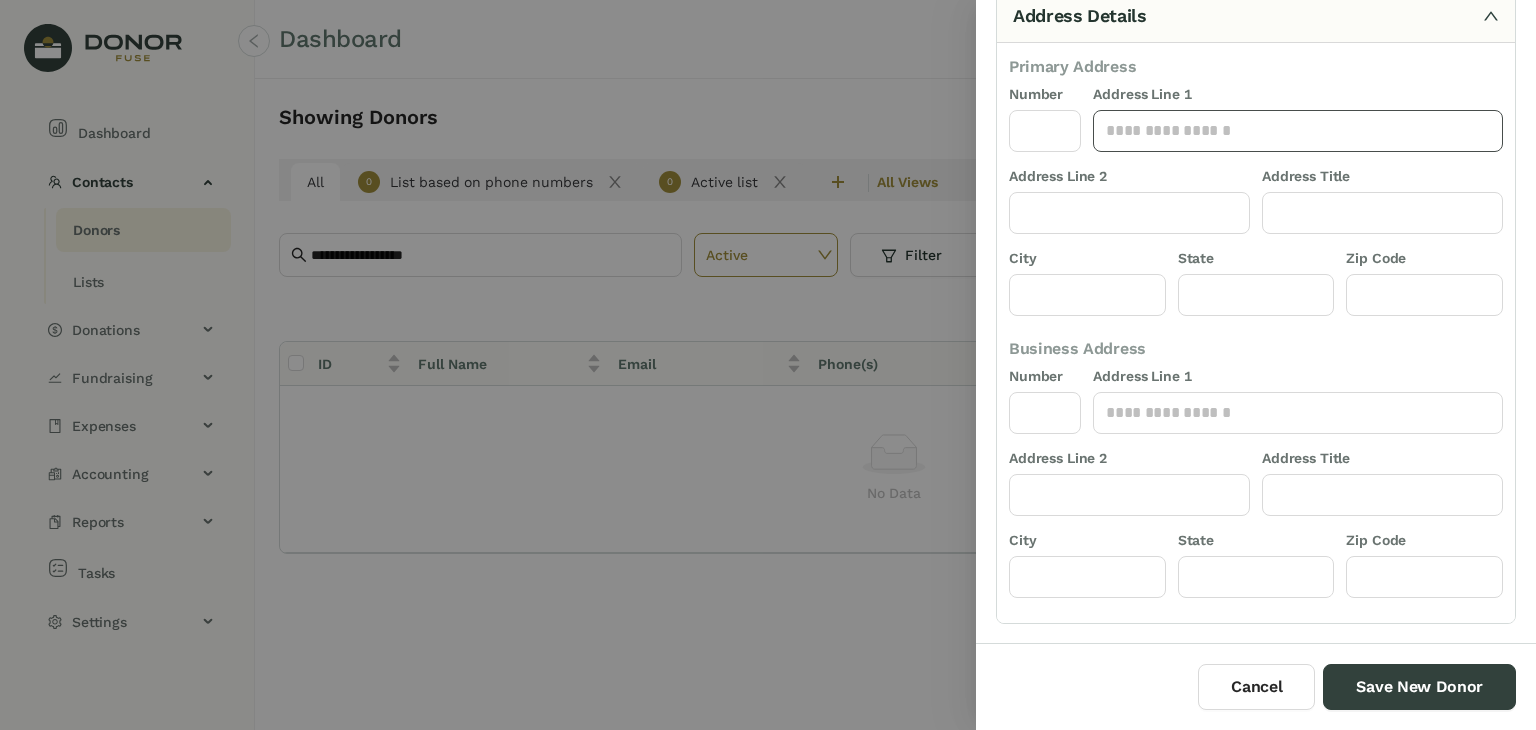 paste on "**********" 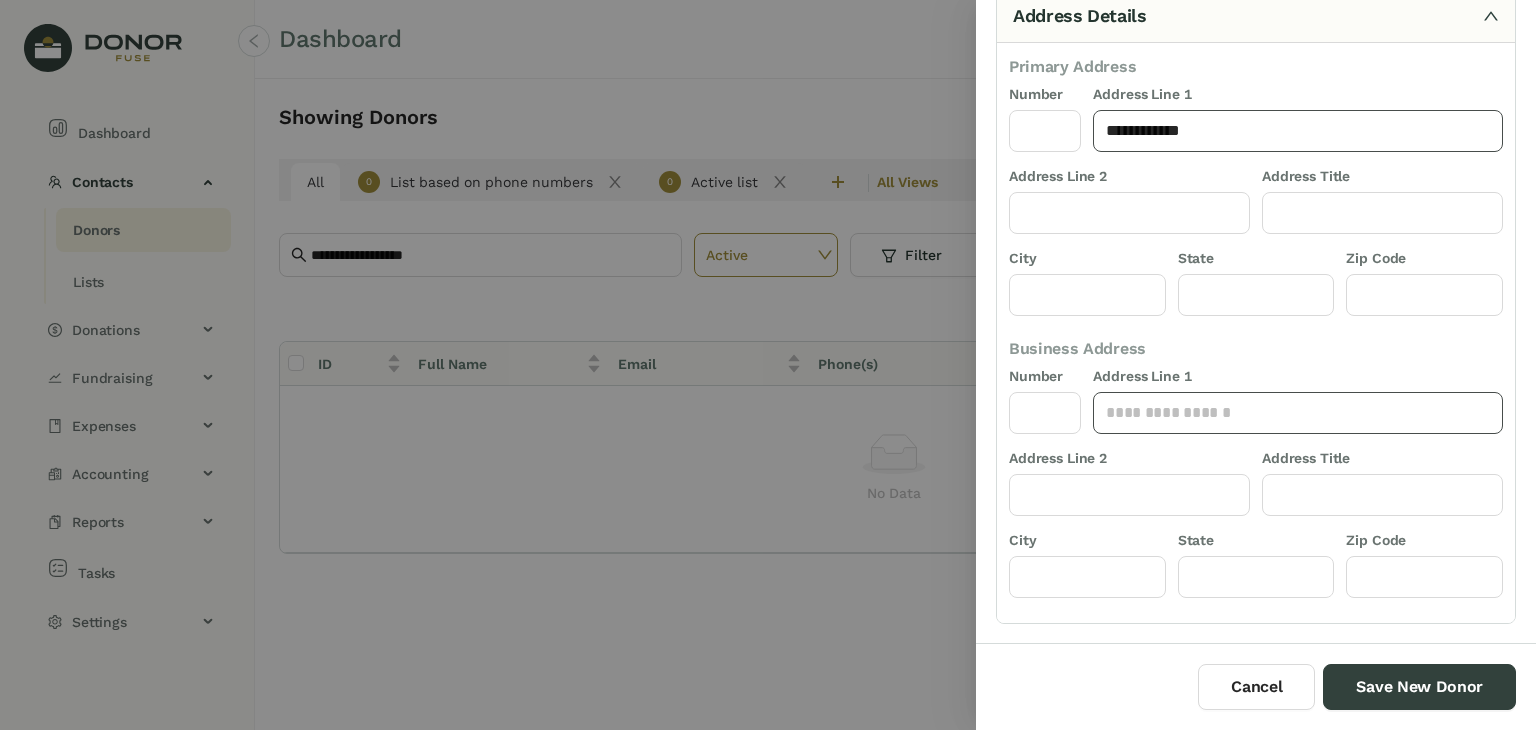 type on "**********" 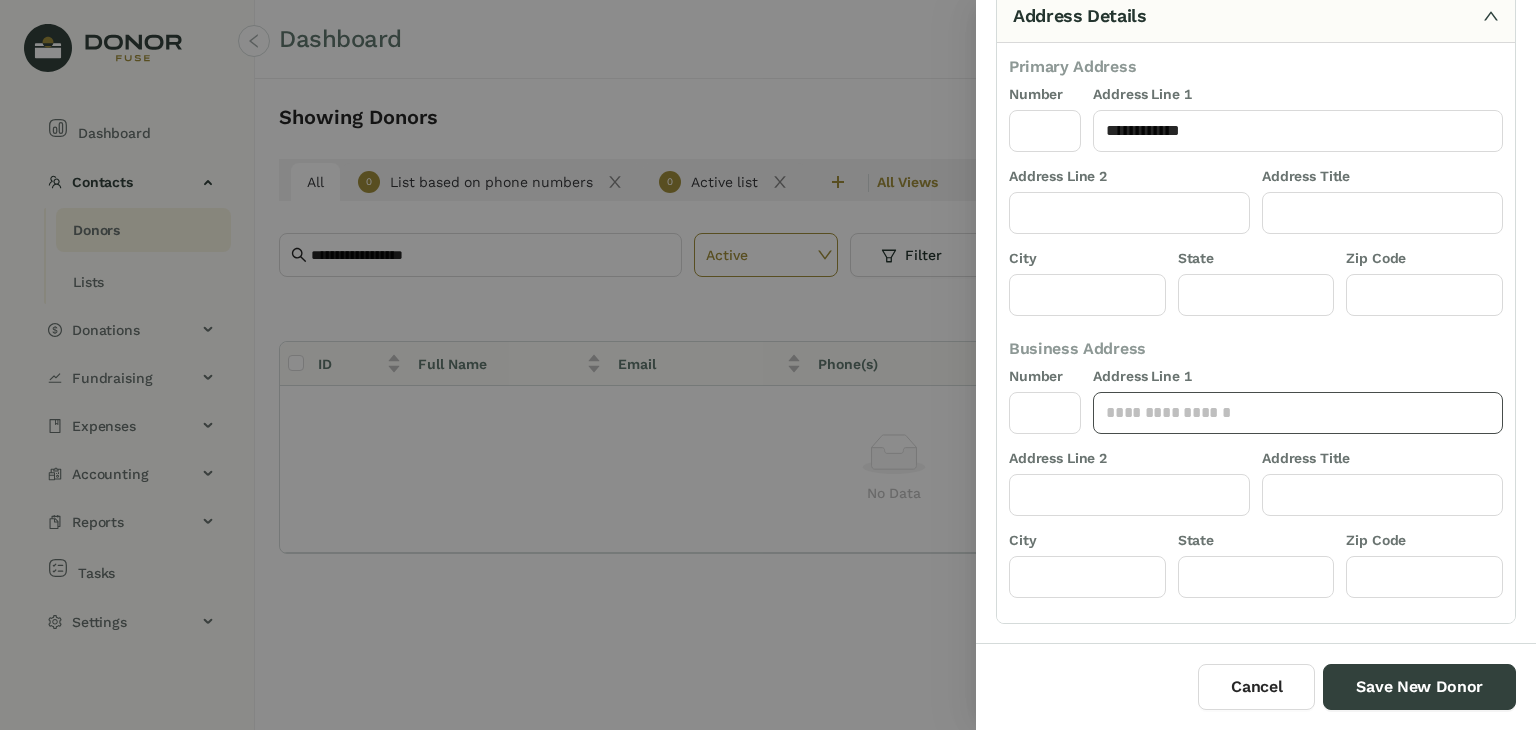 click at bounding box center (1298, 413) 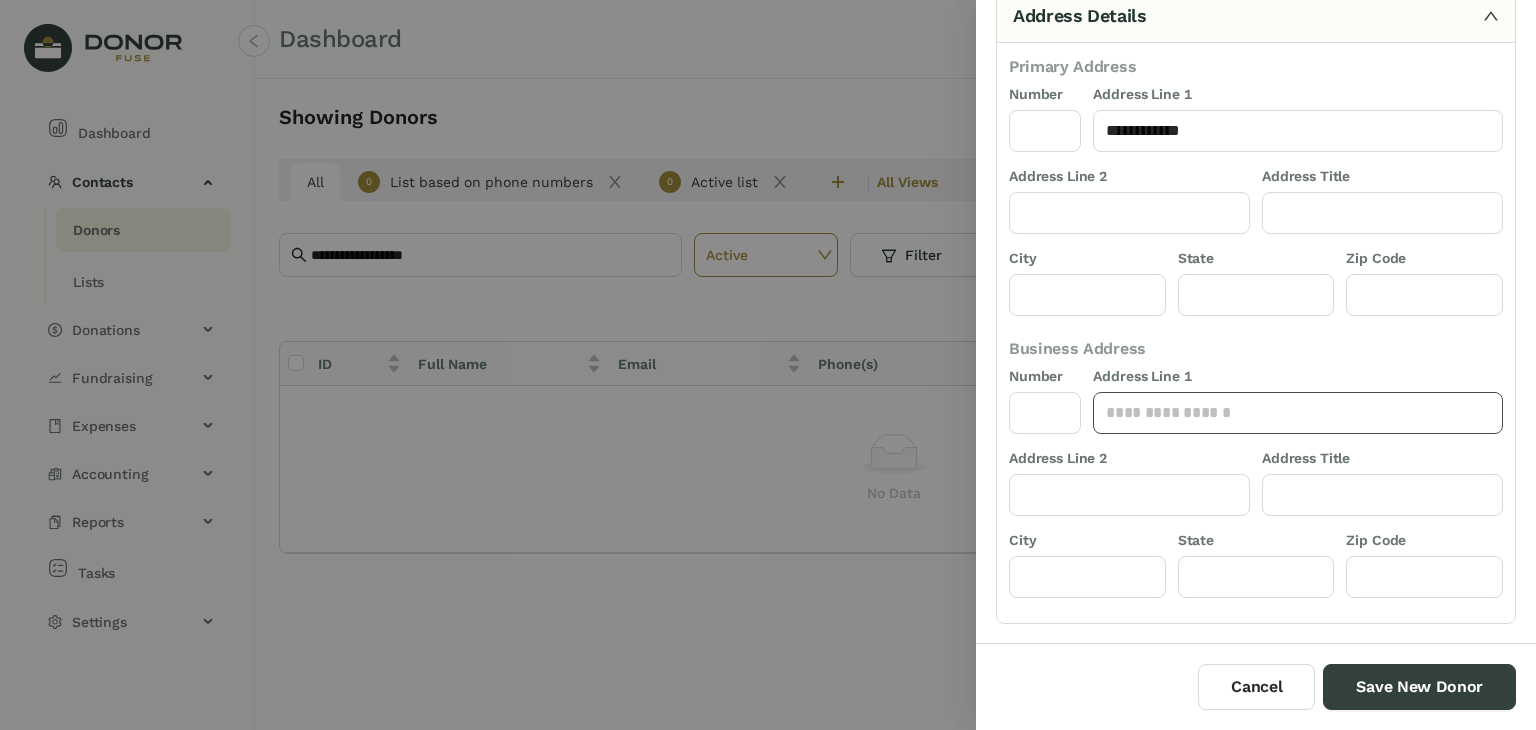 paste on "**********" 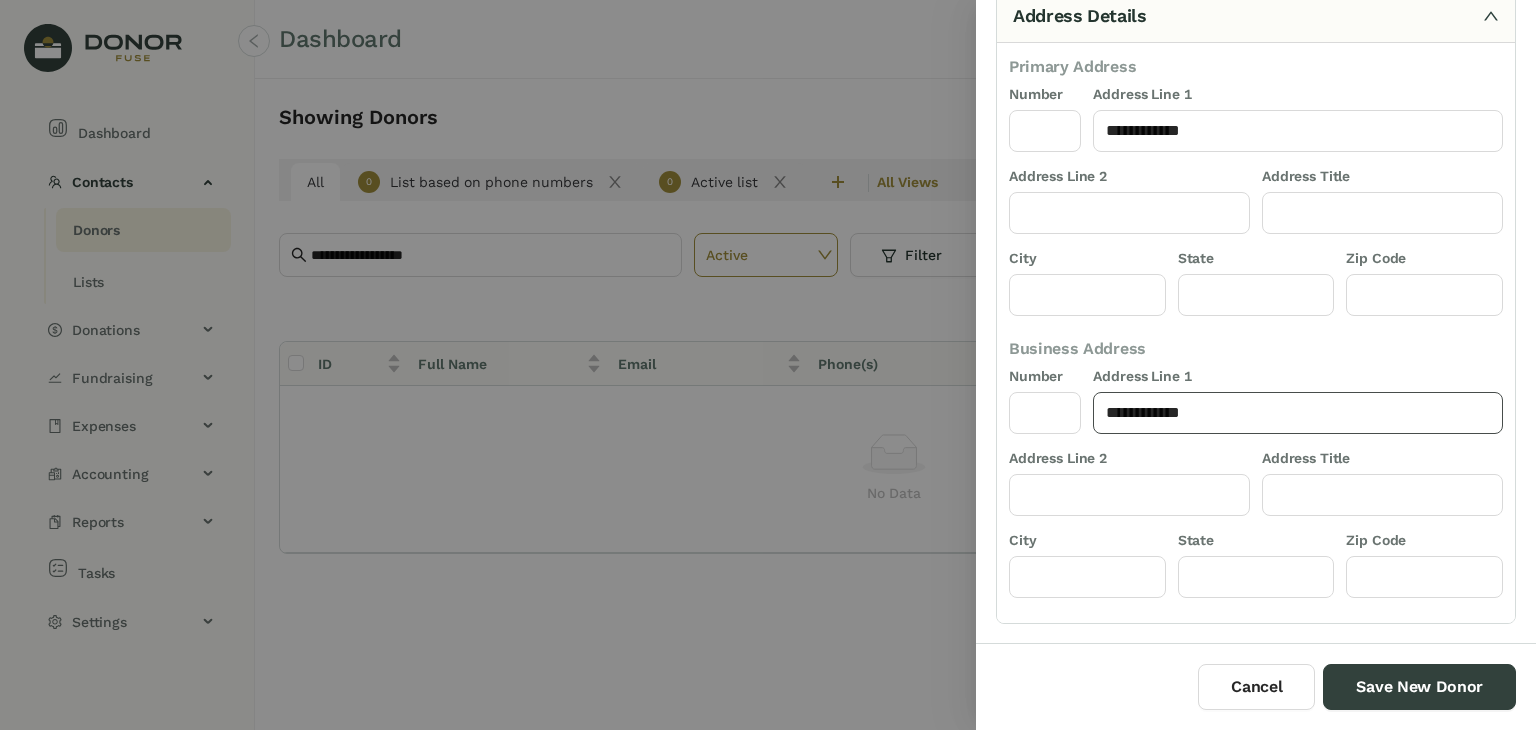 type on "**********" 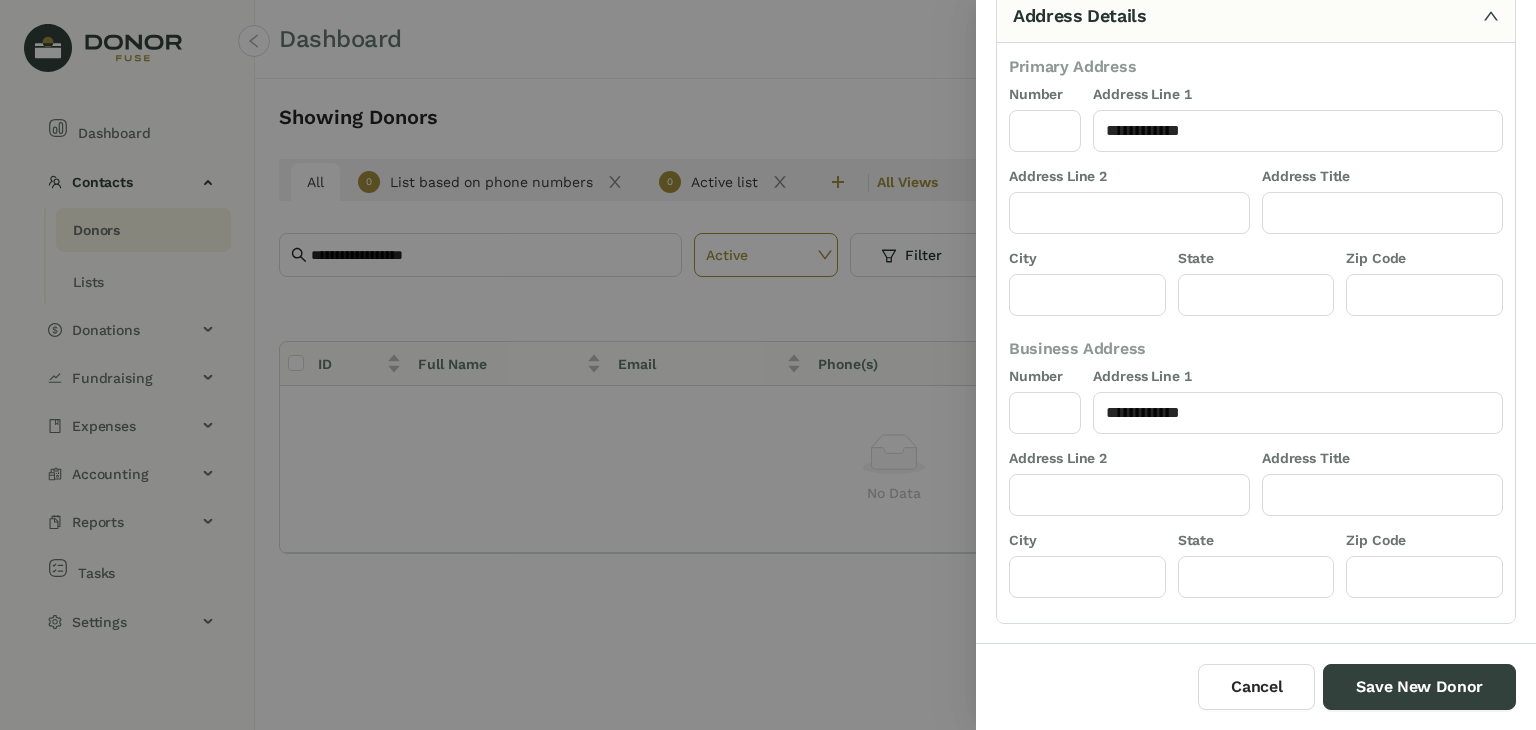 click at bounding box center (768, 365) 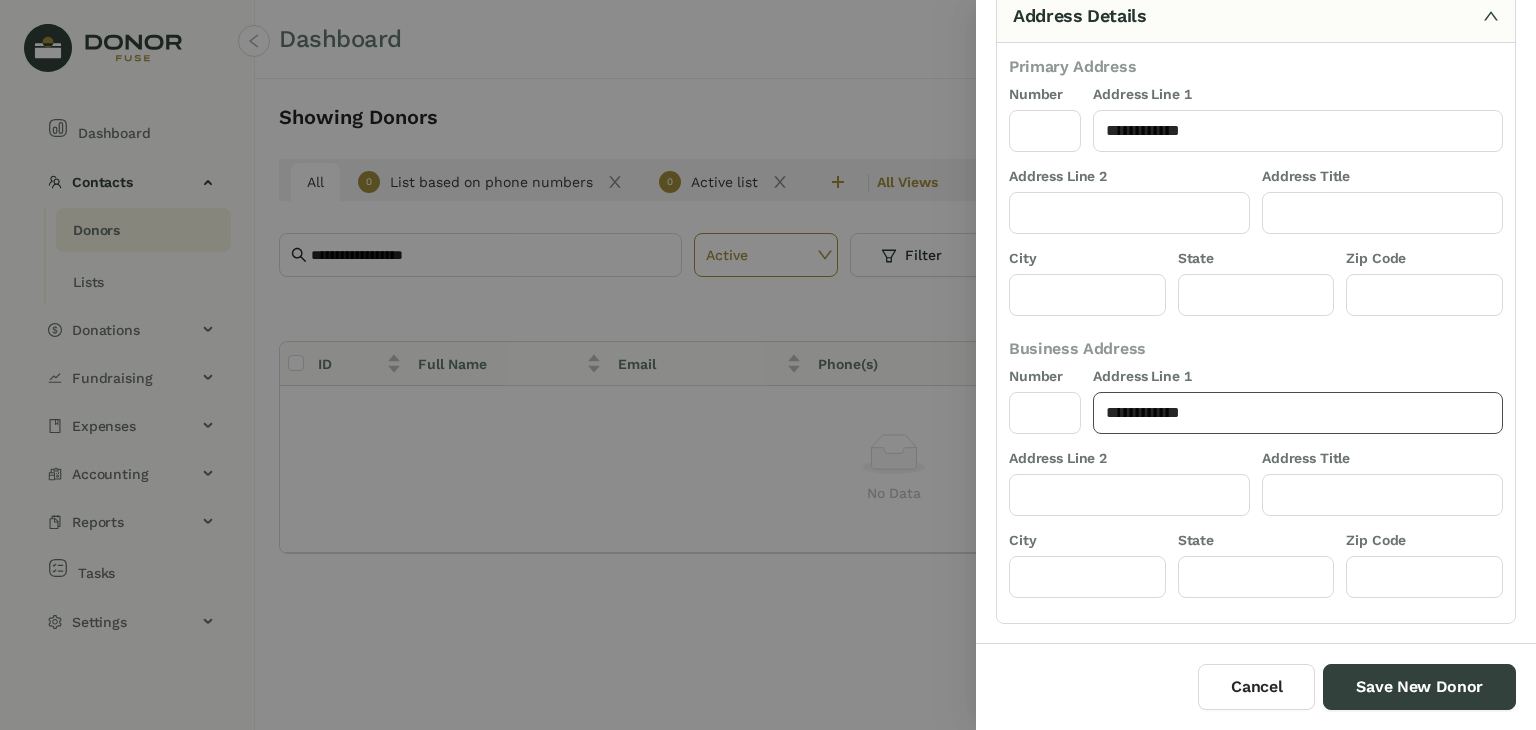 drag, startPoint x: 1228, startPoint y: 415, endPoint x: 984, endPoint y: 429, distance: 244.4013 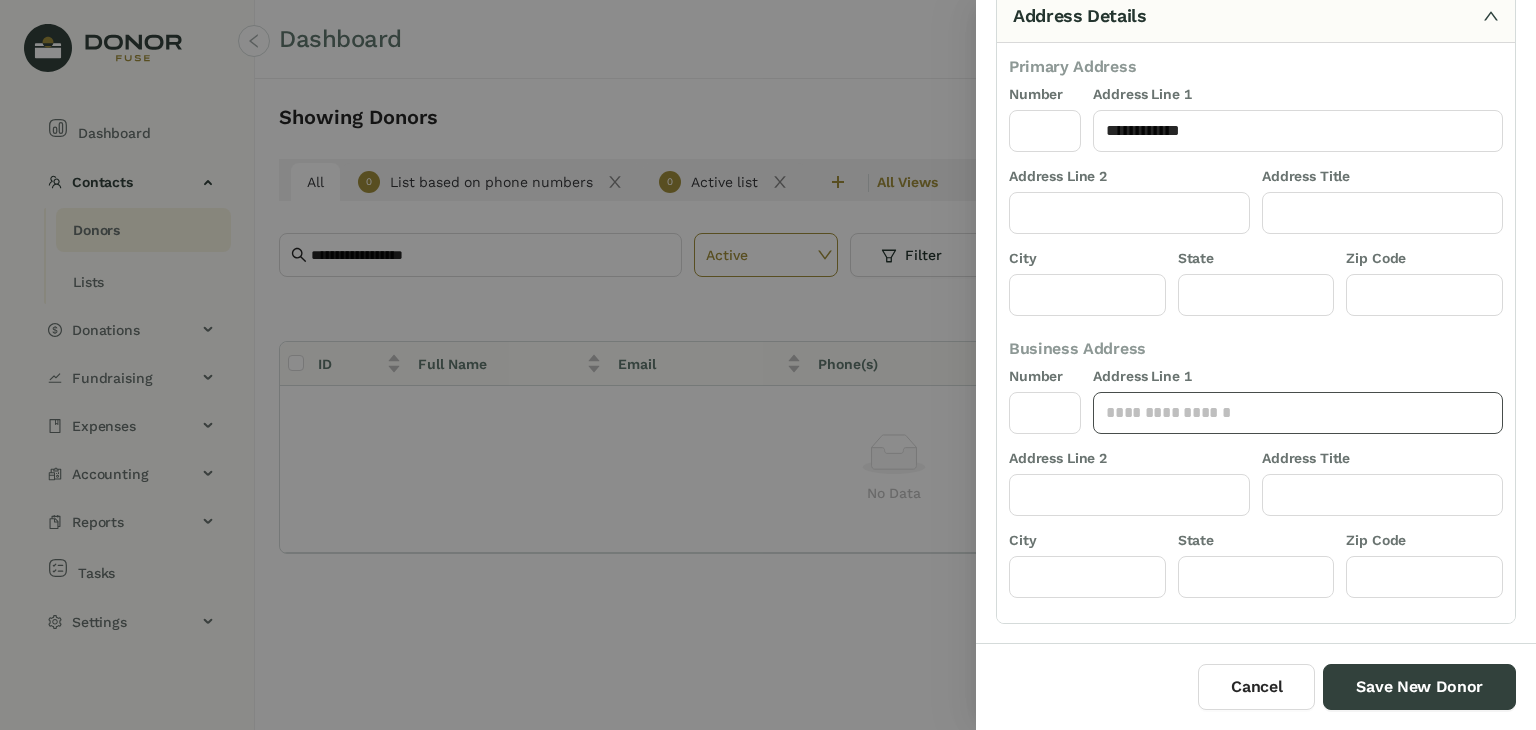 type 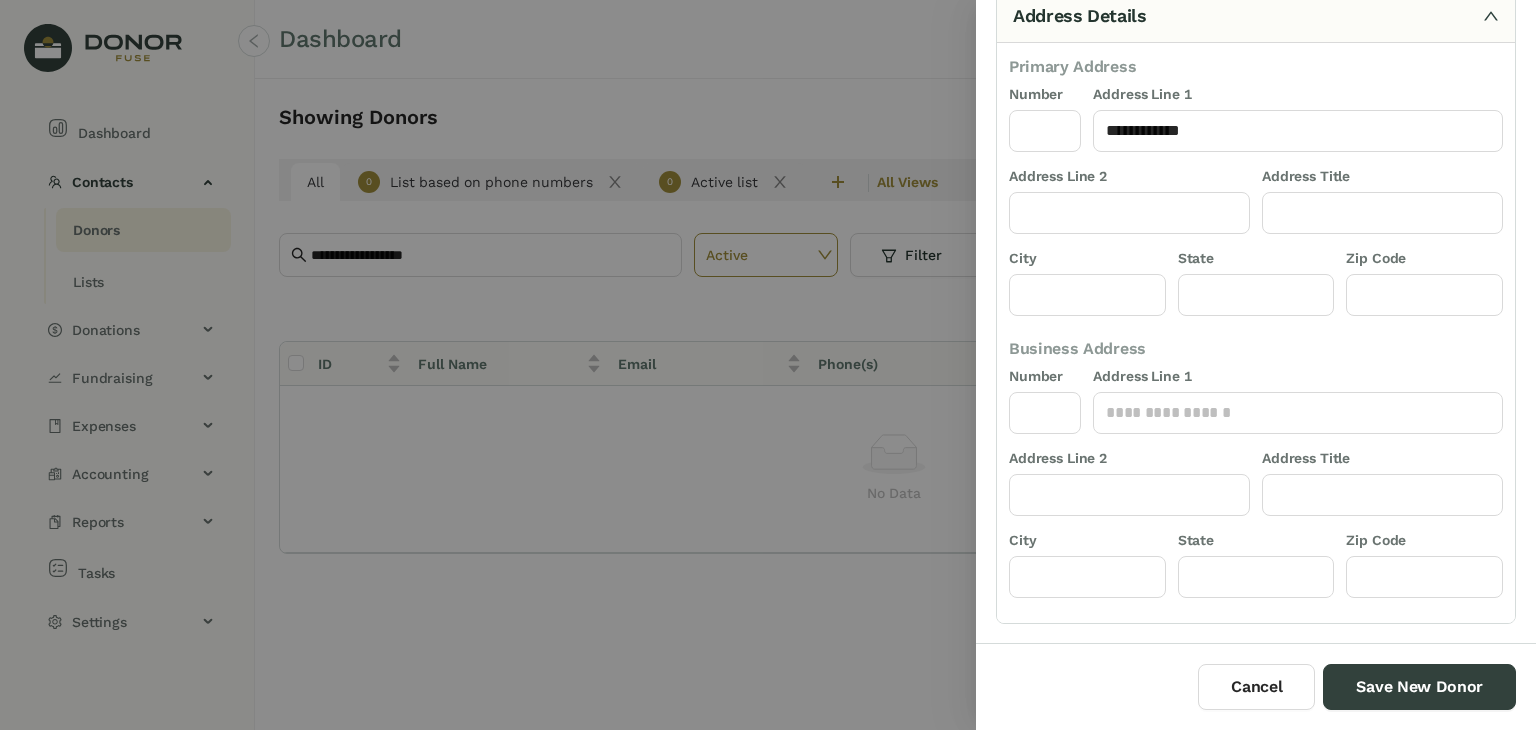 click on "City" at bounding box center [1087, 260] 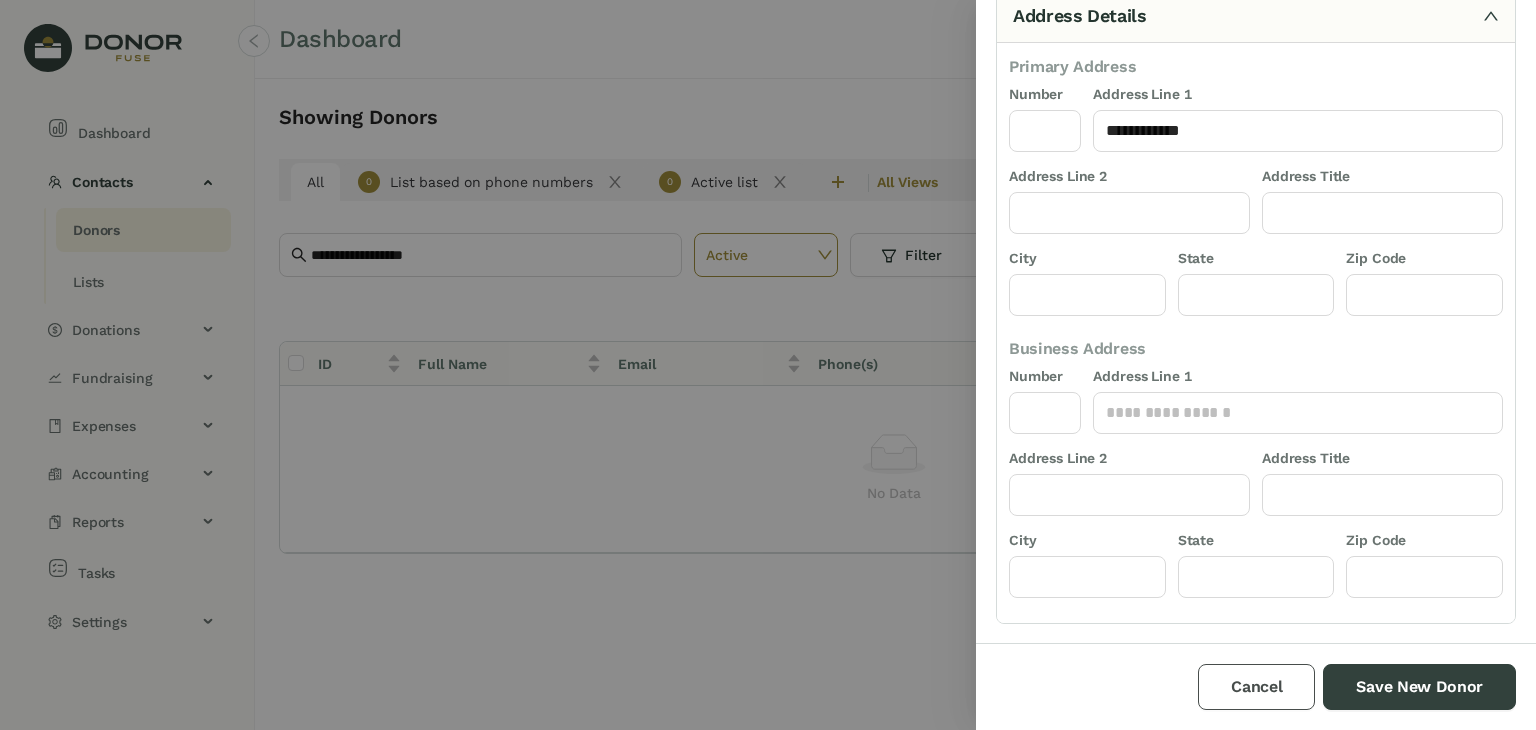 click on "Cancel" at bounding box center (1256, 687) 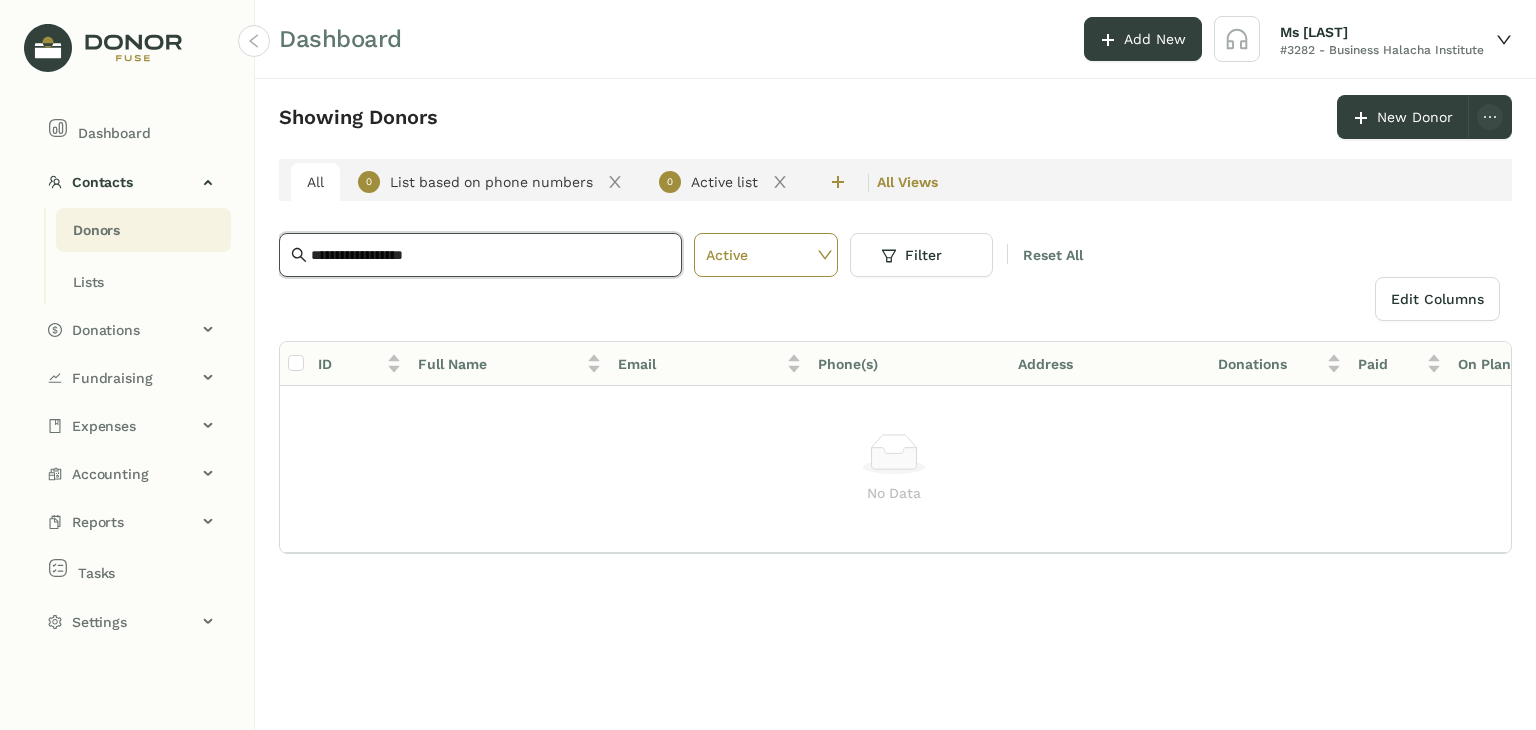 drag, startPoint x: 466, startPoint y: 256, endPoint x: 232, endPoint y: 247, distance: 234.17302 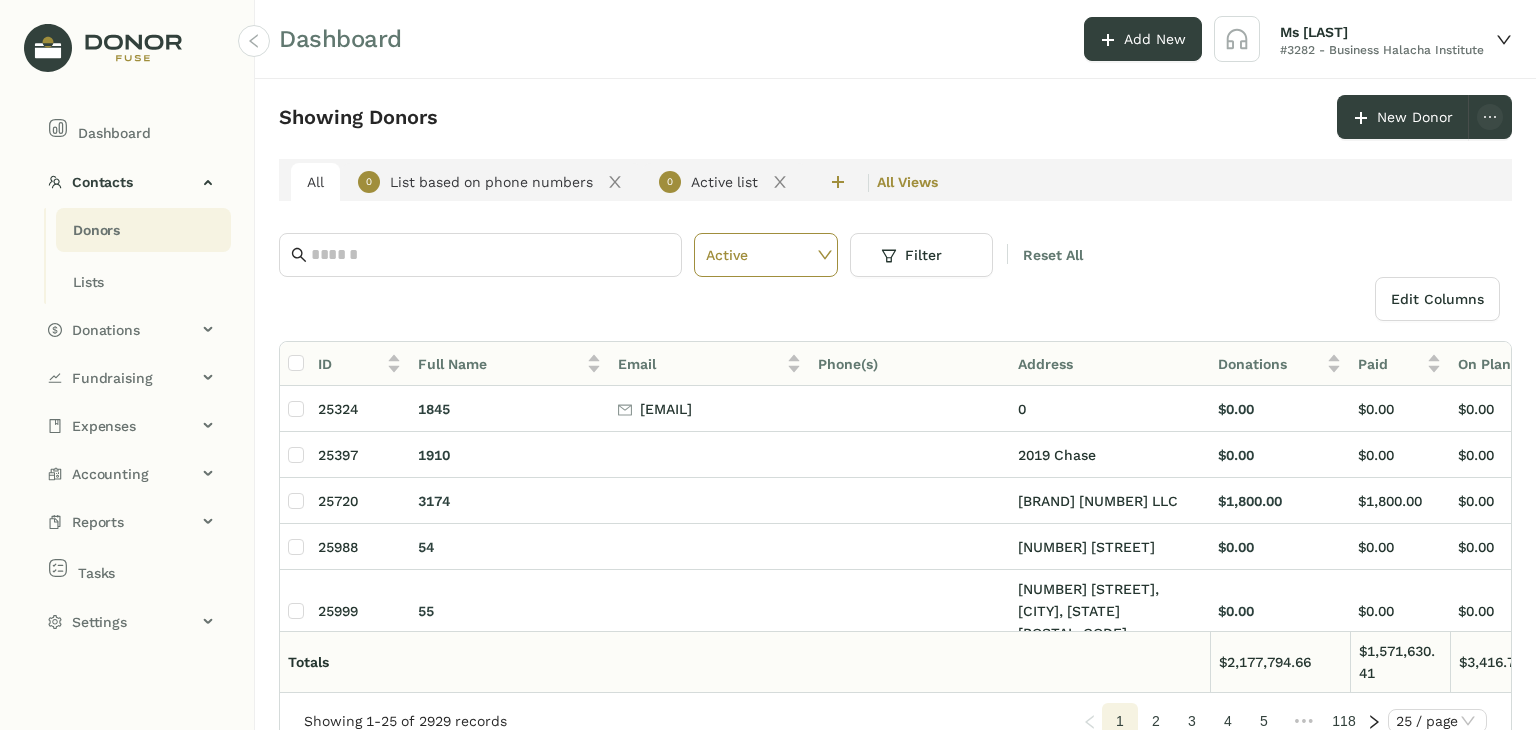 click on "Donors" at bounding box center [96, 230] 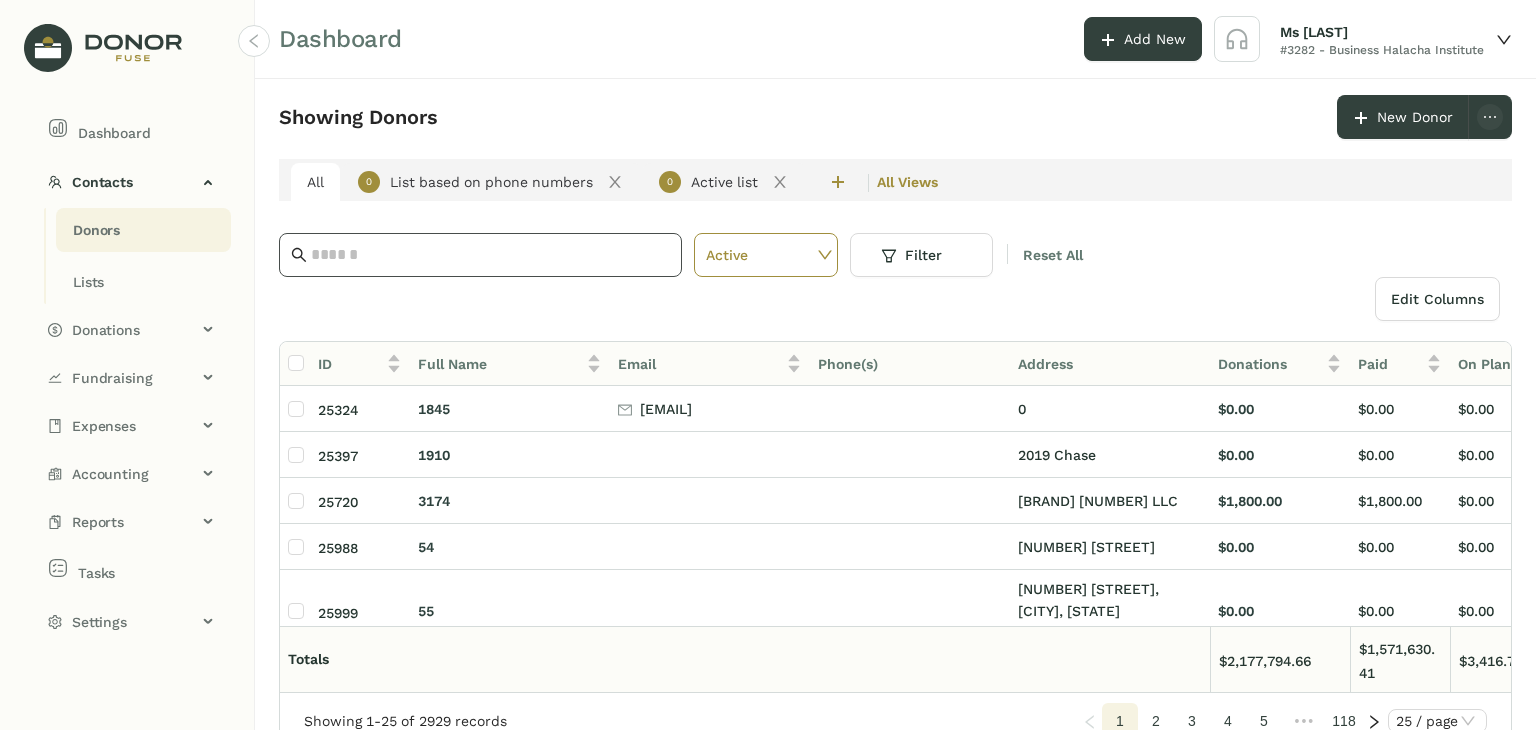 click at bounding box center [490, 255] 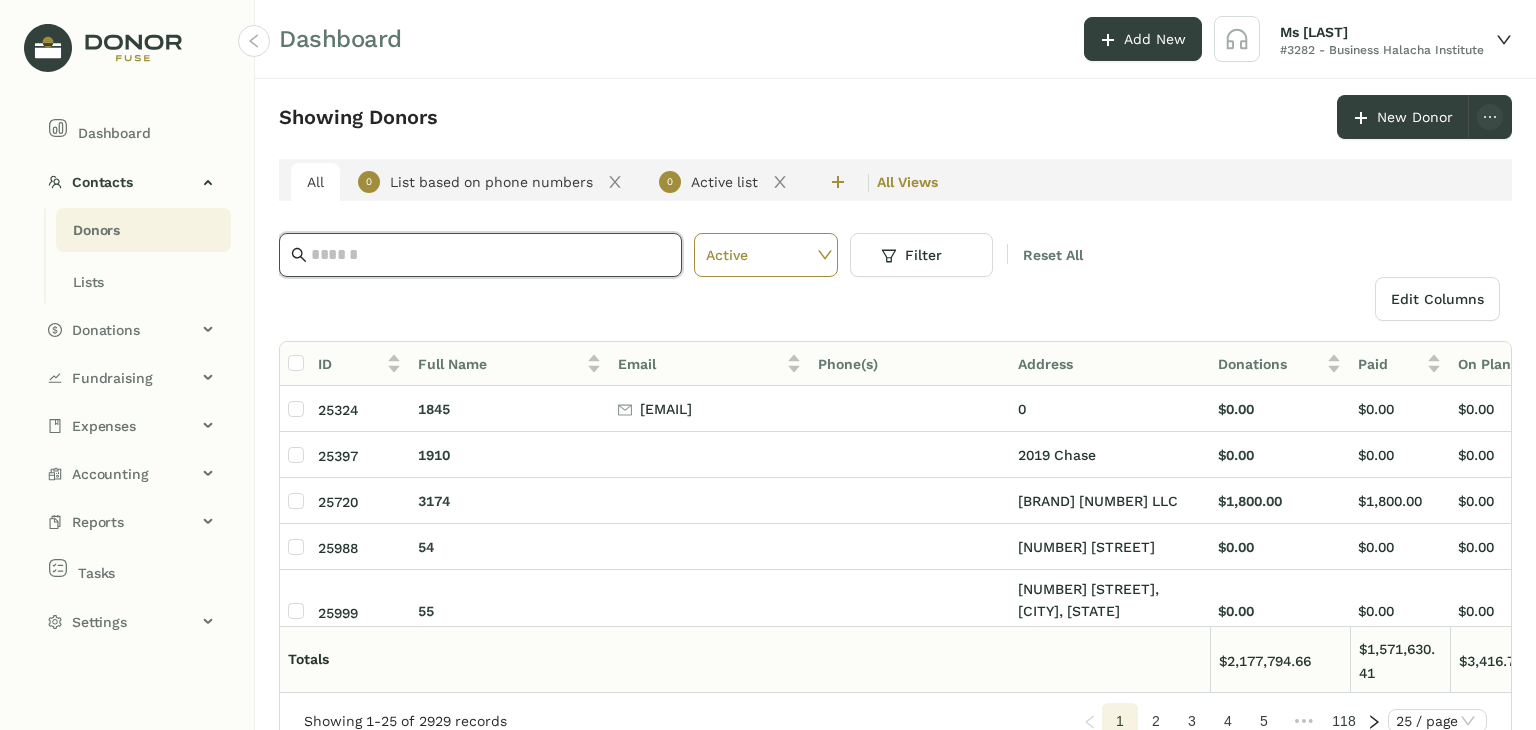 paste on "**********" 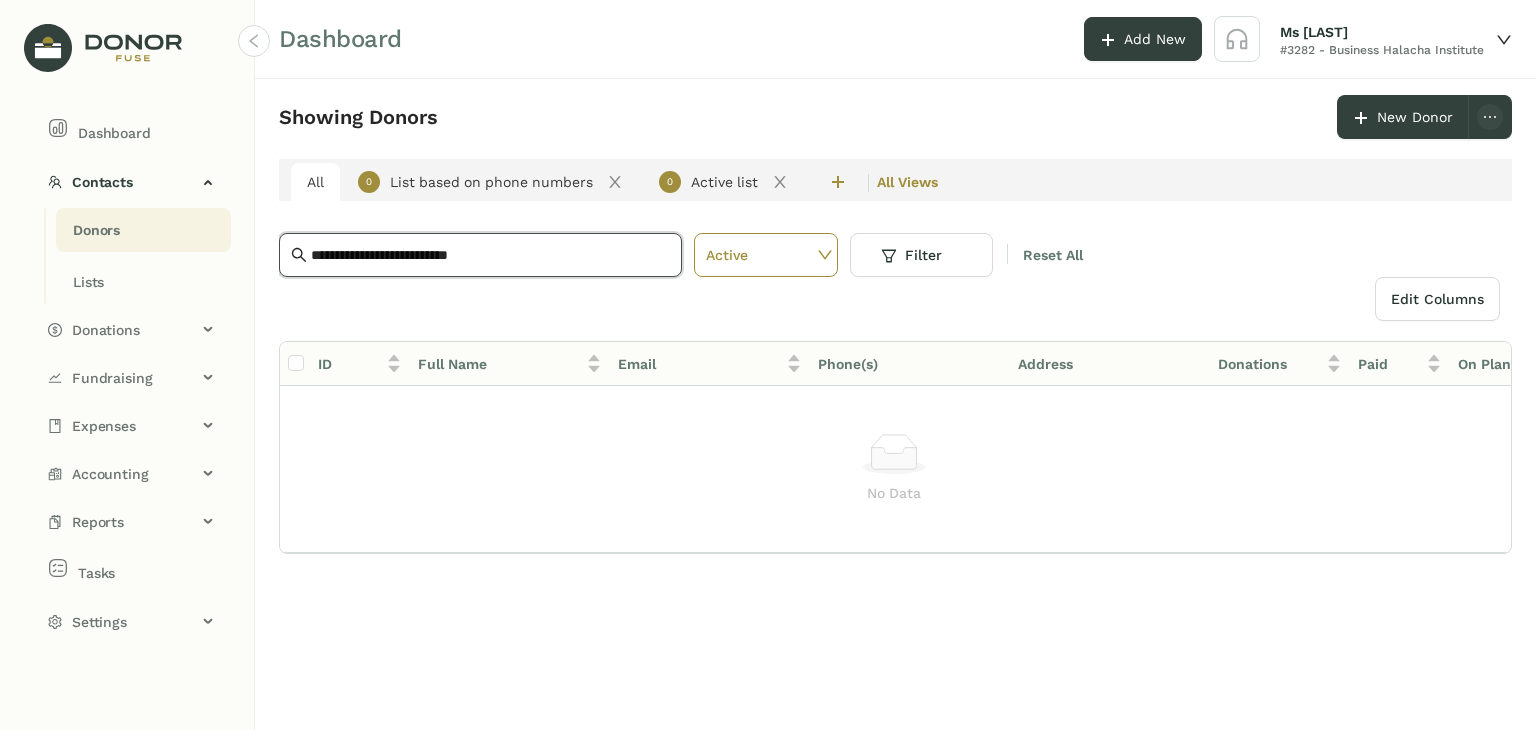drag, startPoint x: 535, startPoint y: 252, endPoint x: 0, endPoint y: 243, distance: 535.0757 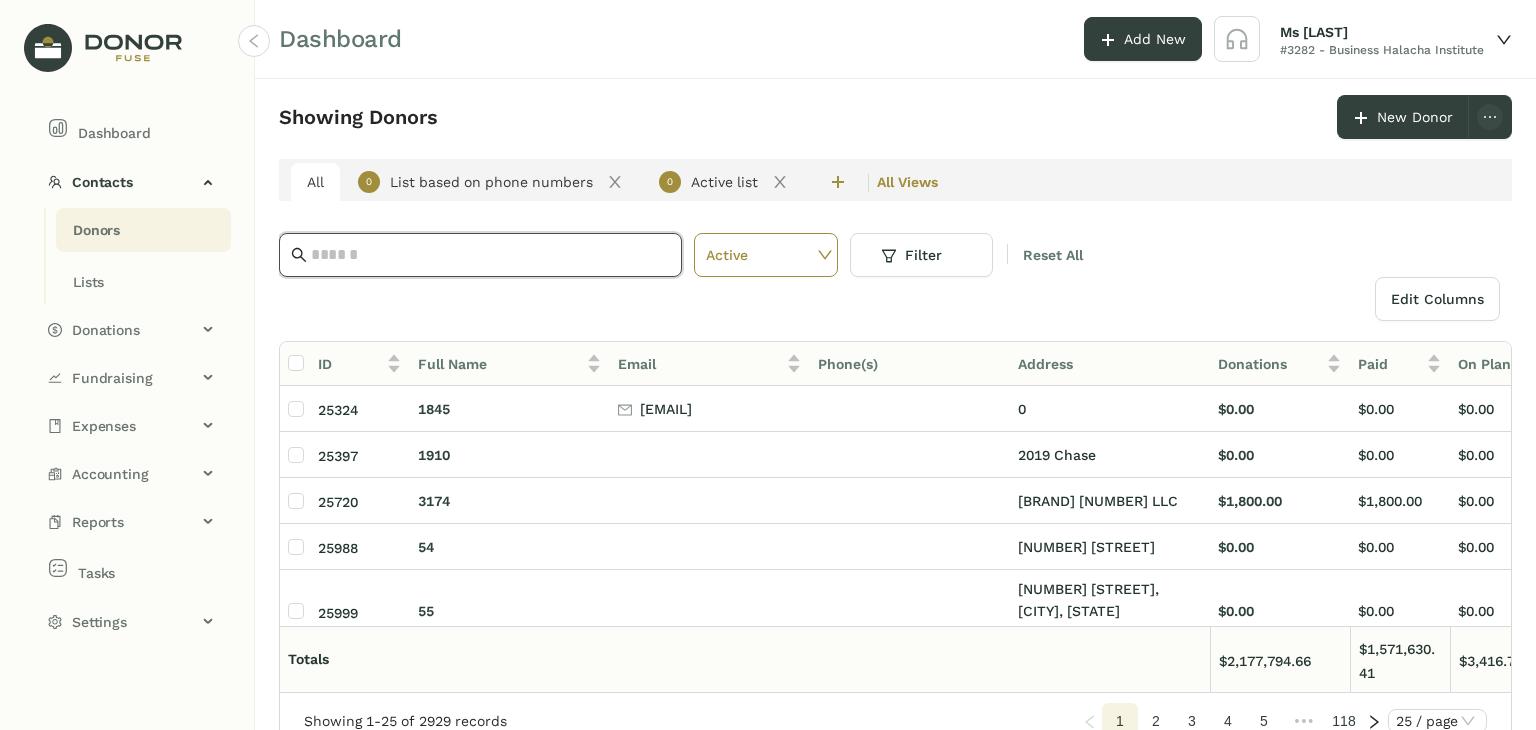 click at bounding box center [490, 255] 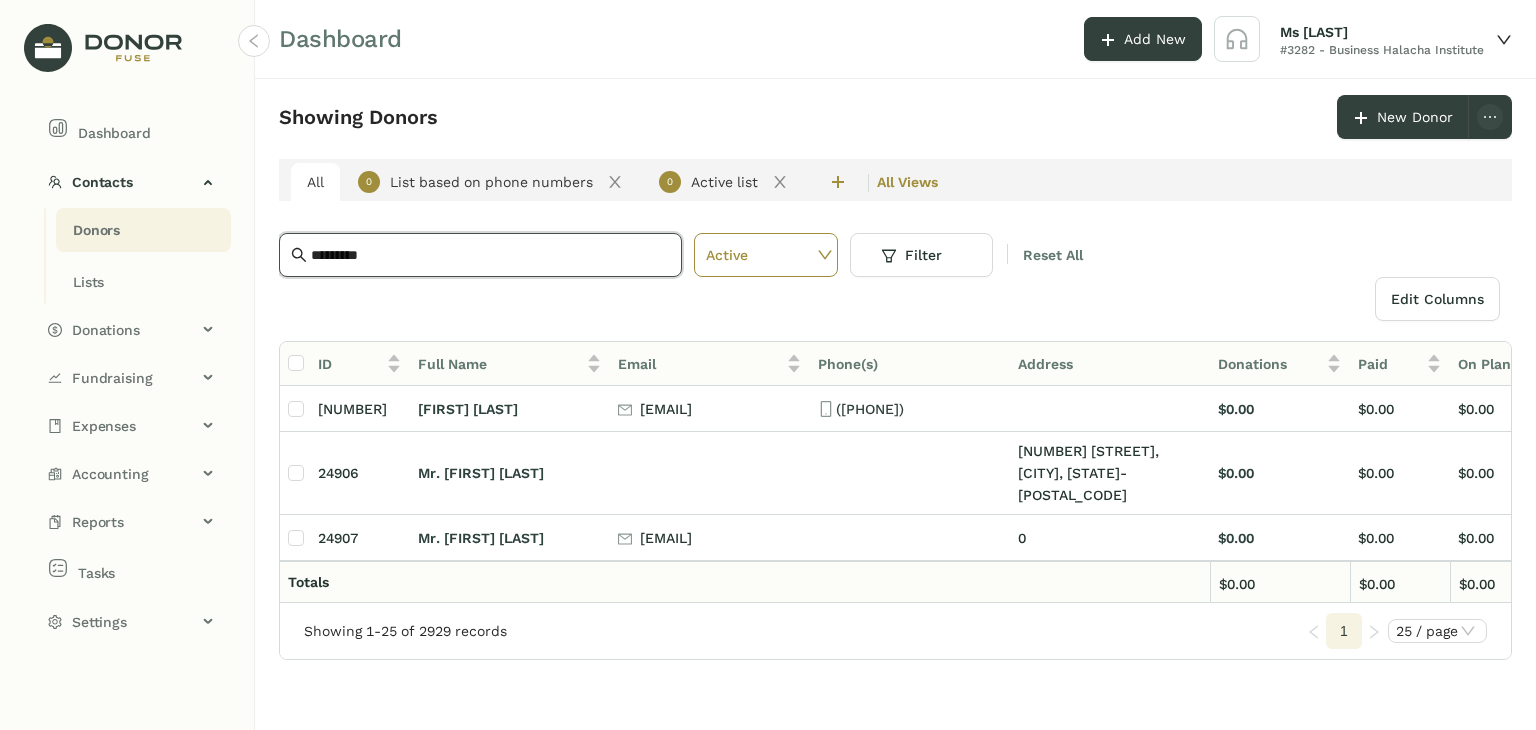 type on "*********" 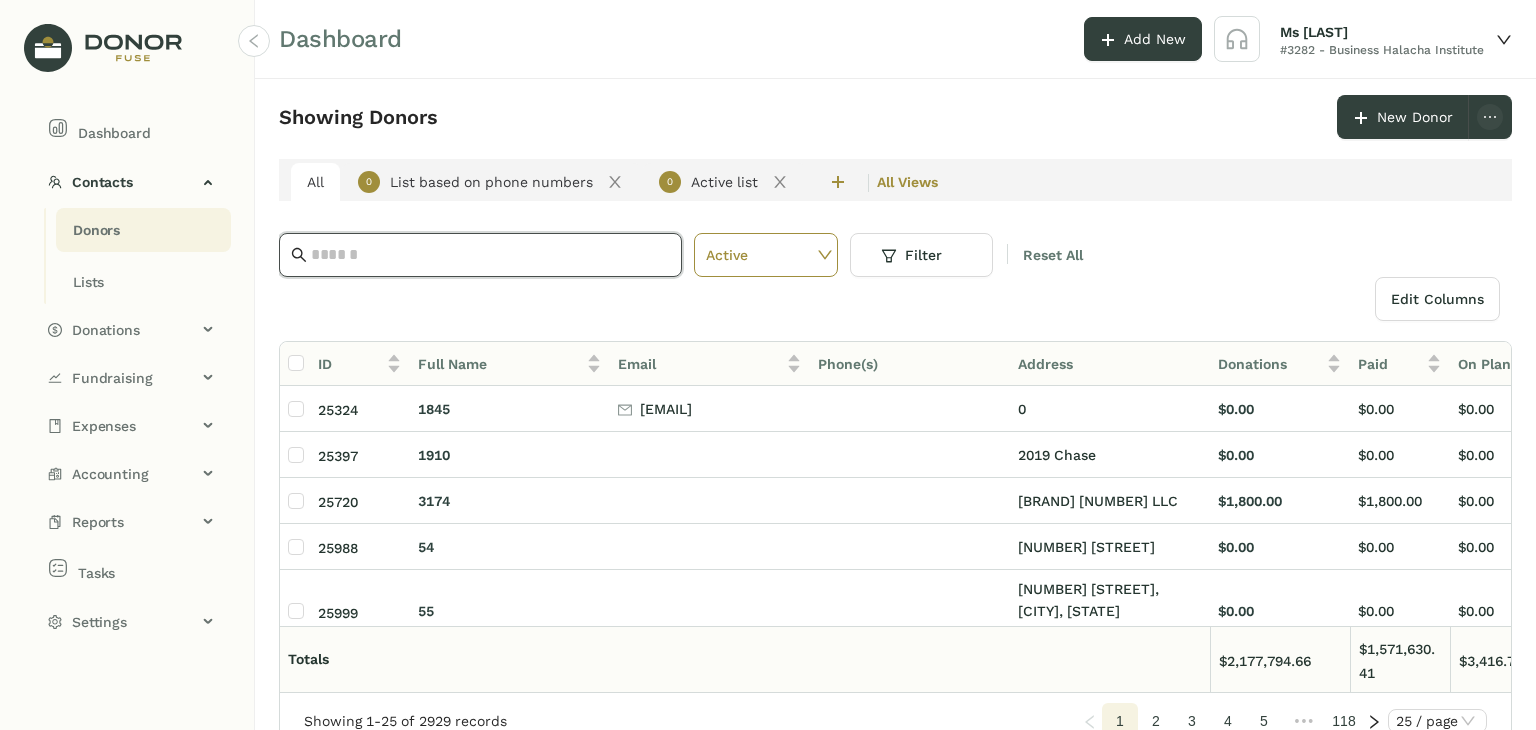 click at bounding box center (480, 255) 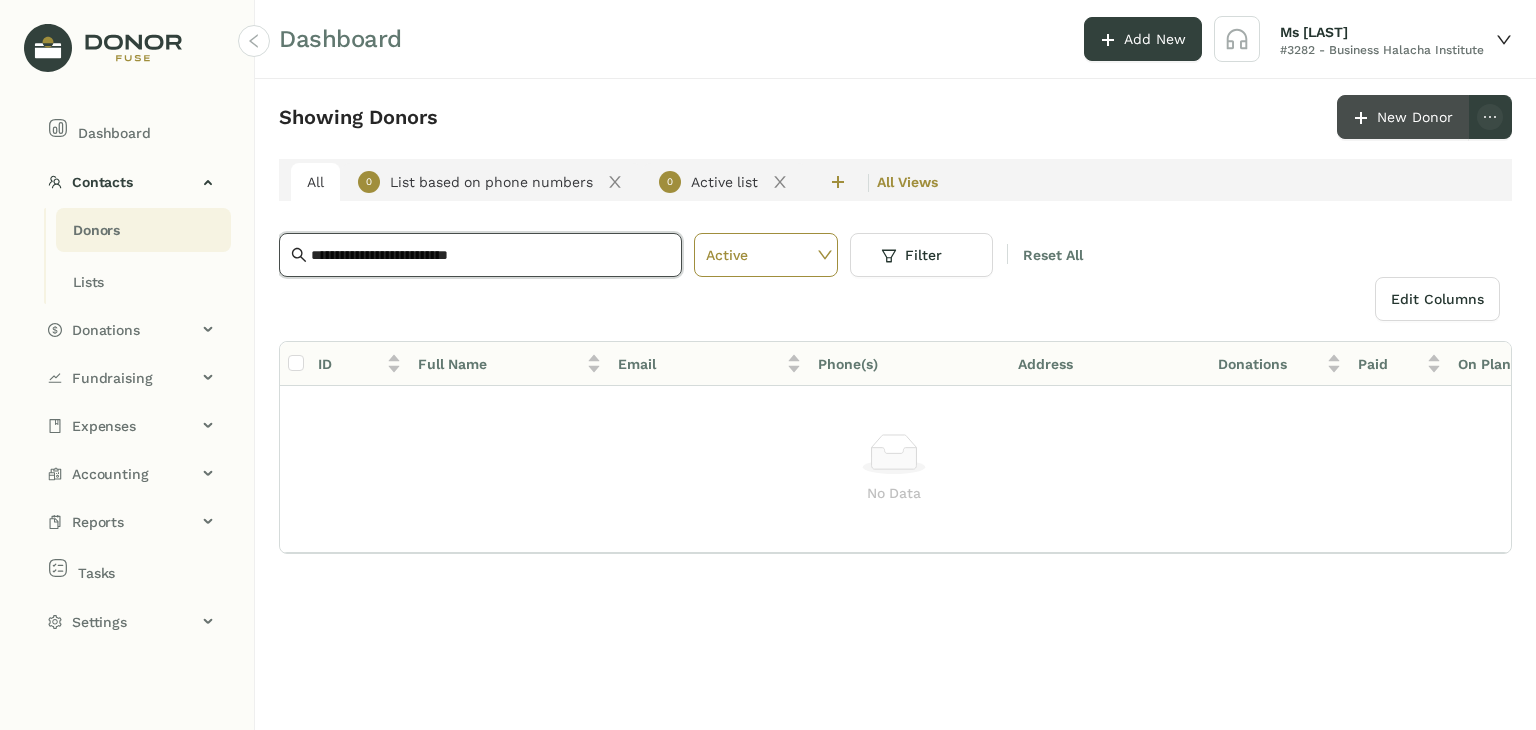 type on "**********" 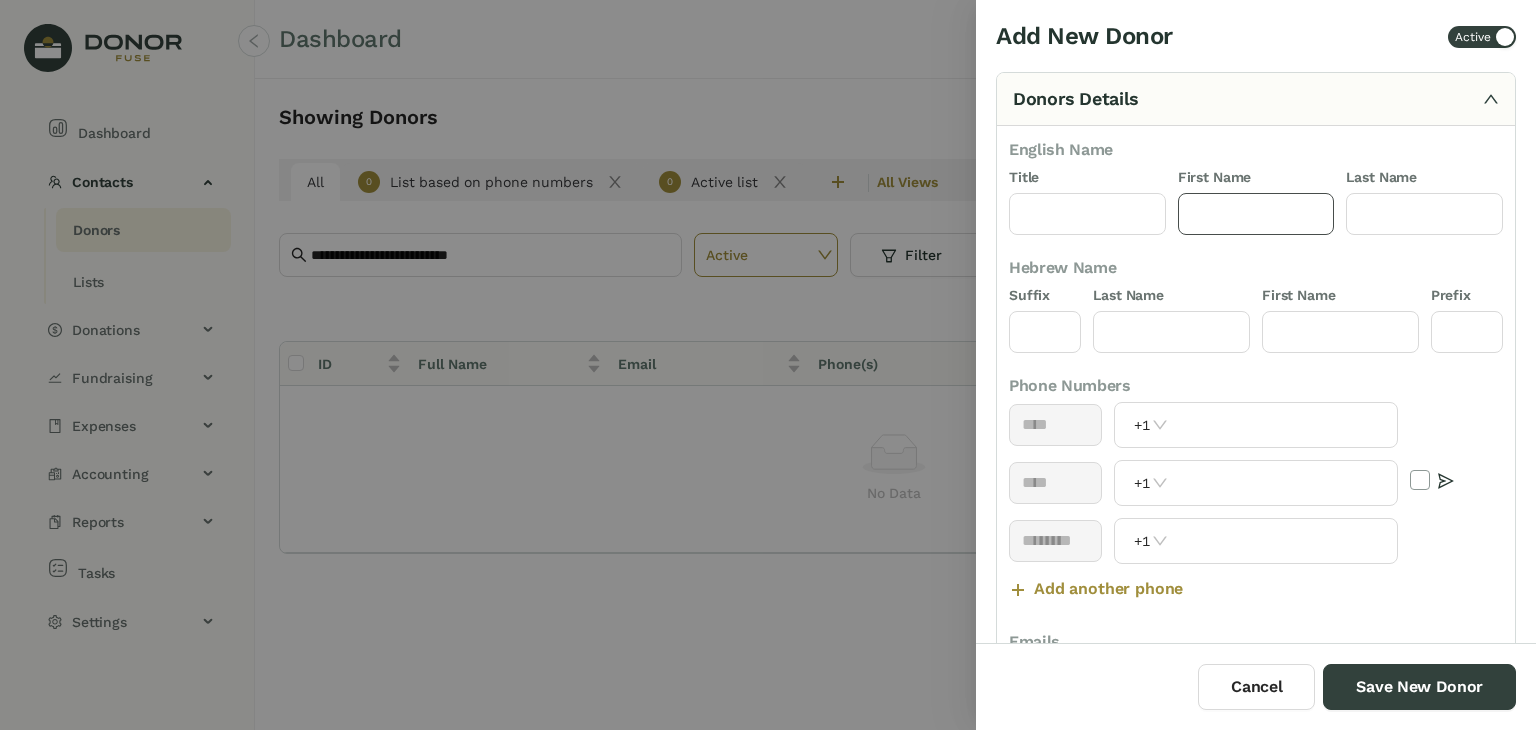 click at bounding box center [1256, 214] 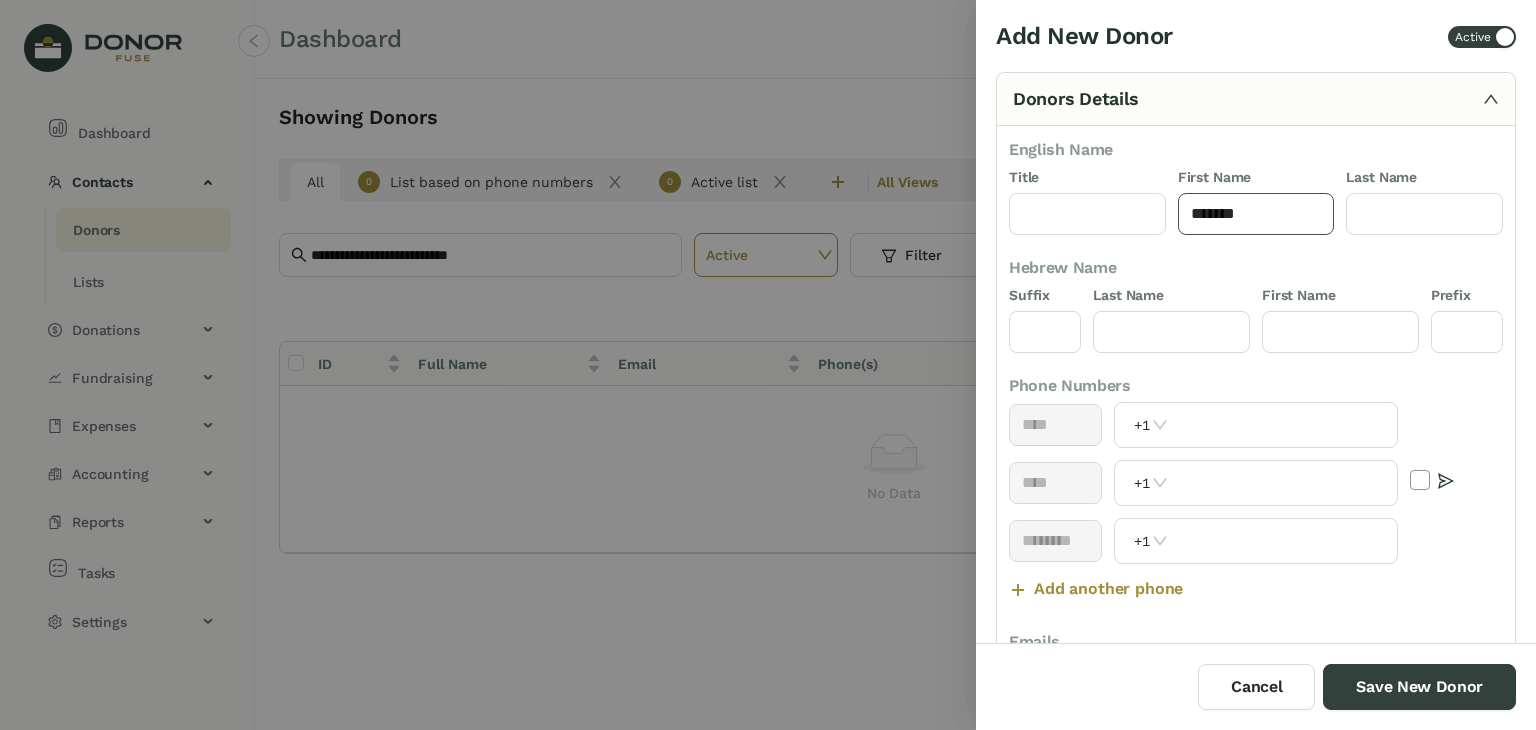 type on "*******" 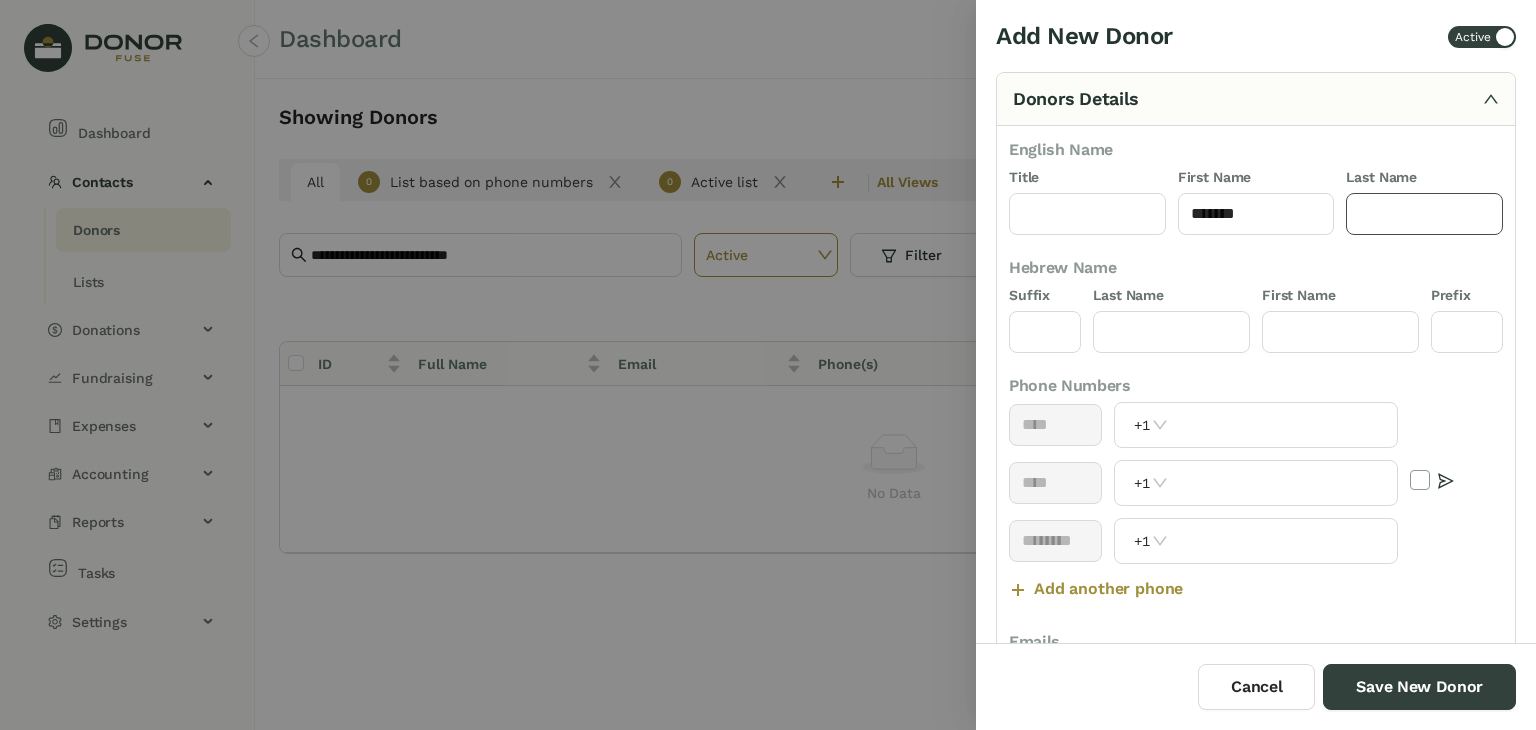 click at bounding box center [1424, 214] 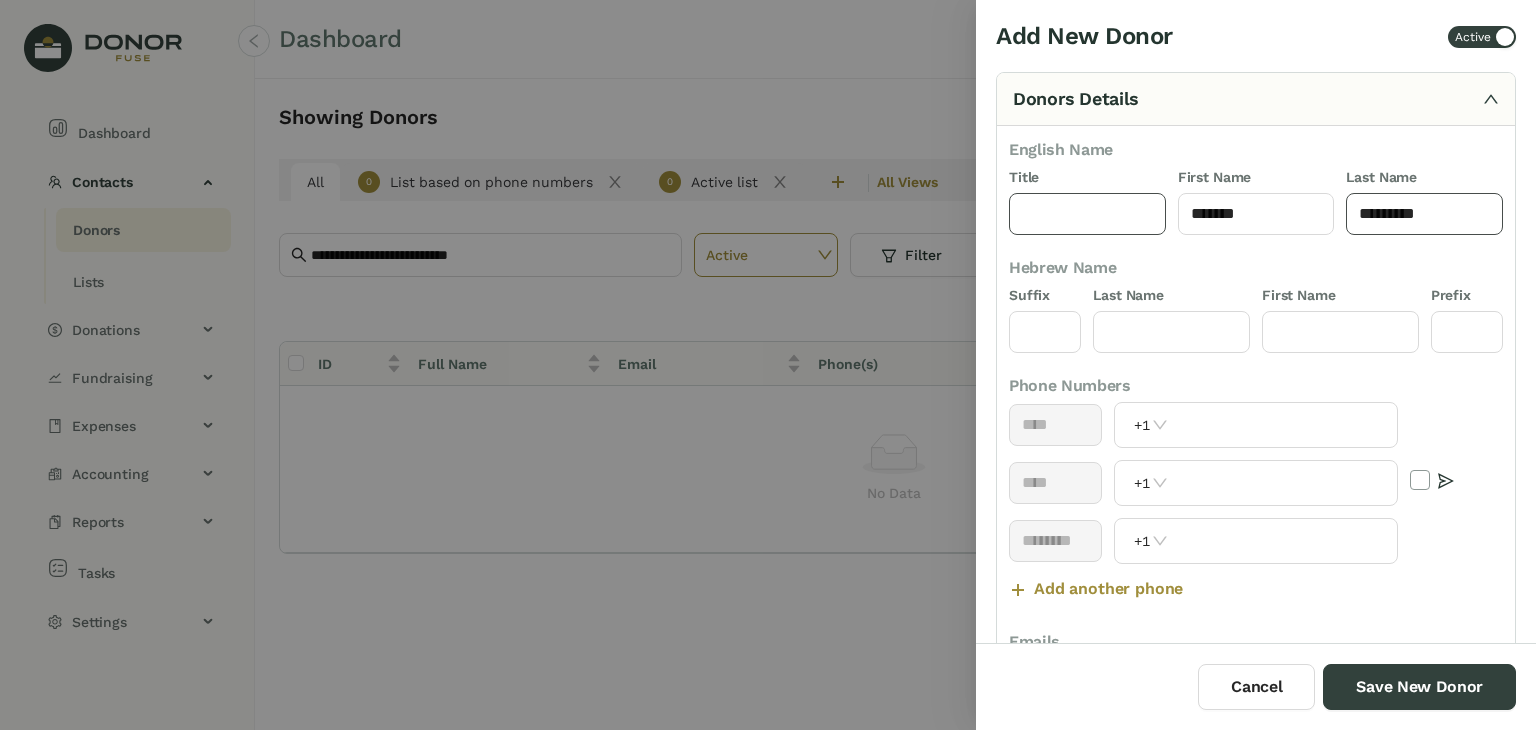 type on "*********" 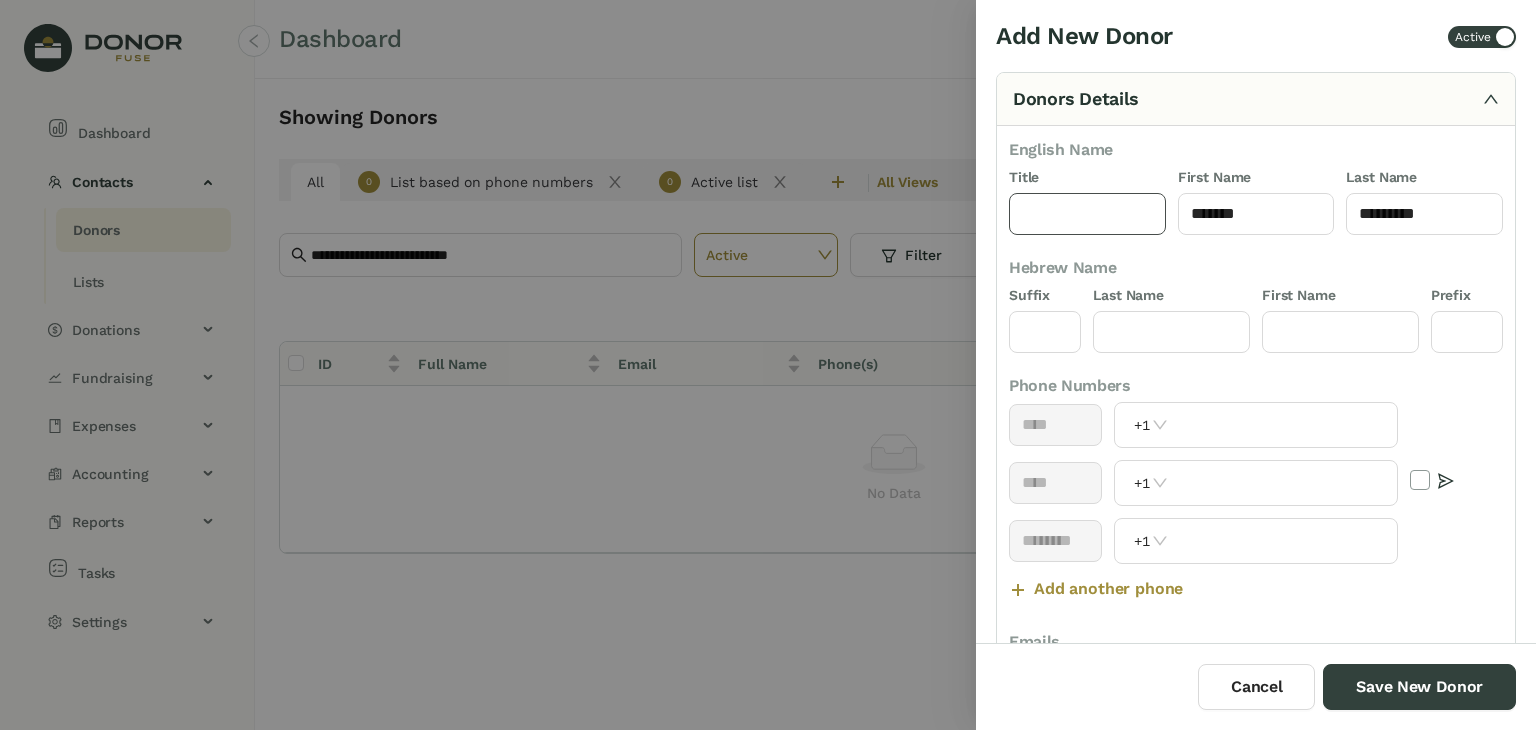 click at bounding box center (1087, 214) 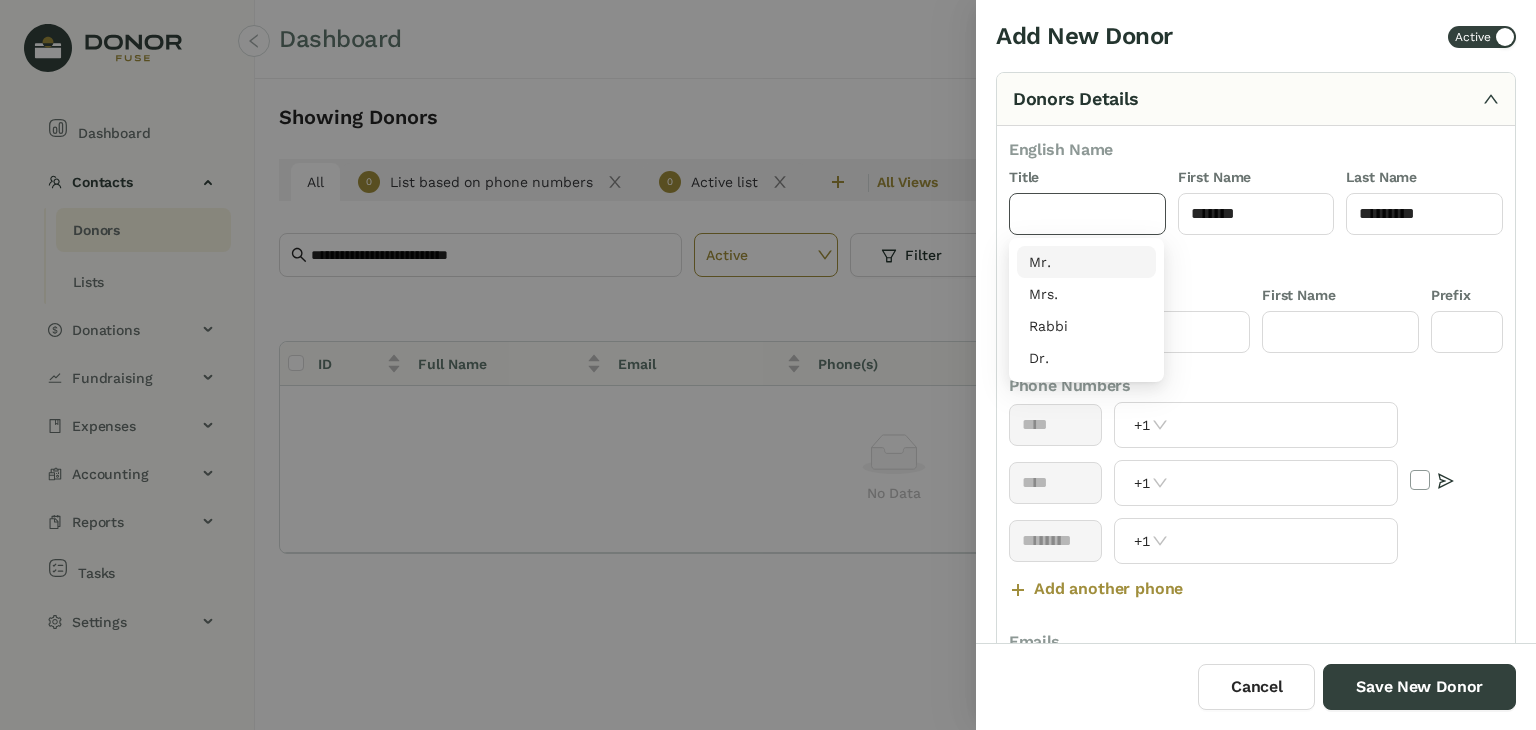 click on "Mr." at bounding box center (1086, 262) 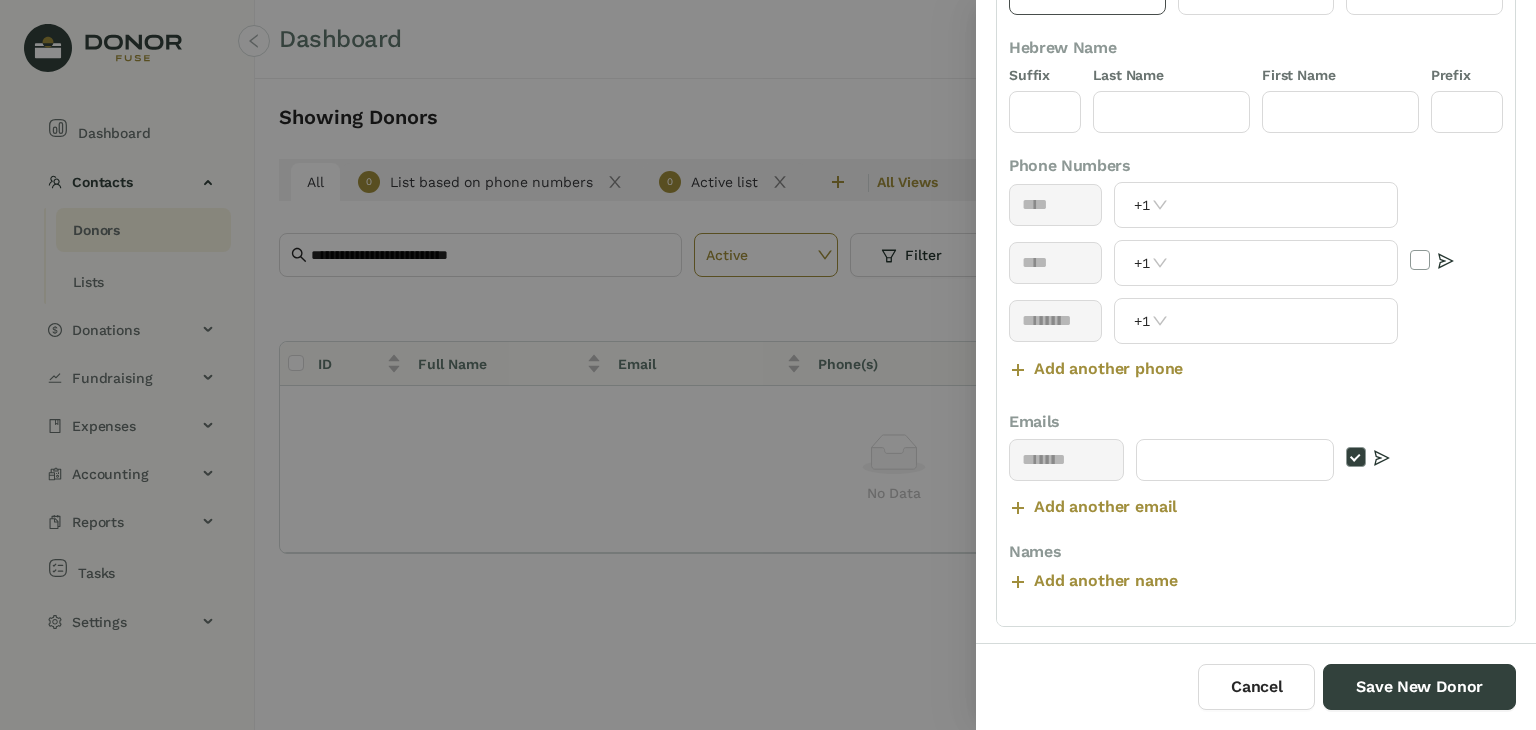 scroll, scrollTop: 270, scrollLeft: 0, axis: vertical 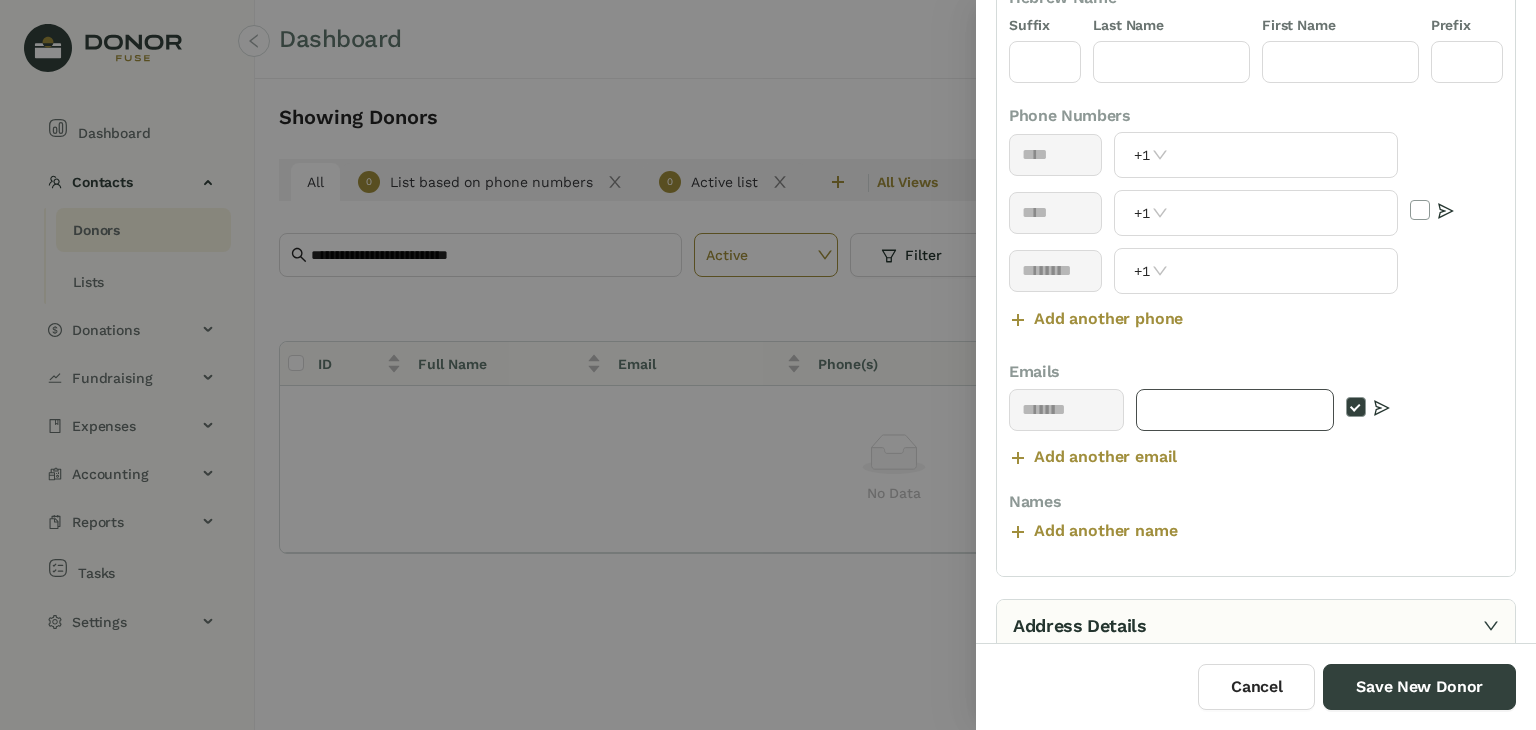 click at bounding box center (1235, 410) 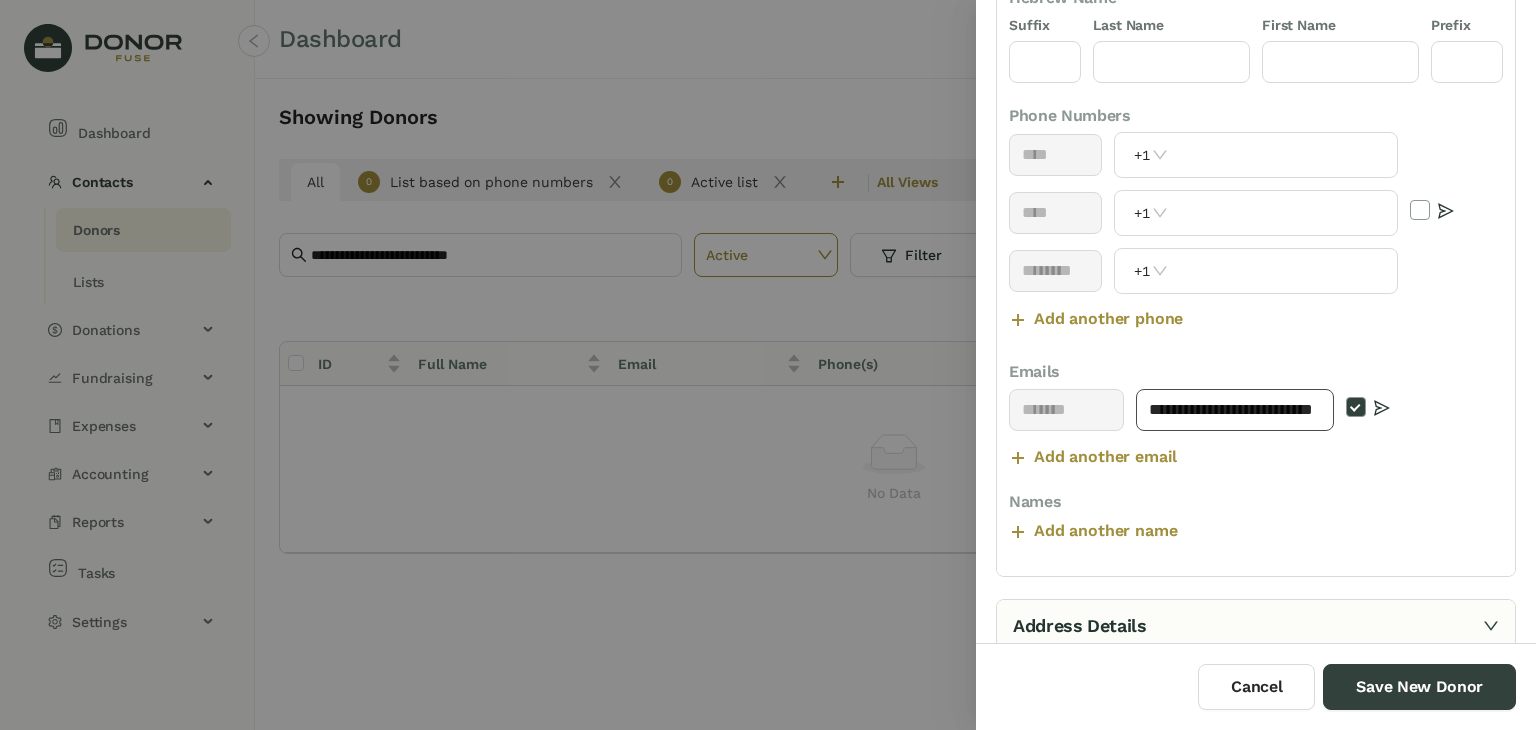 scroll, scrollTop: 0, scrollLeft: 62, axis: horizontal 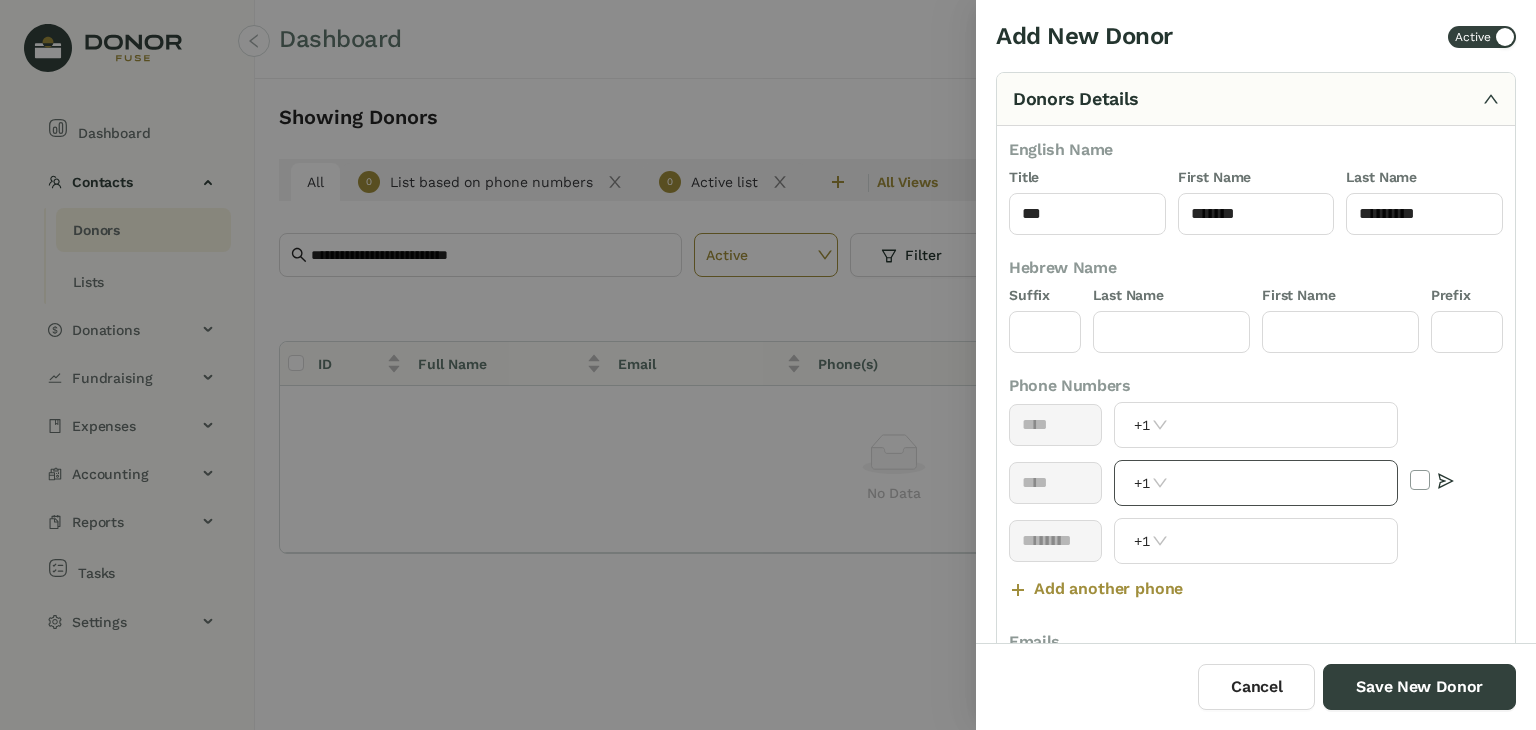 type on "**********" 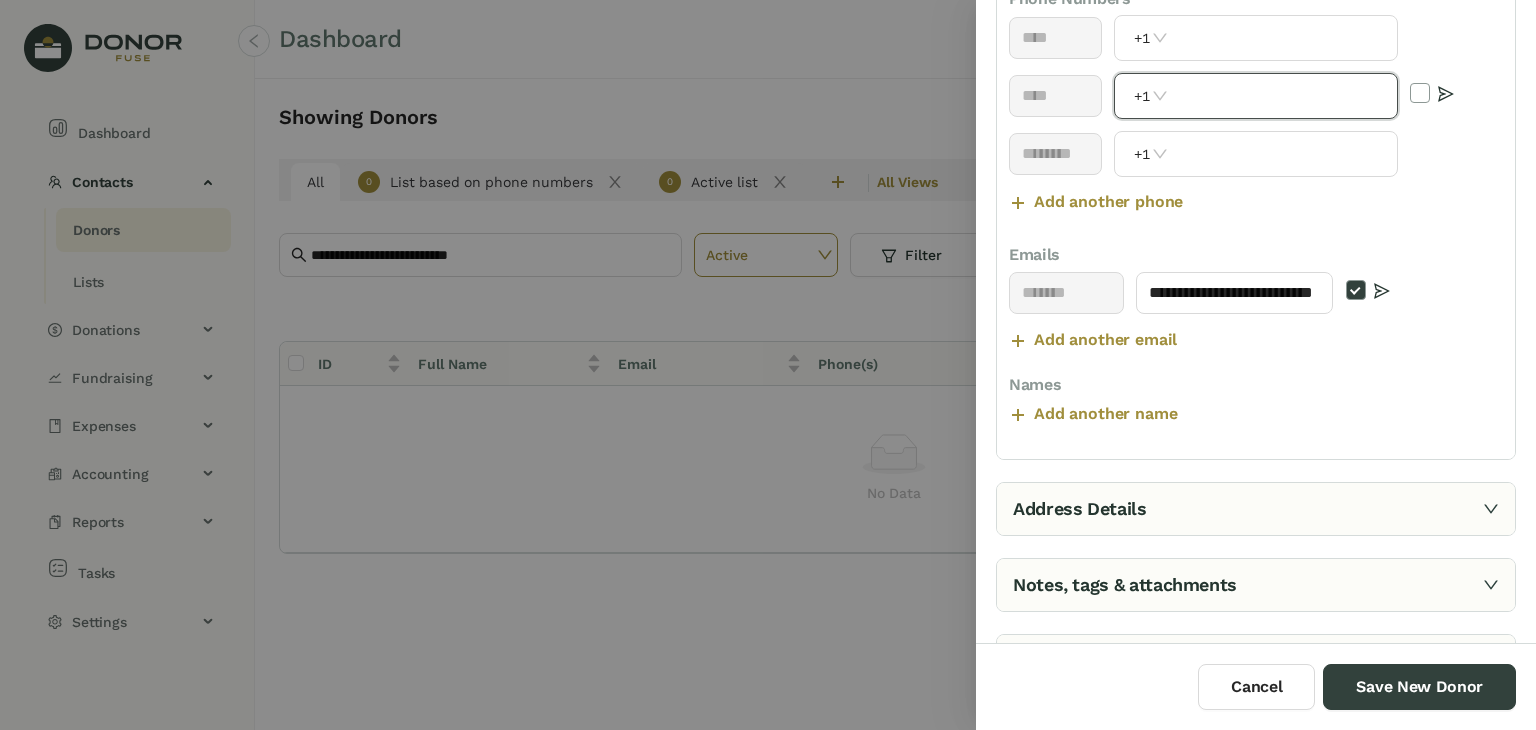 scroll, scrollTop: 523, scrollLeft: 0, axis: vertical 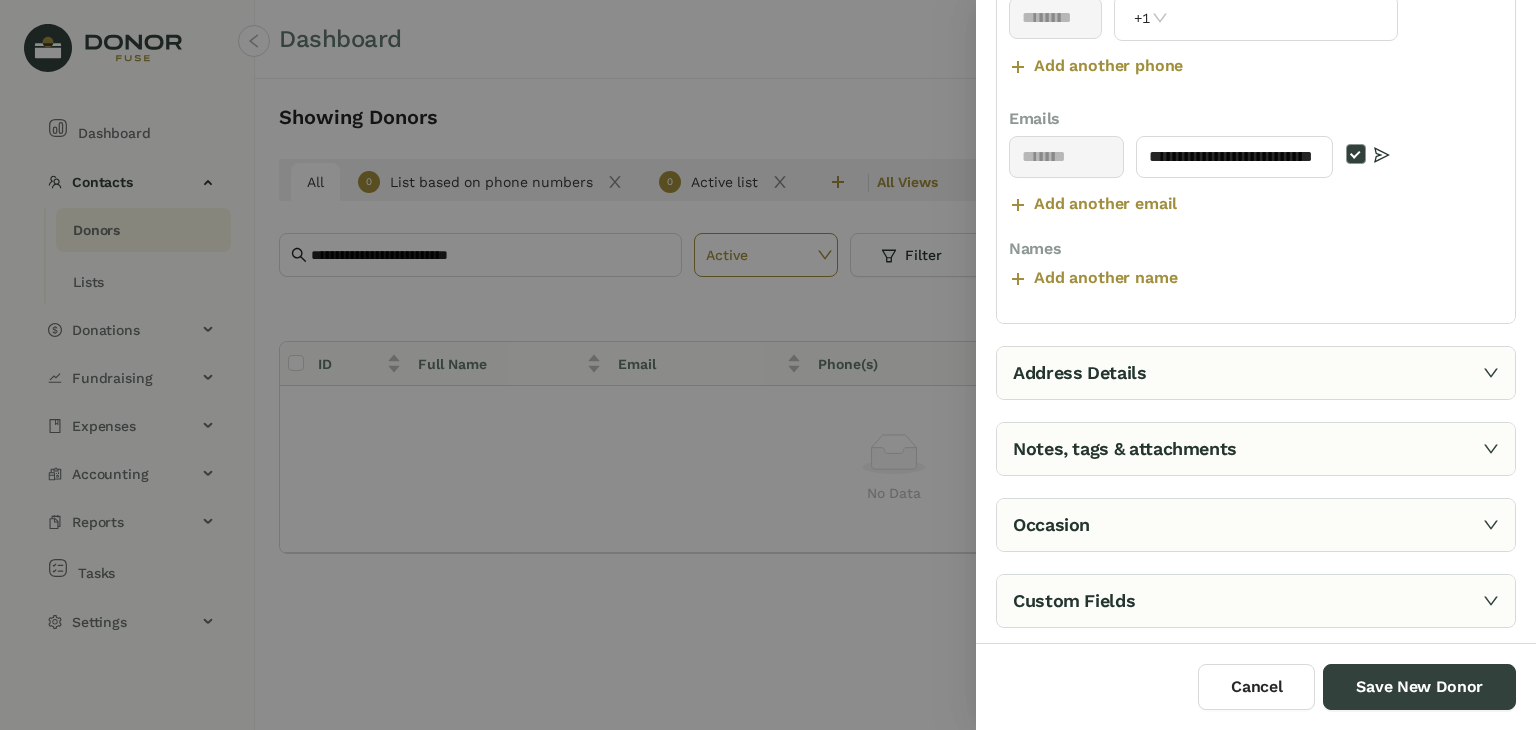 click on "Notes, tags & attachments" at bounding box center [1256, 449] 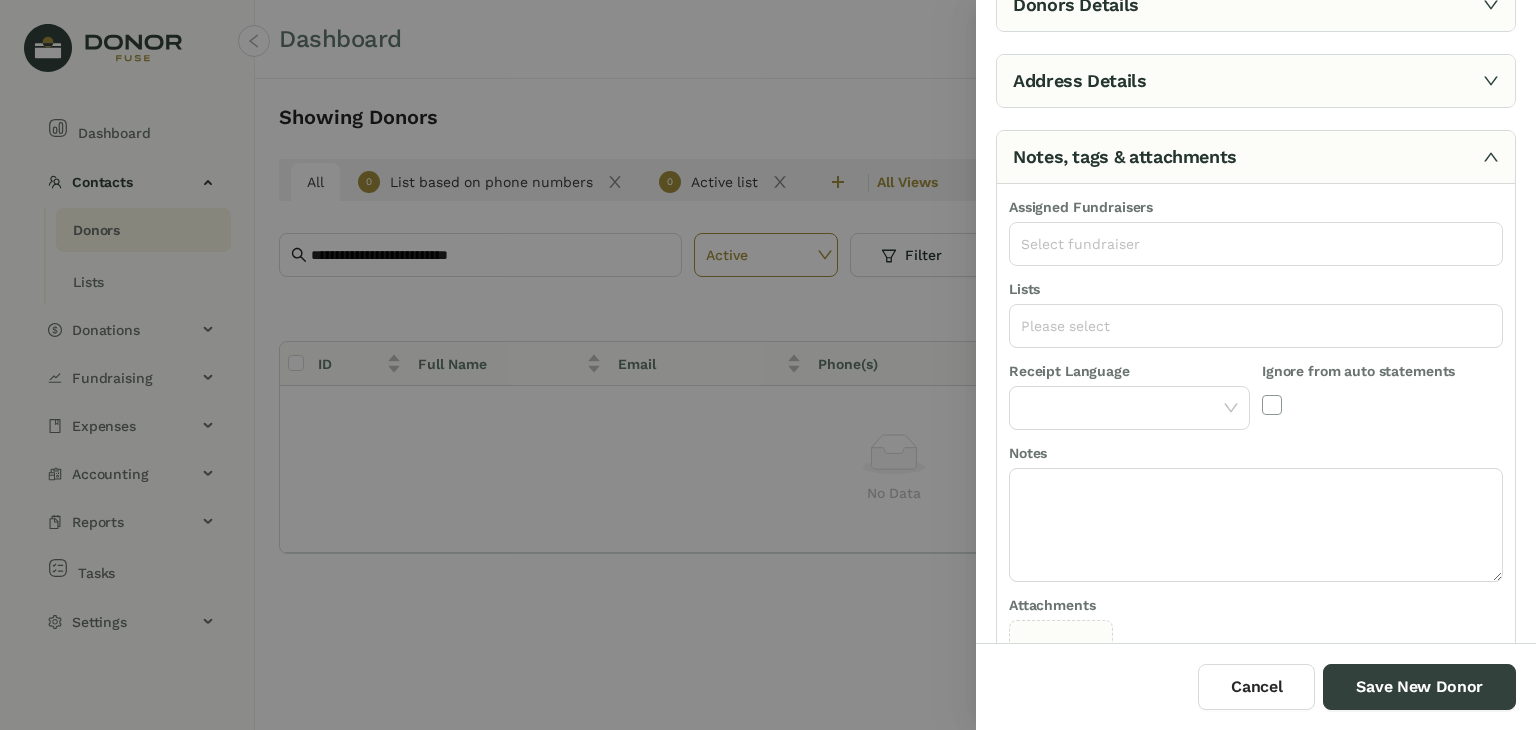 scroll, scrollTop: 0, scrollLeft: 0, axis: both 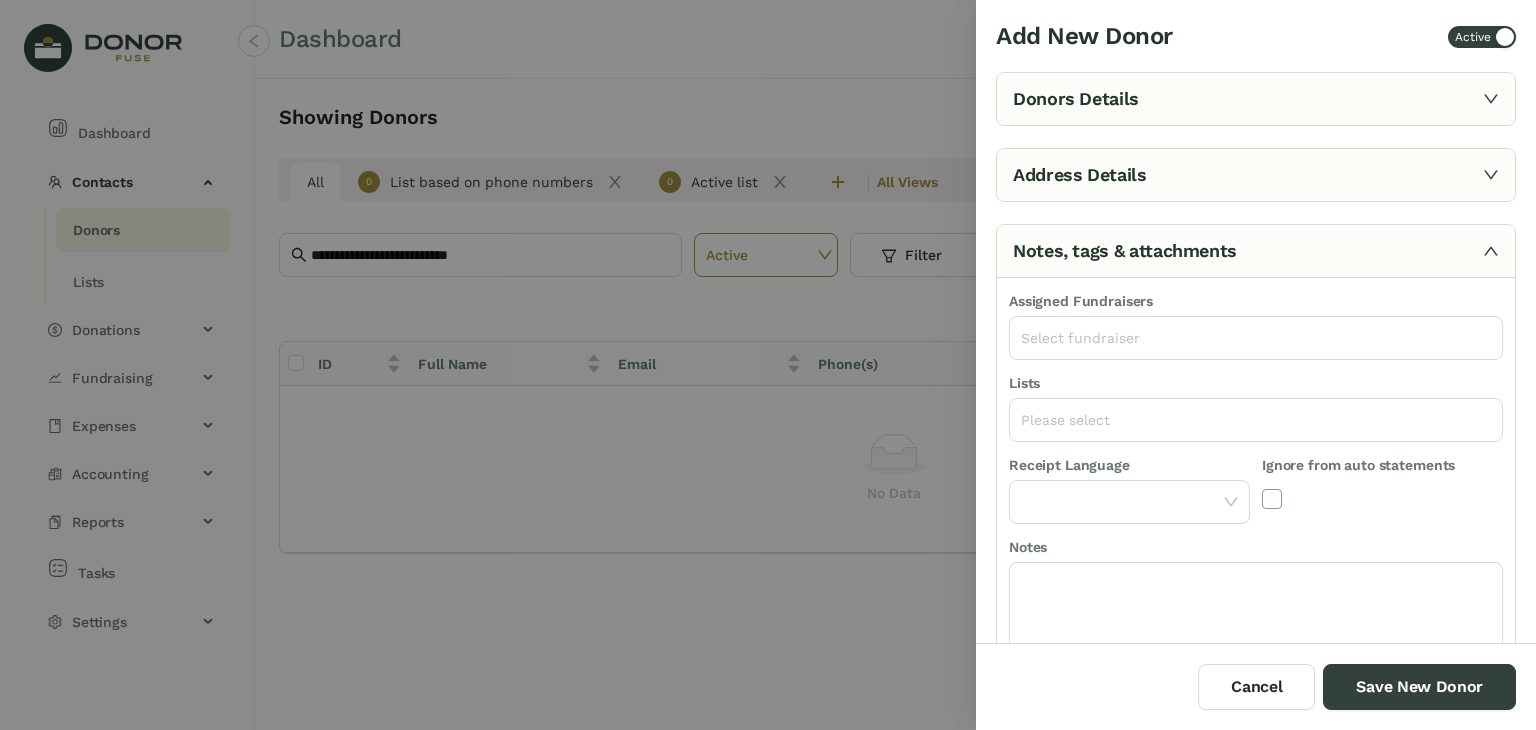 click on "Address Details" at bounding box center [1256, 175] 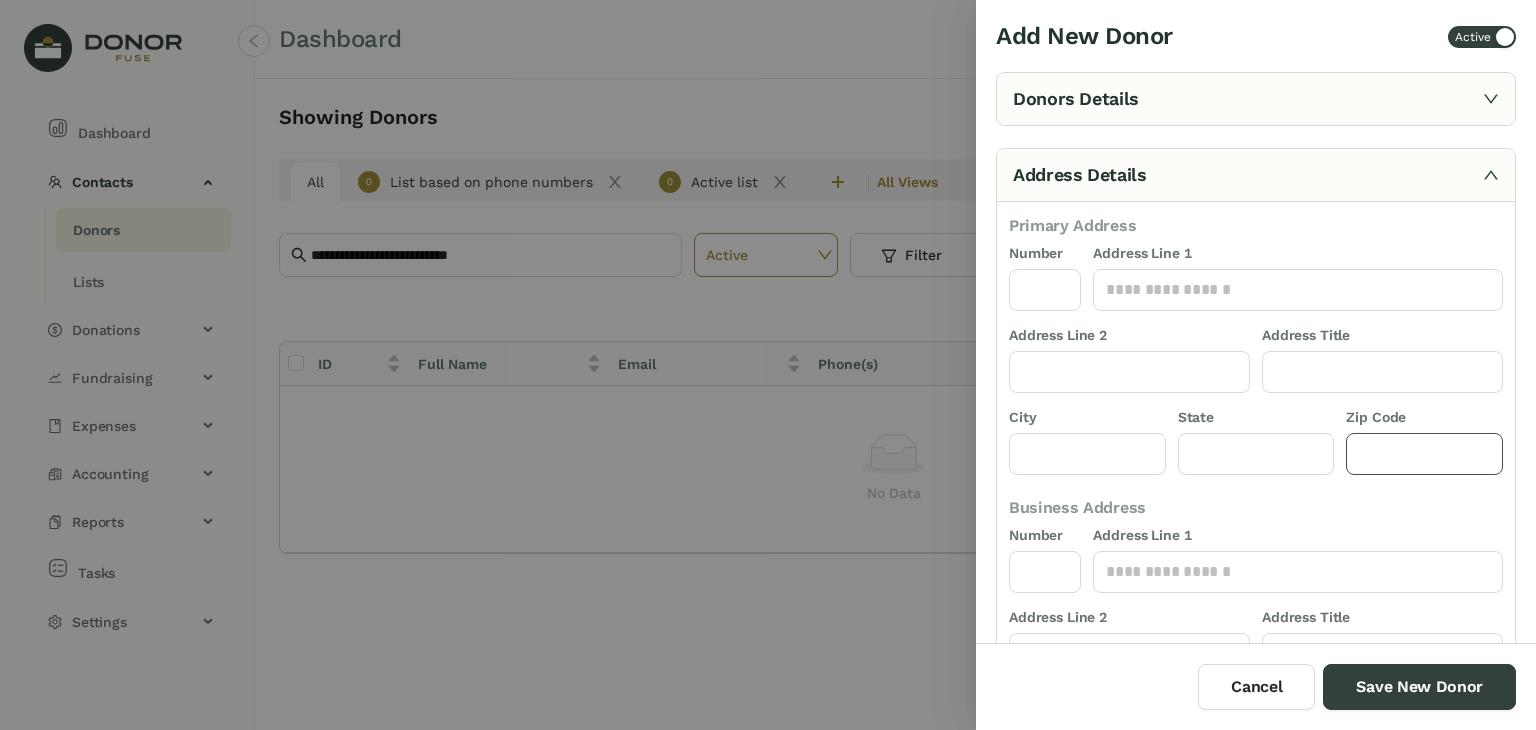 click at bounding box center [1424, 454] 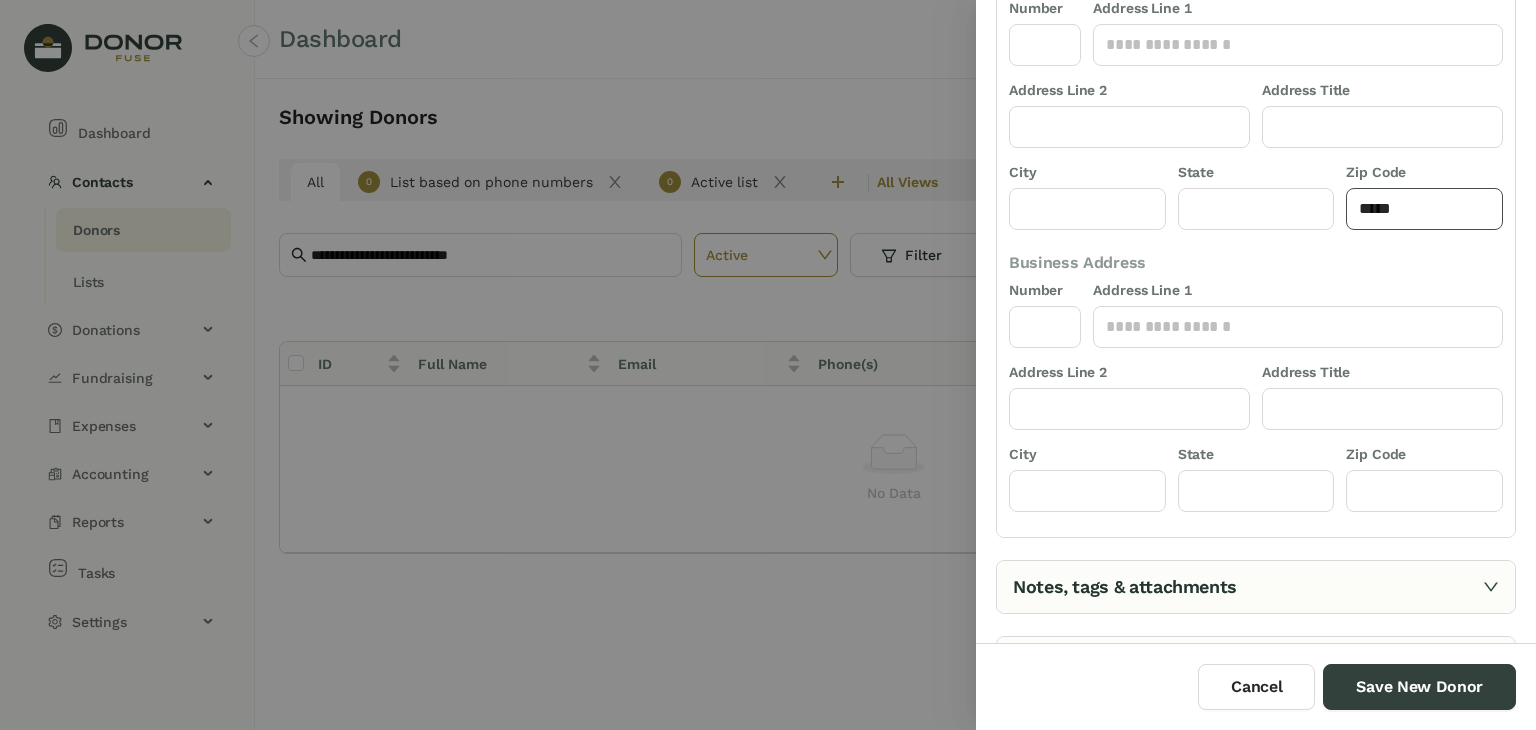 scroll, scrollTop: 264, scrollLeft: 0, axis: vertical 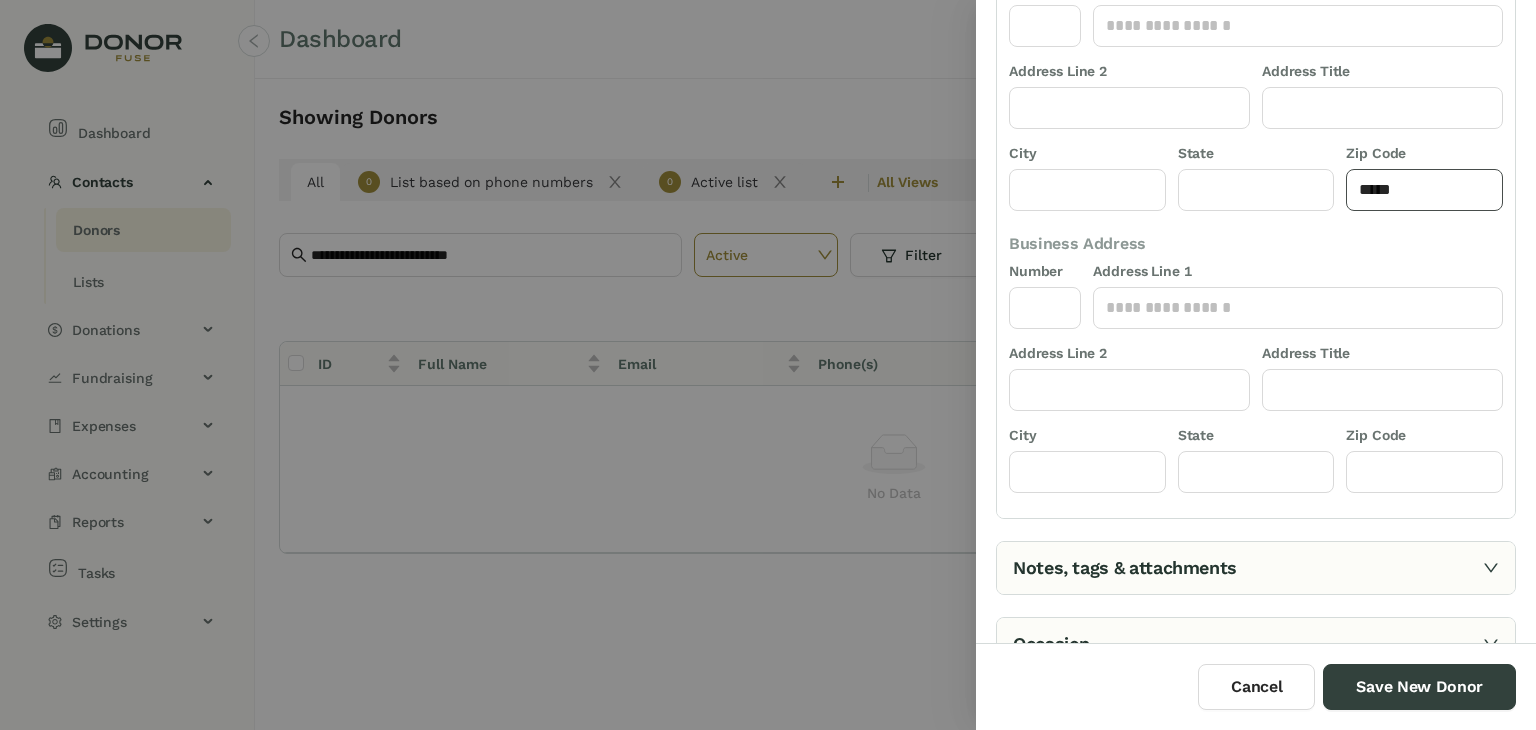 type on "*****" 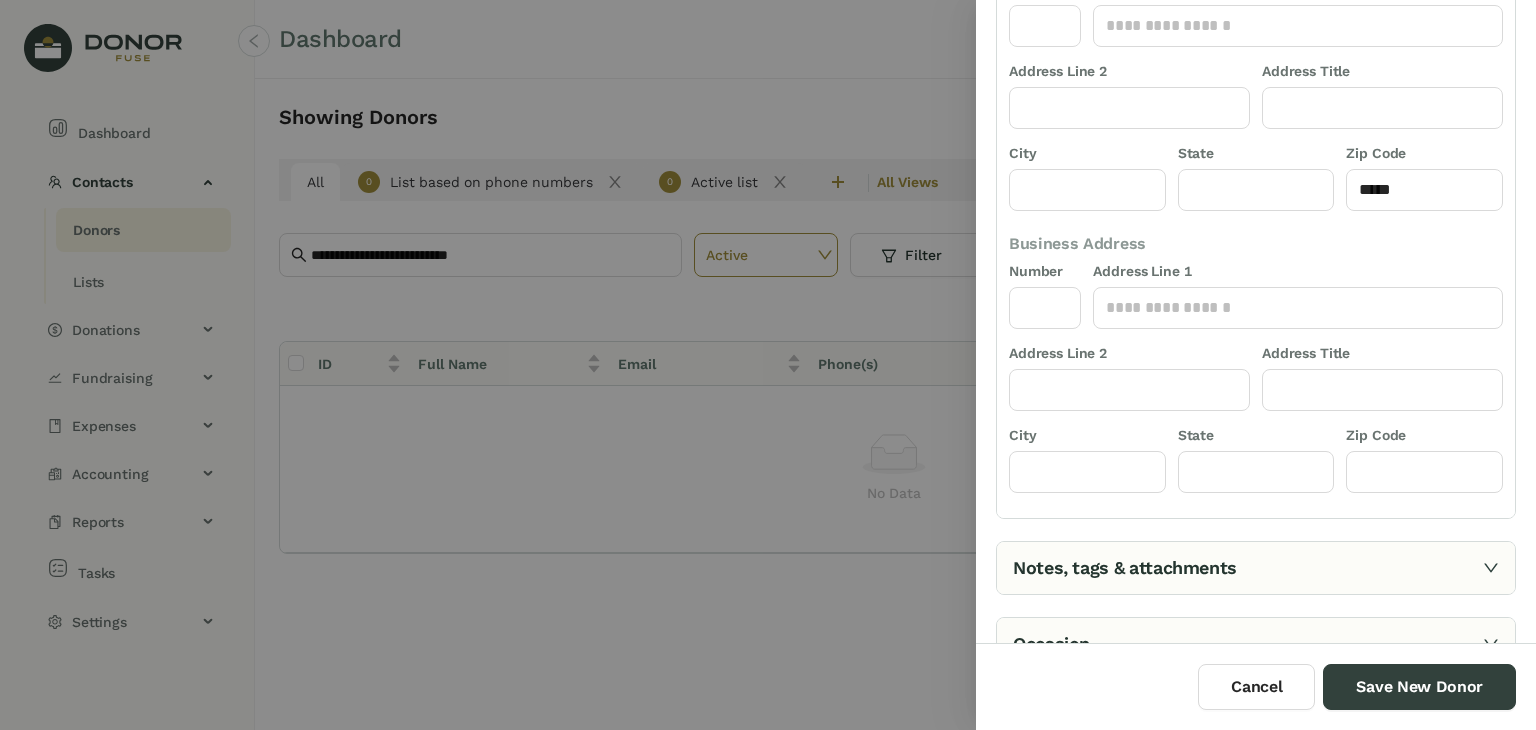 click on "Notes, tags & attachments" at bounding box center [1256, 568] 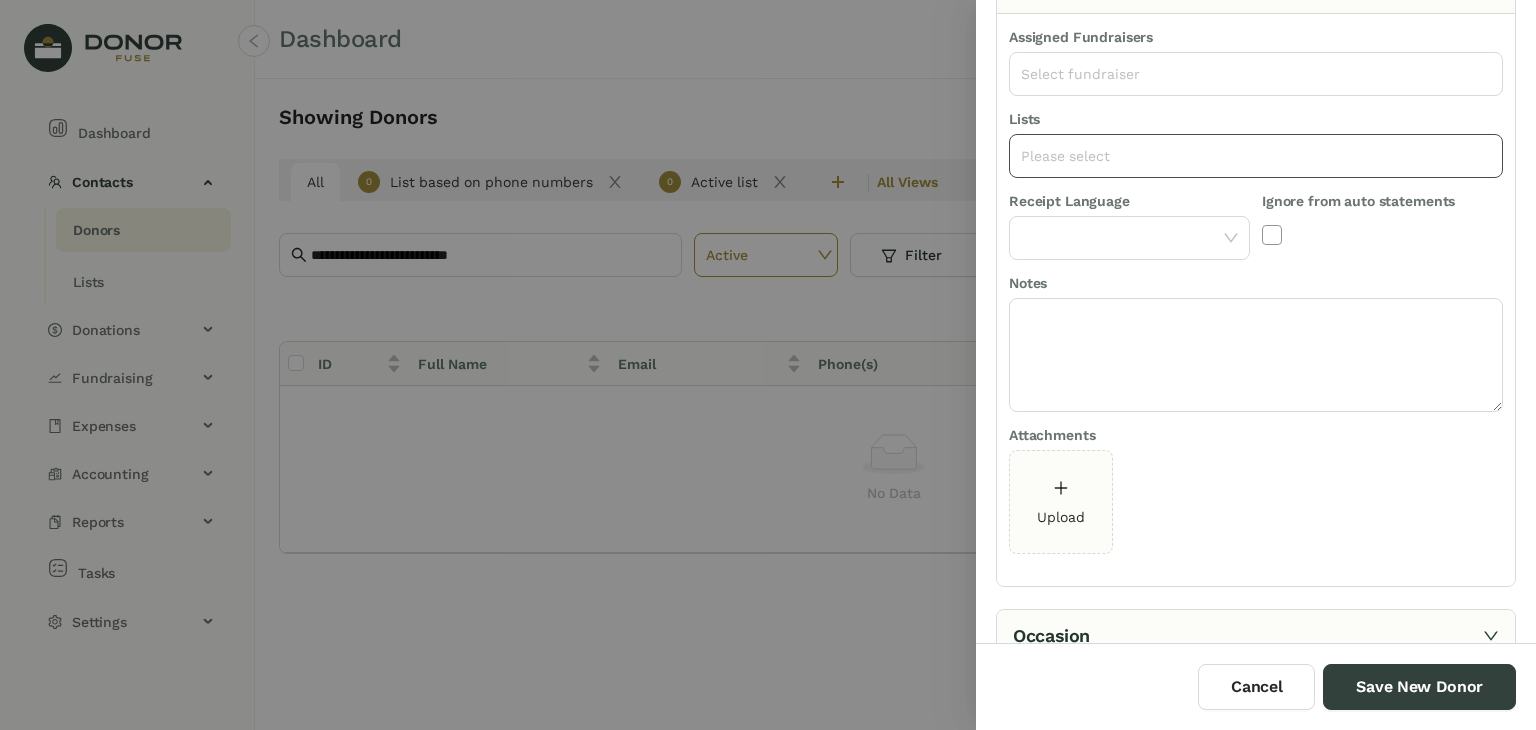 click on "Please select" at bounding box center [1256, 156] 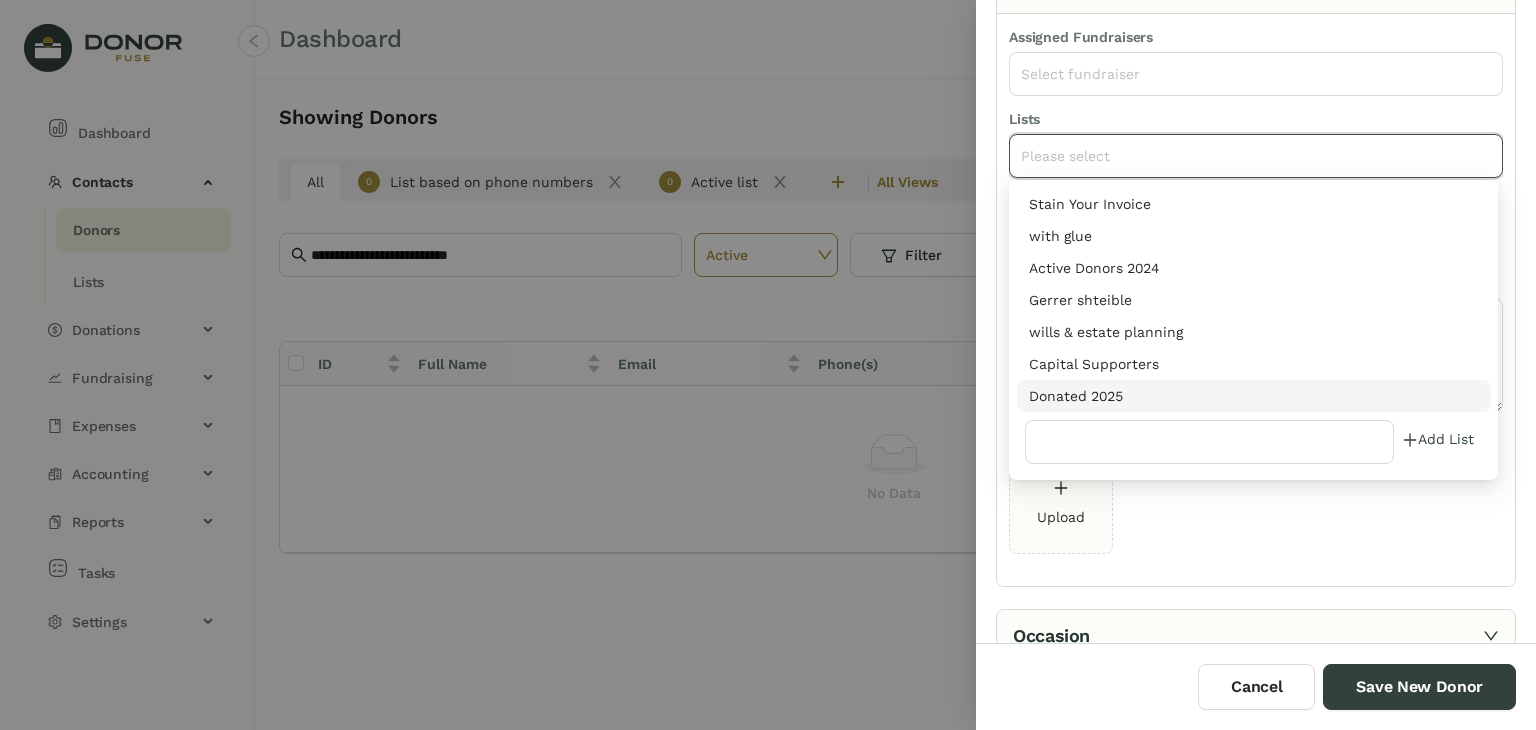 click on "Donated 2025" at bounding box center [1254, 396] 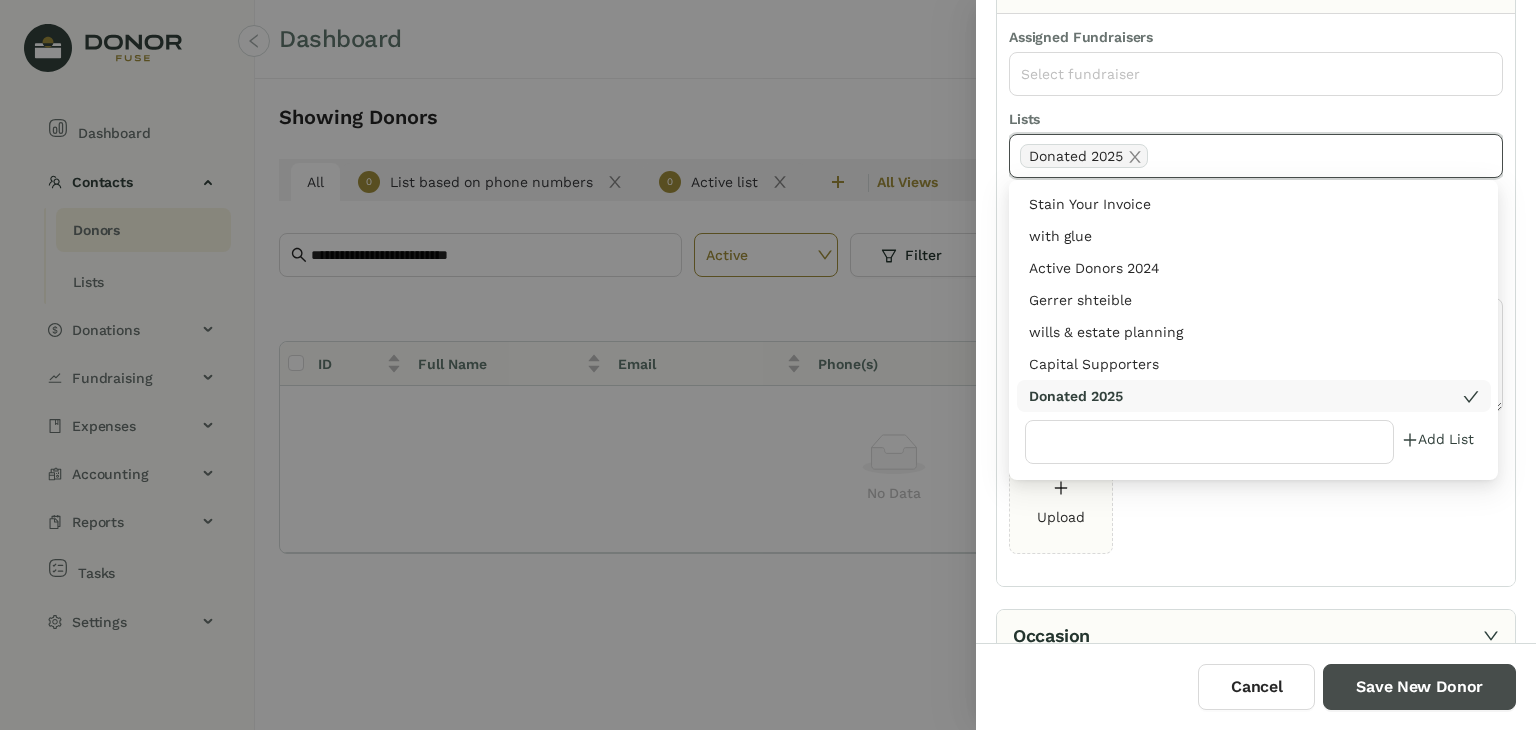 click on "Save New Donor" at bounding box center [1419, 686] 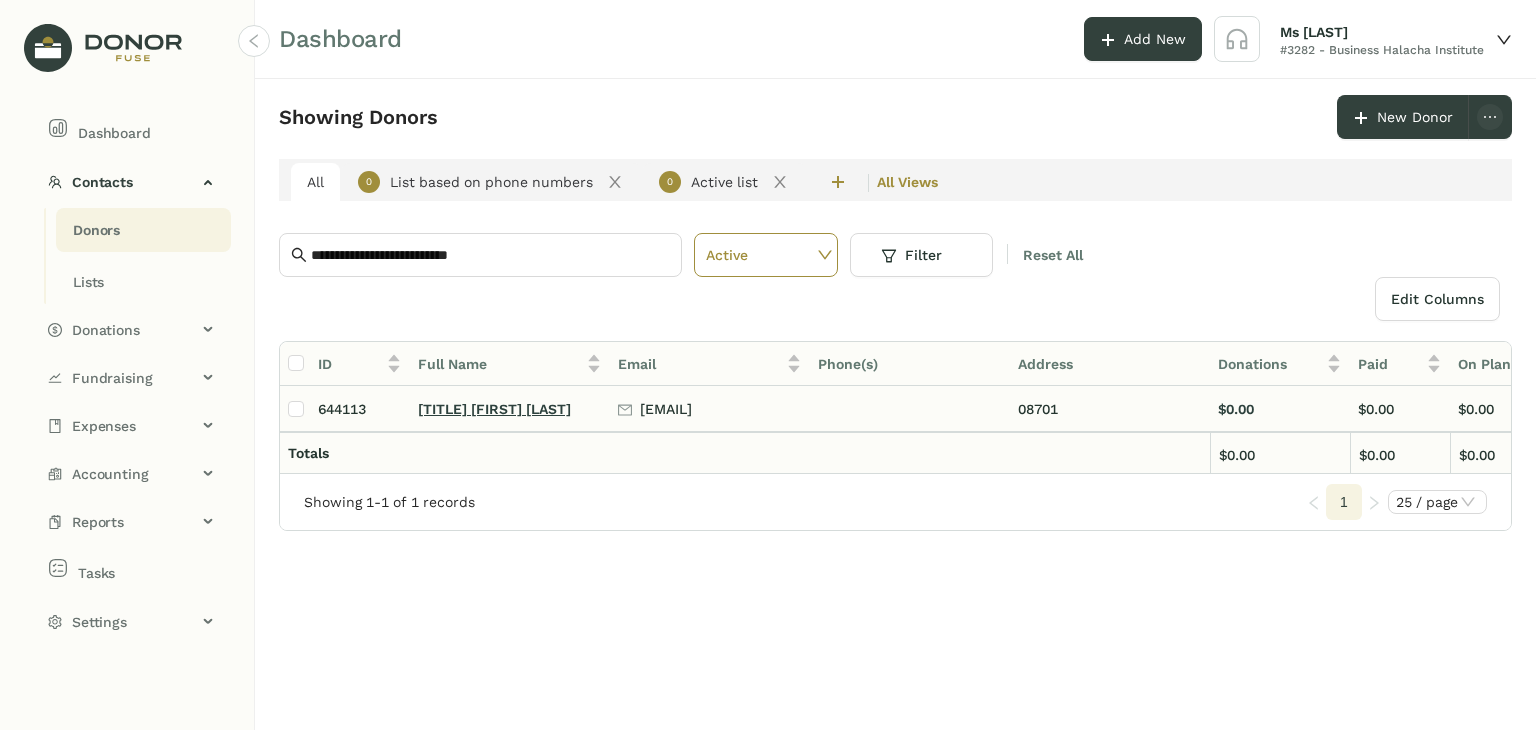 click on "[TITLE] [FIRST] [LAST]" at bounding box center (494, 409) 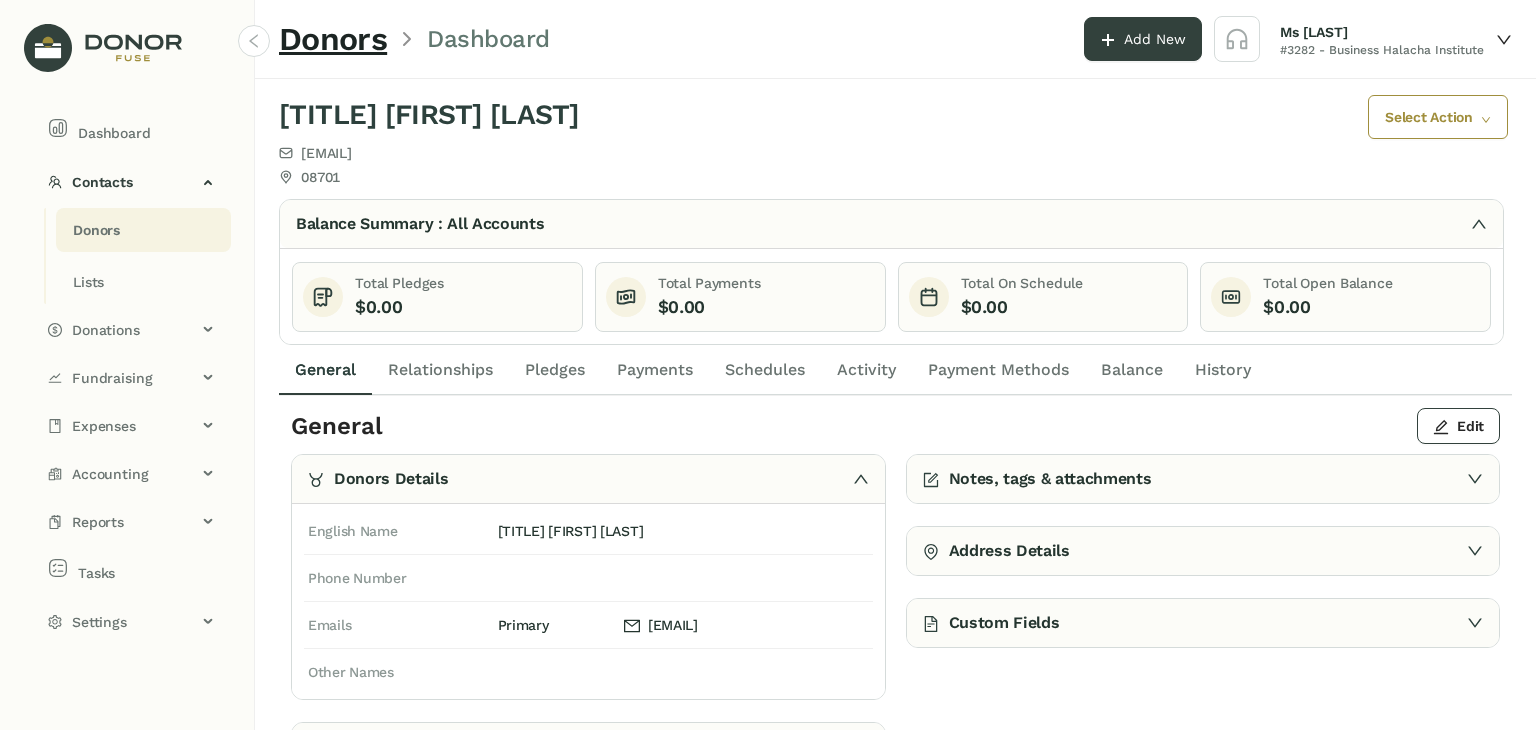 click on "Payments" at bounding box center [655, 370] 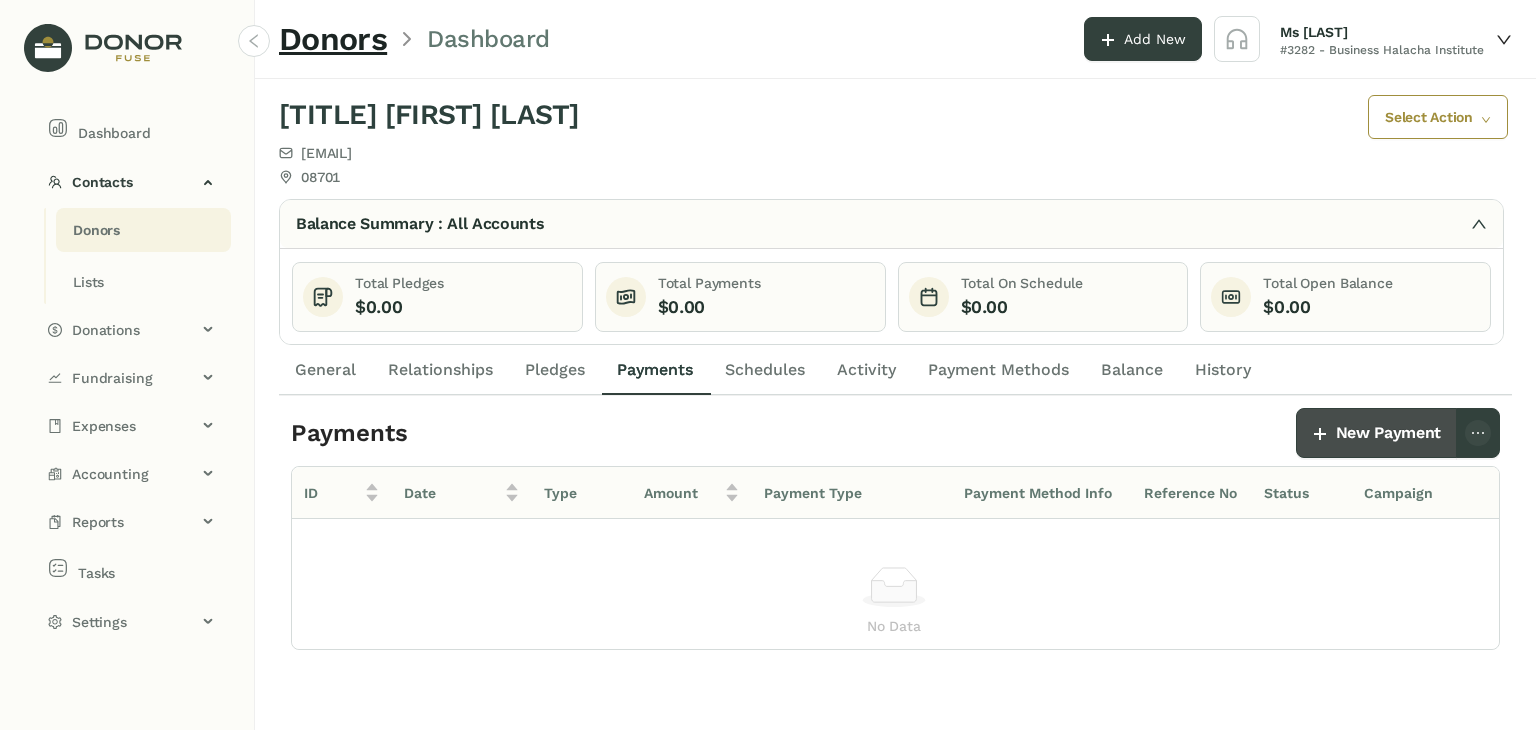 click on "New Payment" at bounding box center (1388, 433) 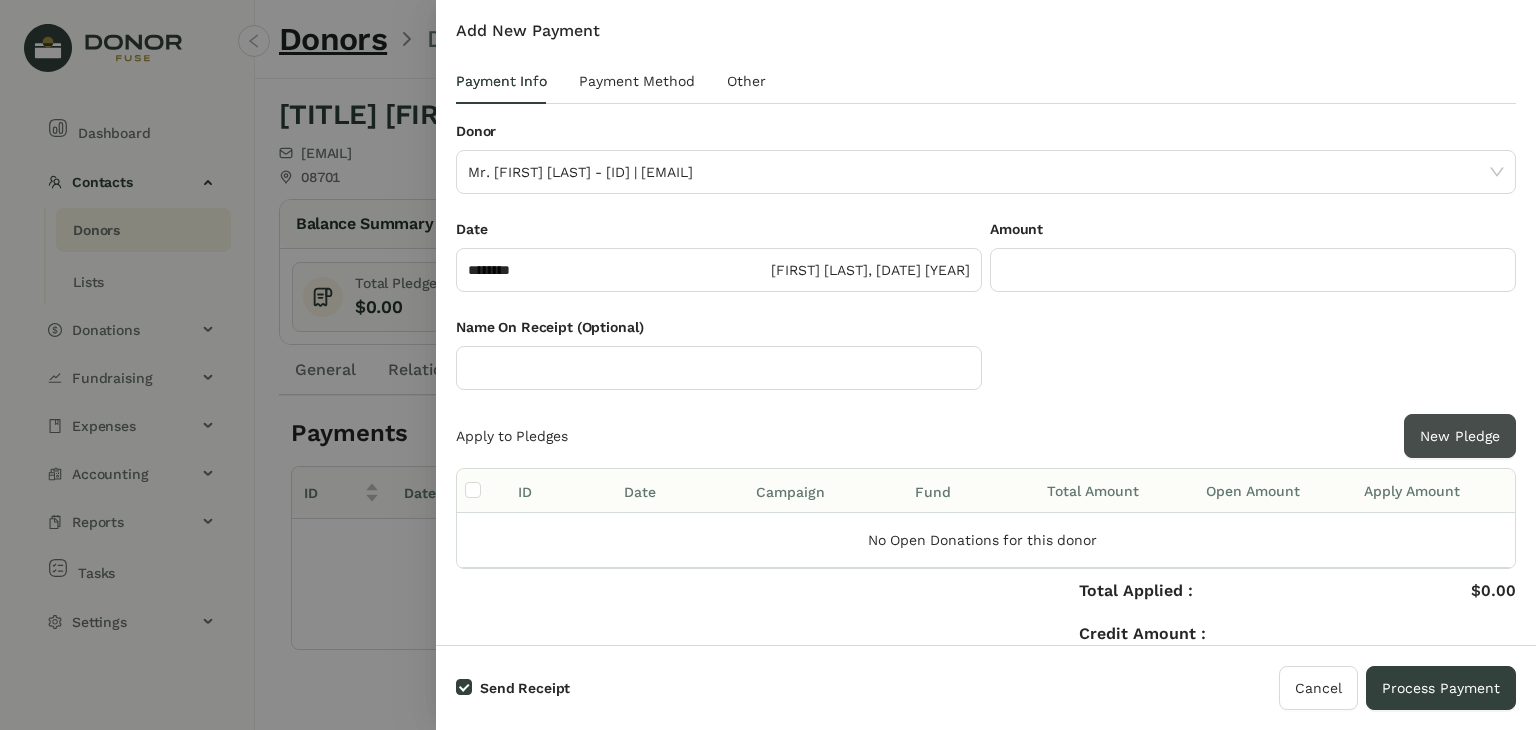 click on "New Pledge" at bounding box center [1460, 436] 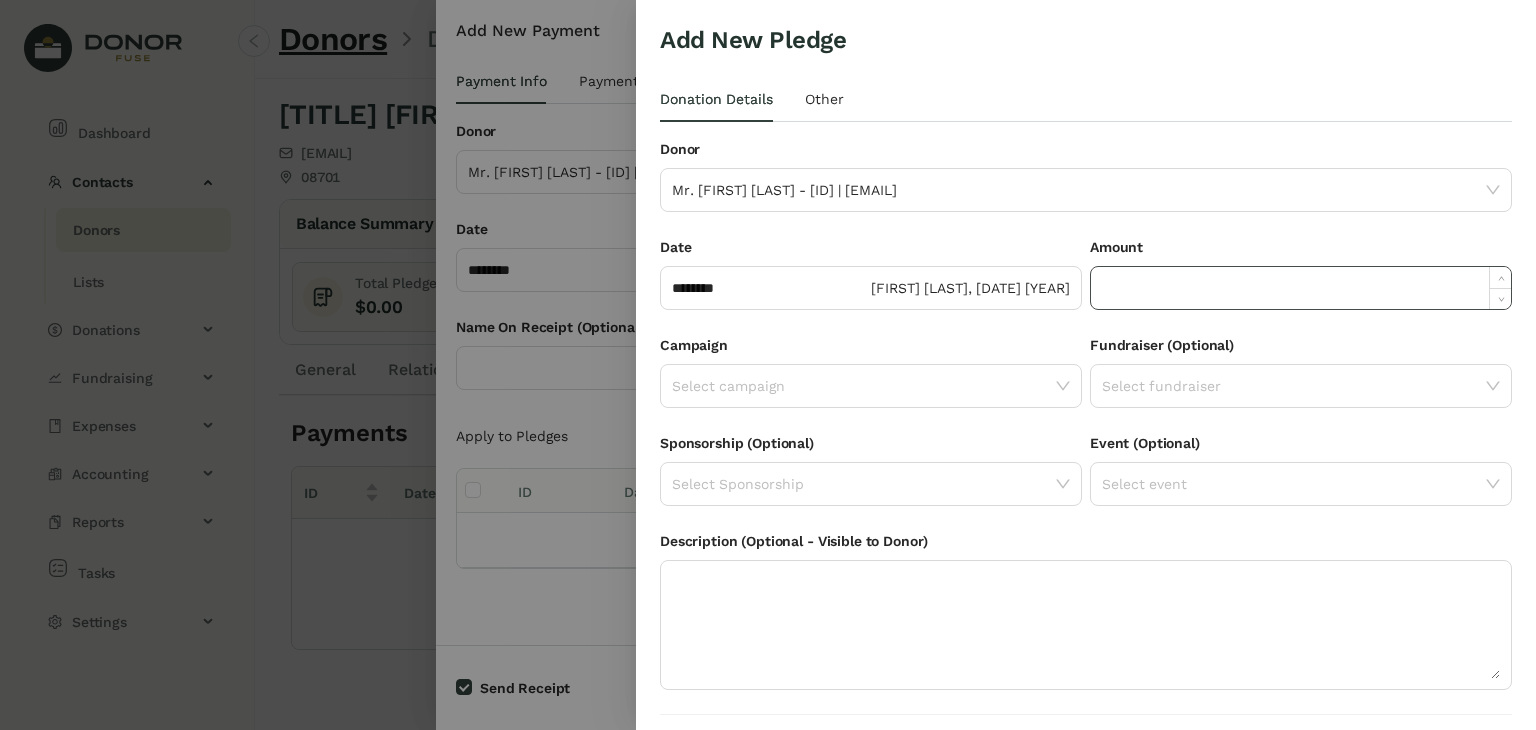 click at bounding box center (1301, 288) 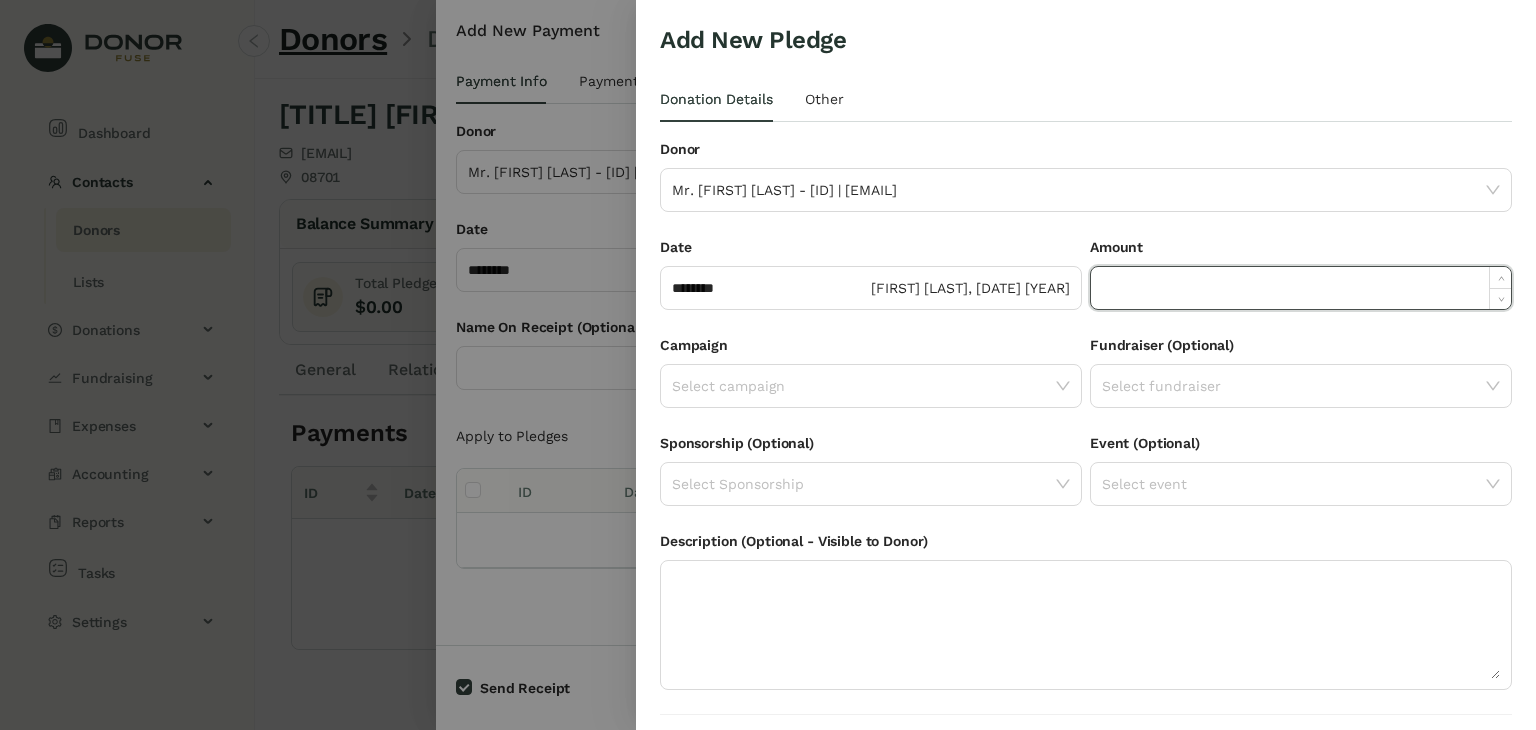 paste on "*****" 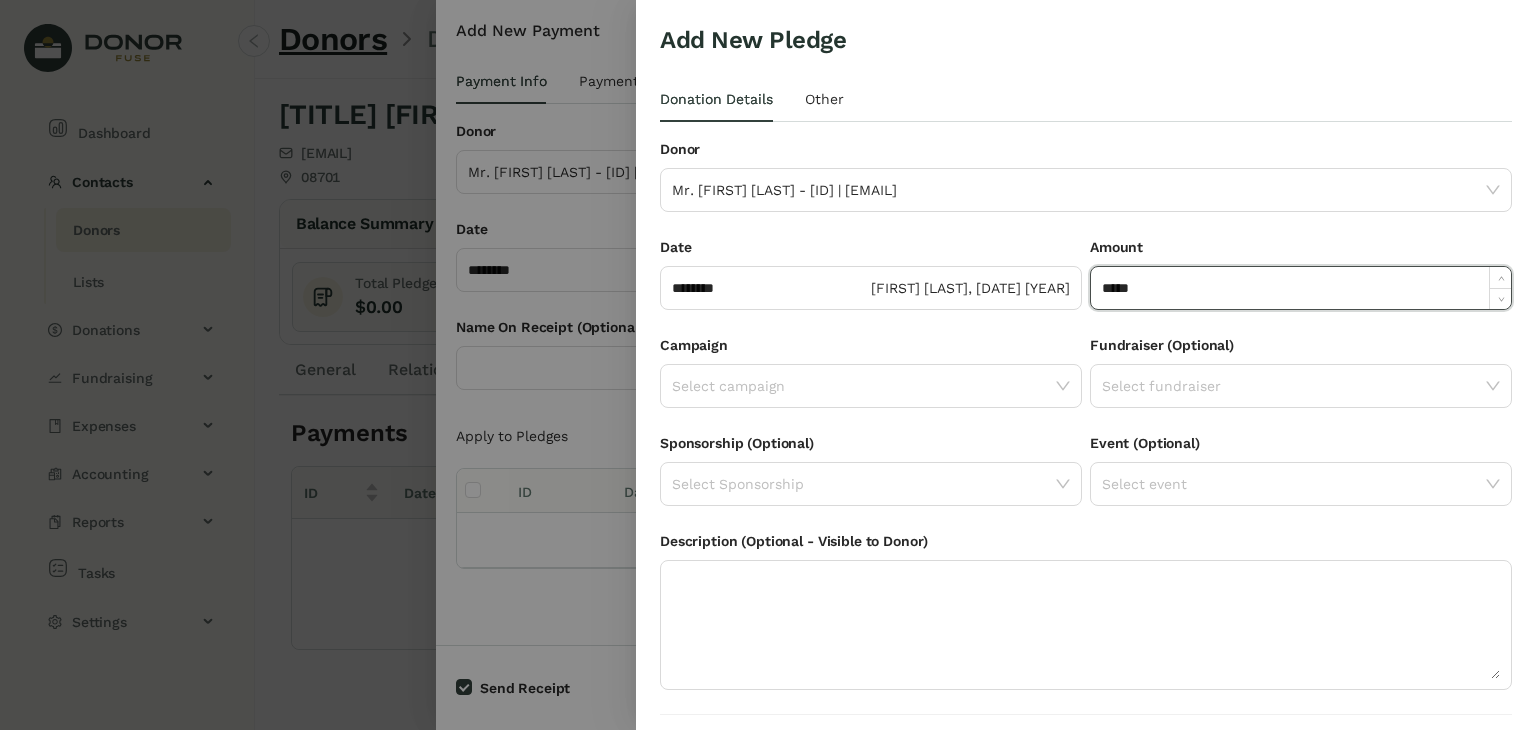 type on "*****" 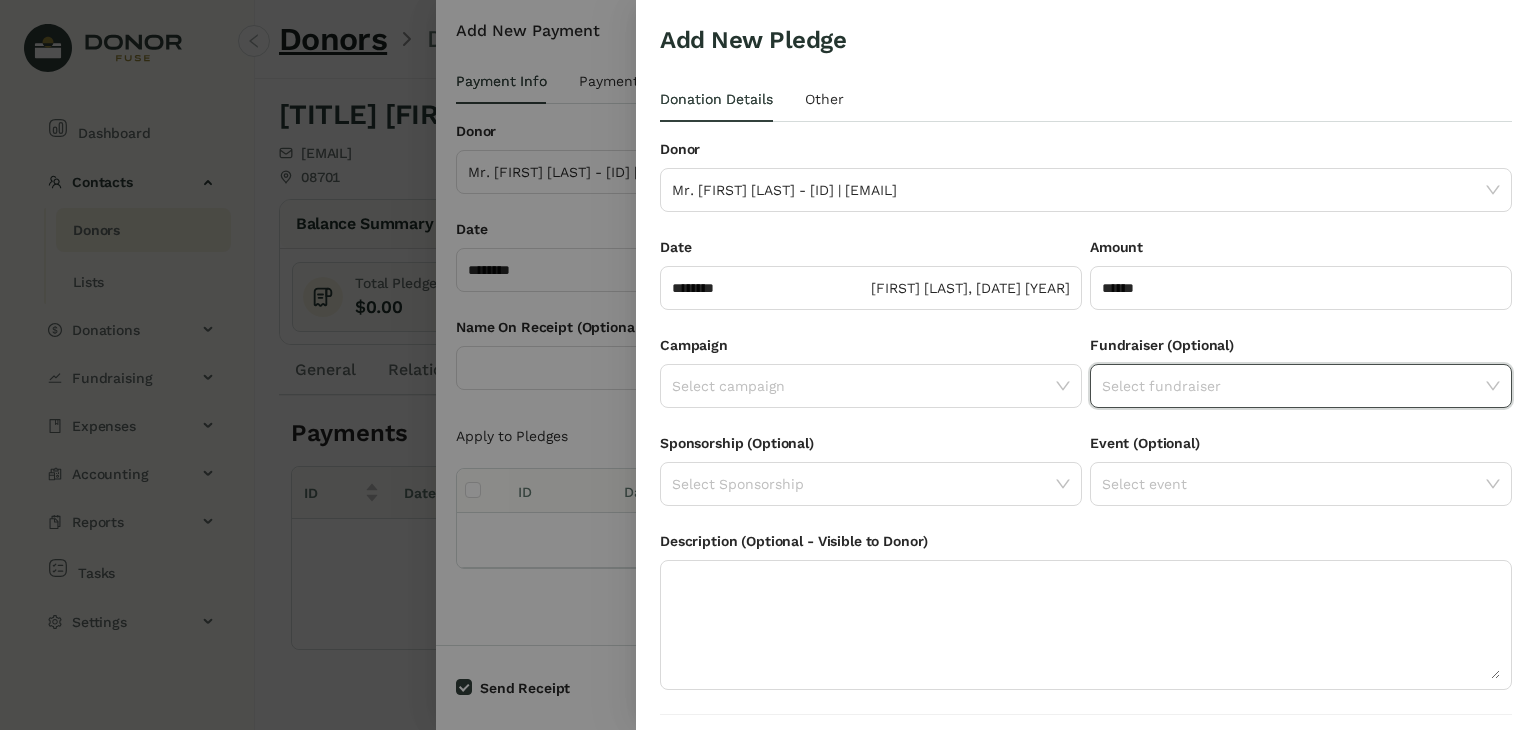 click at bounding box center [1294, 386] 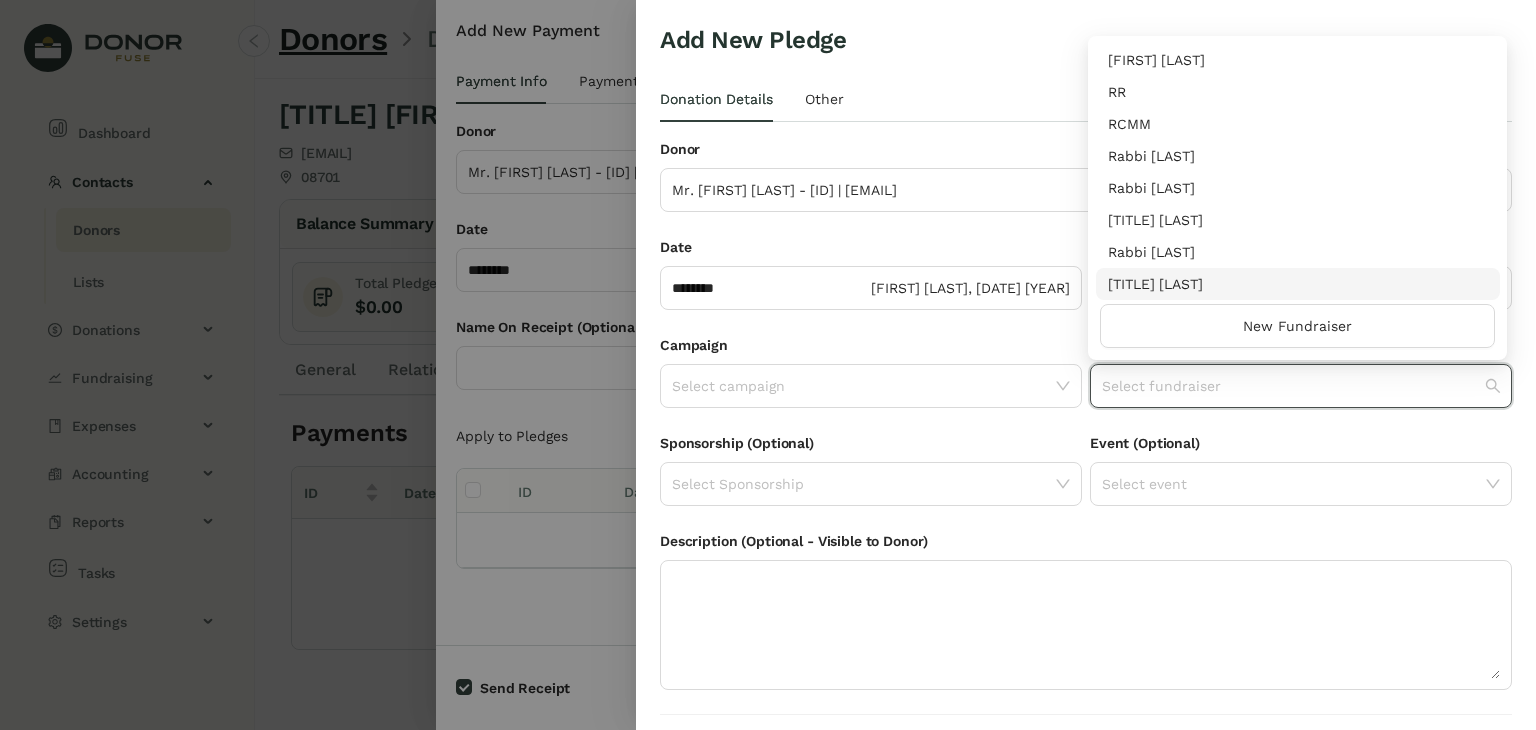 click on "[TITLE] [LAST]" at bounding box center [1298, 284] 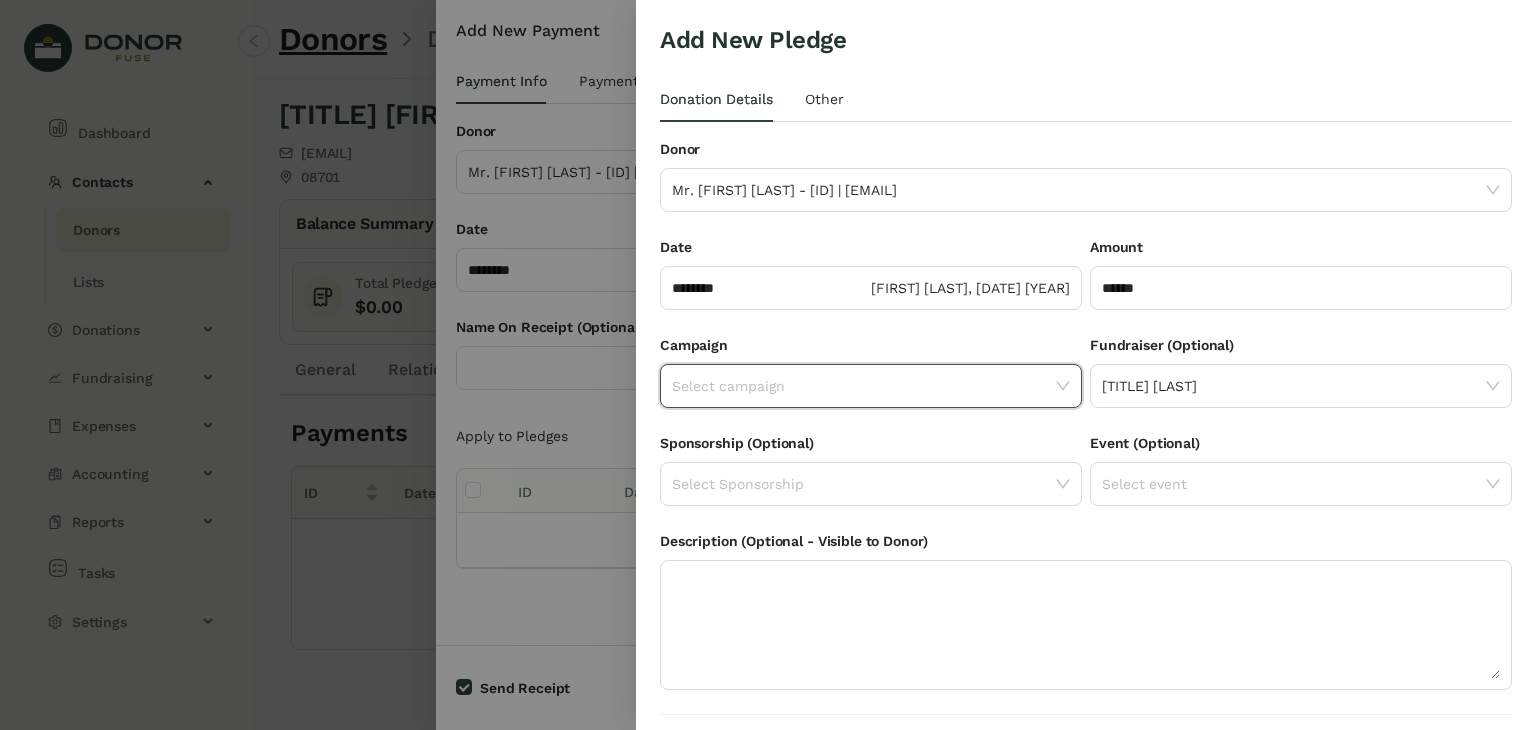 click at bounding box center [864, 386] 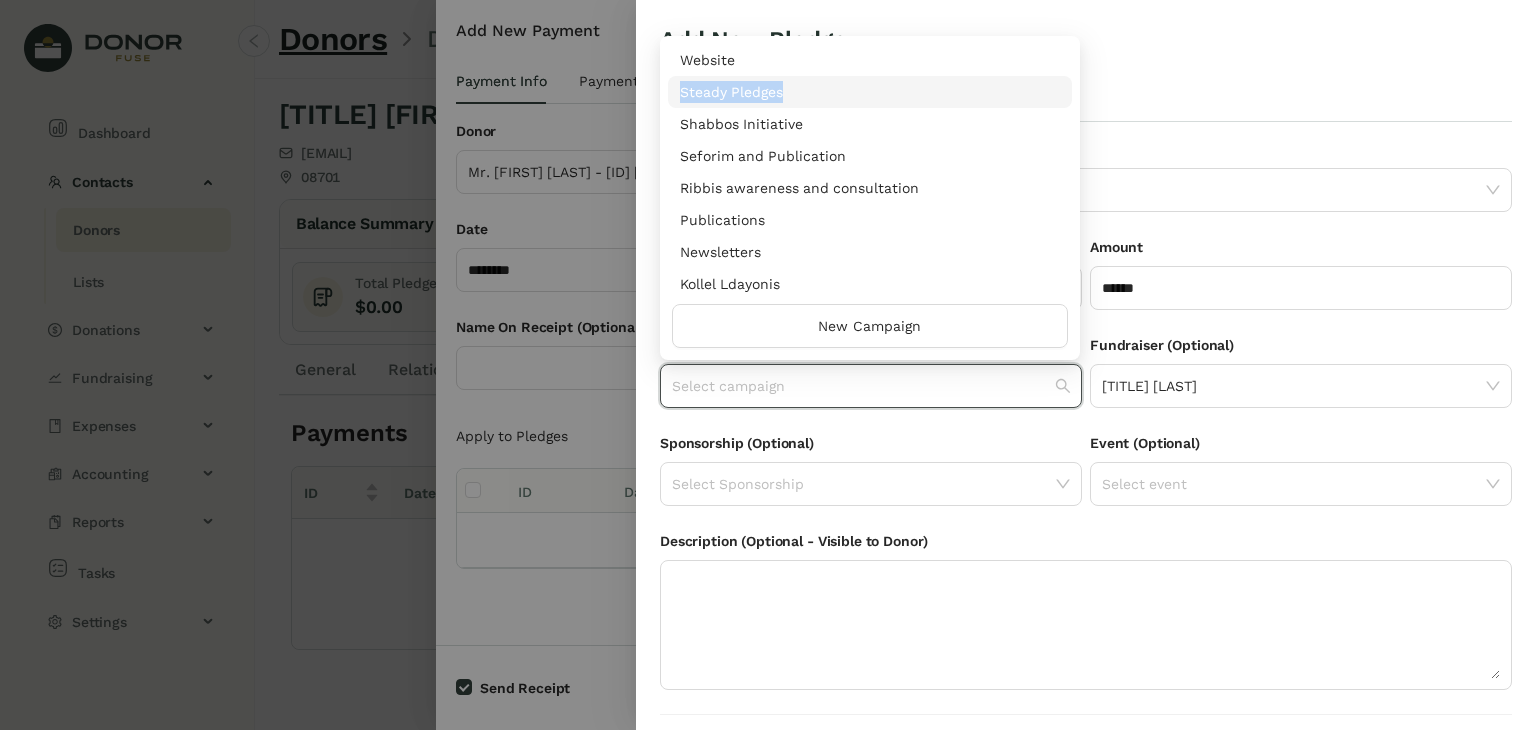 drag, startPoint x: 1072, startPoint y: 77, endPoint x: 1072, endPoint y: 45, distance: 32 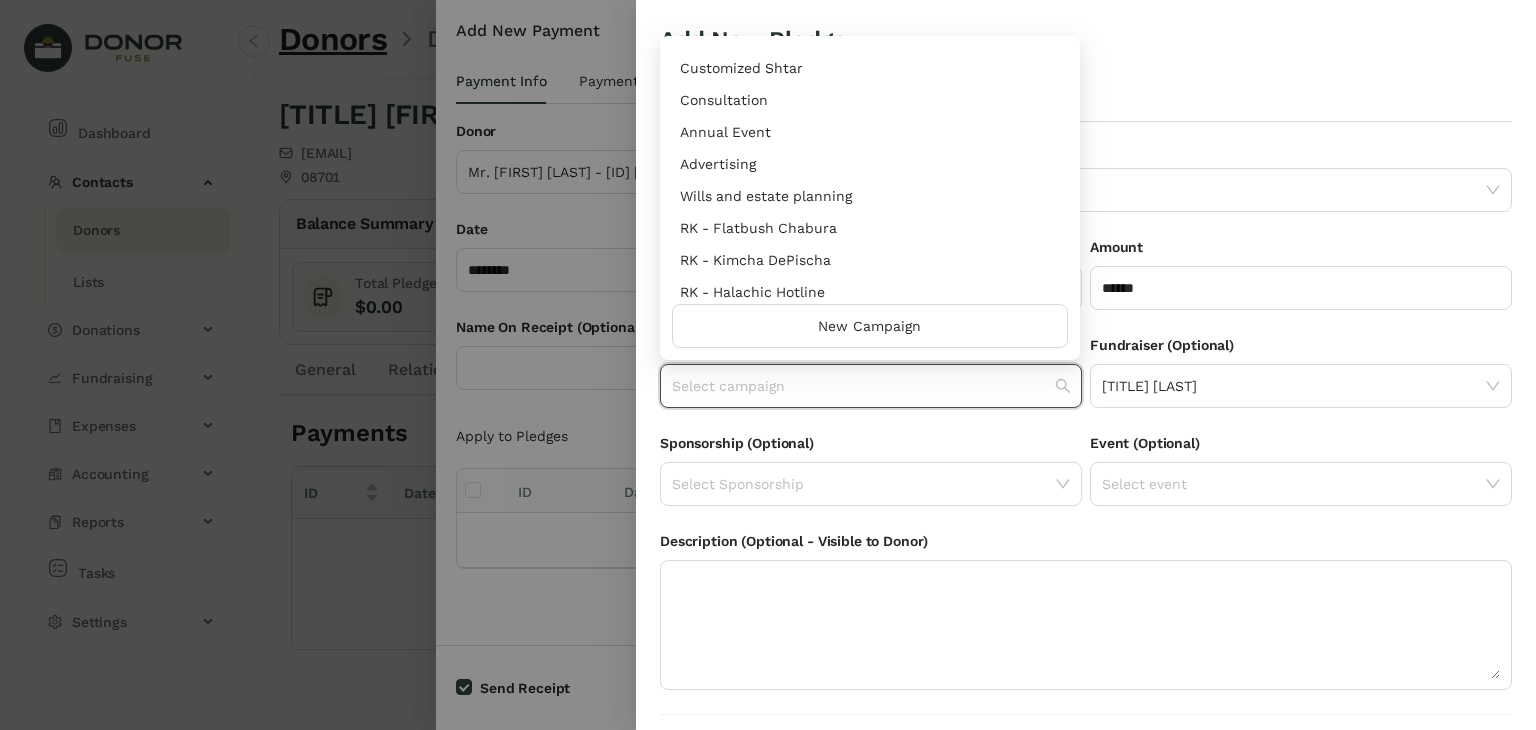 scroll, scrollTop: 960, scrollLeft: 0, axis: vertical 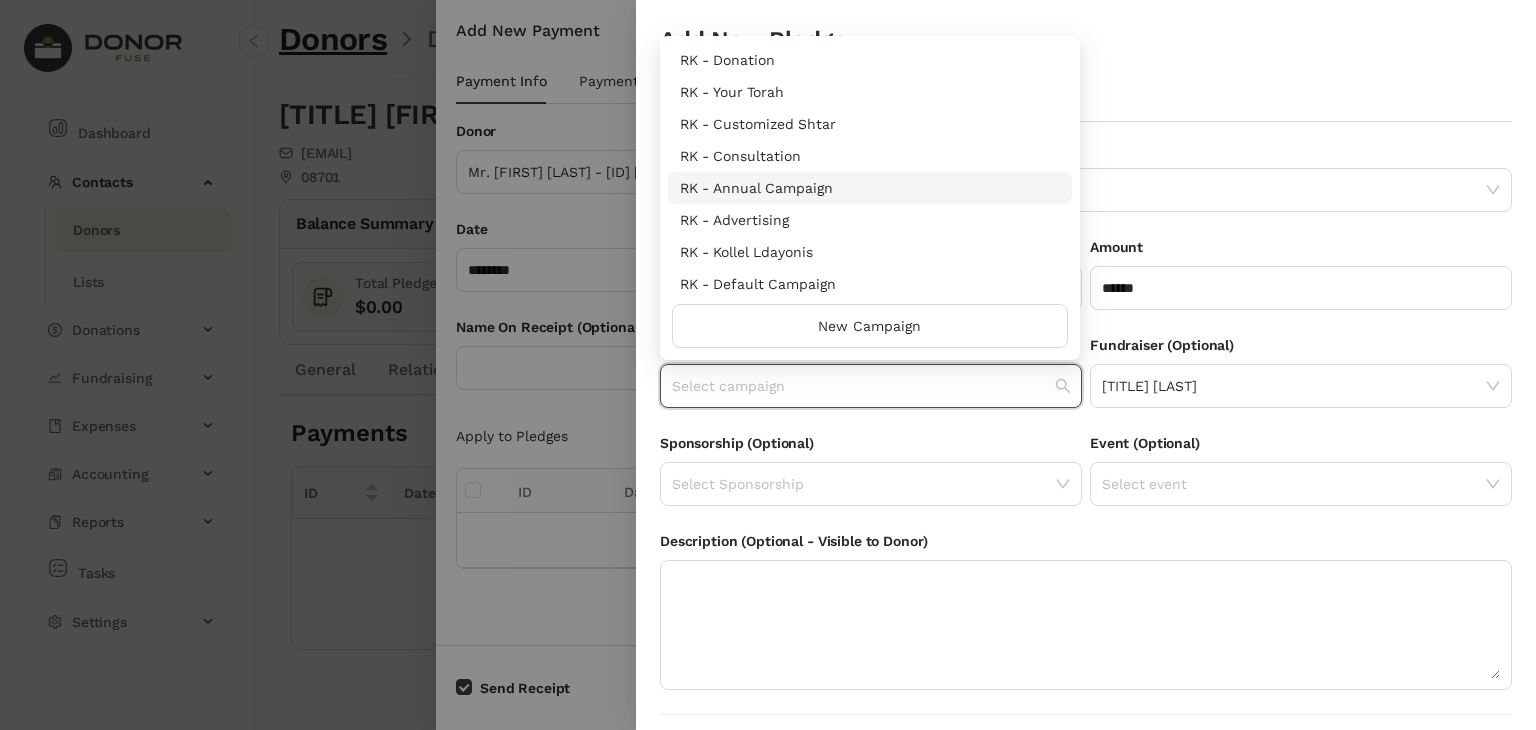 click on "RK - Annual Campaign" at bounding box center [870, 188] 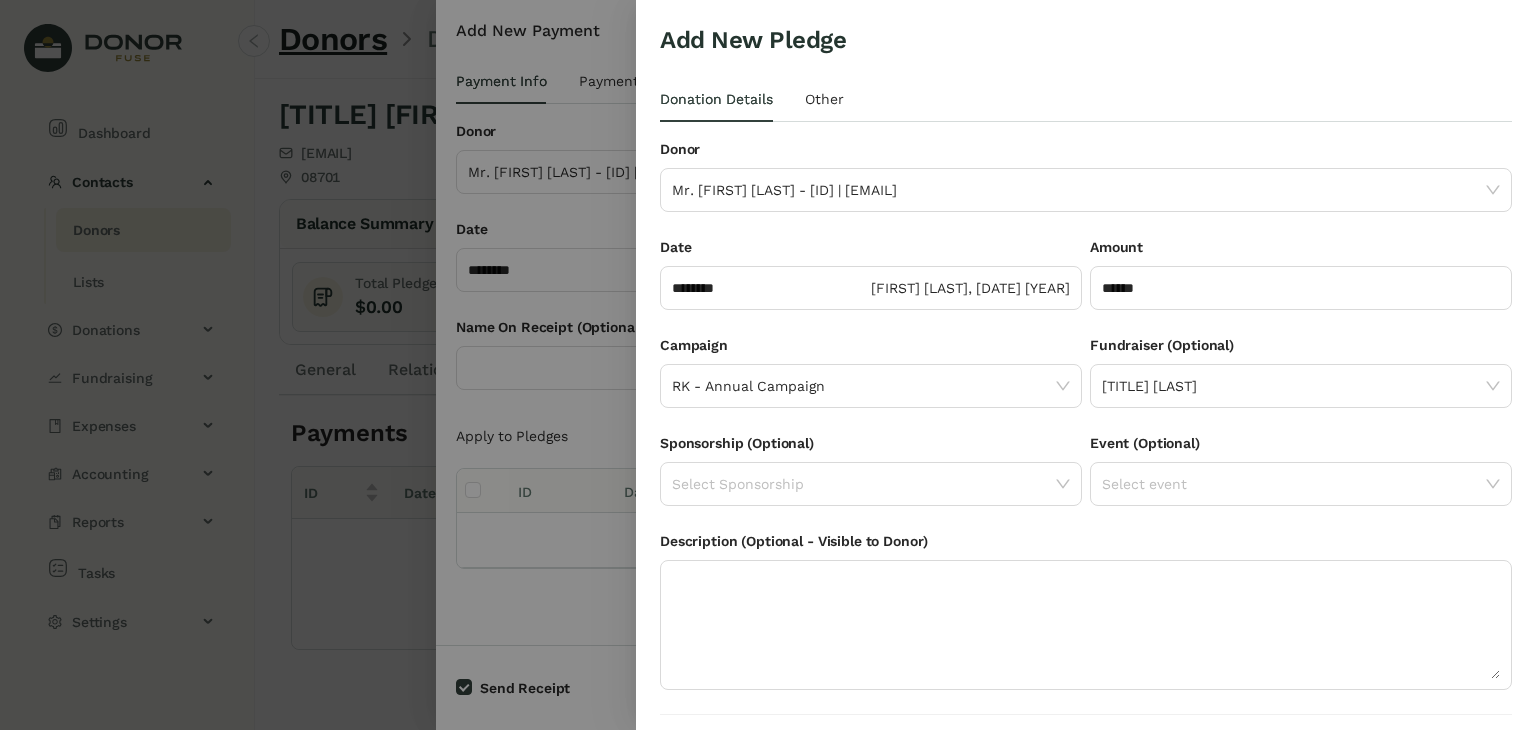 scroll, scrollTop: 54, scrollLeft: 0, axis: vertical 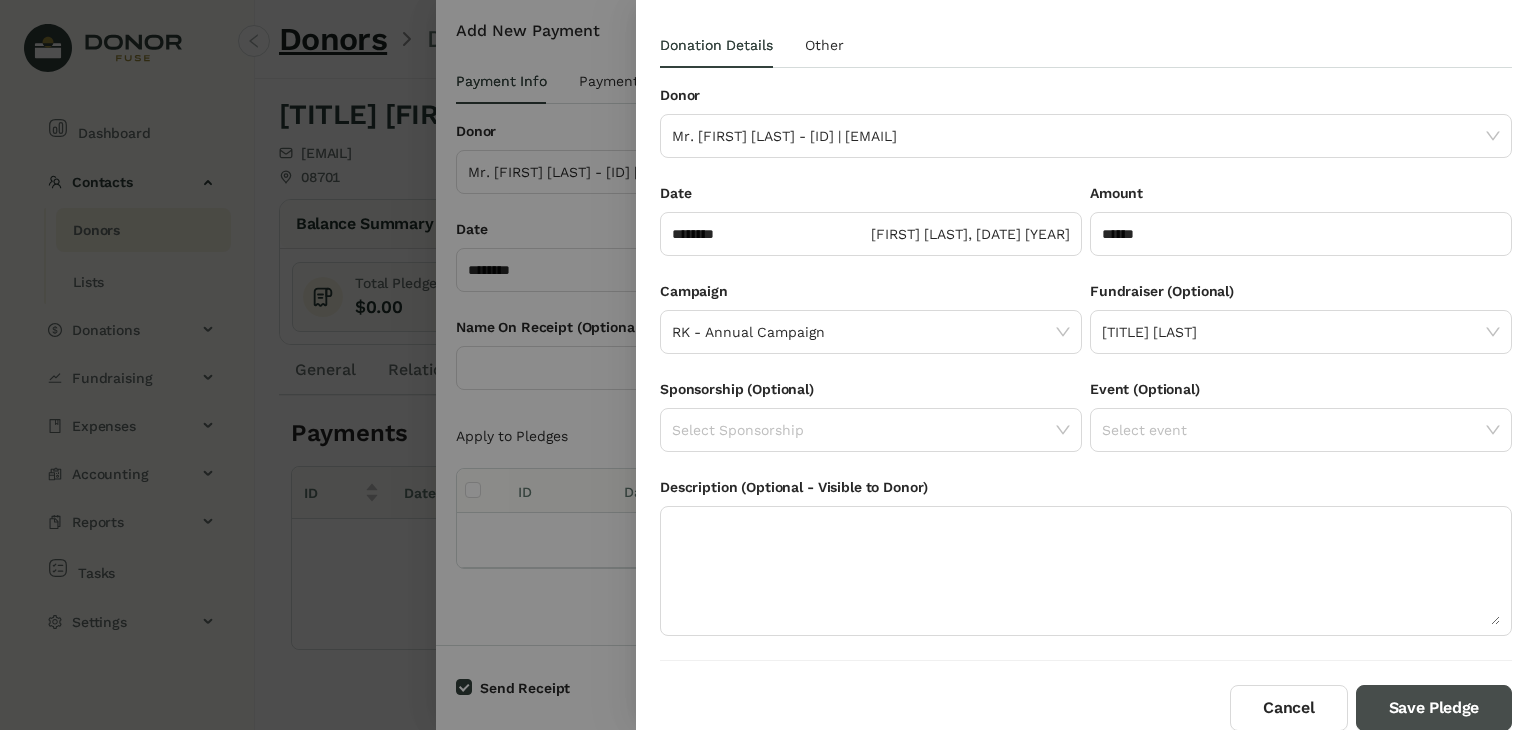 click on "Save Pledge" at bounding box center (1434, 708) 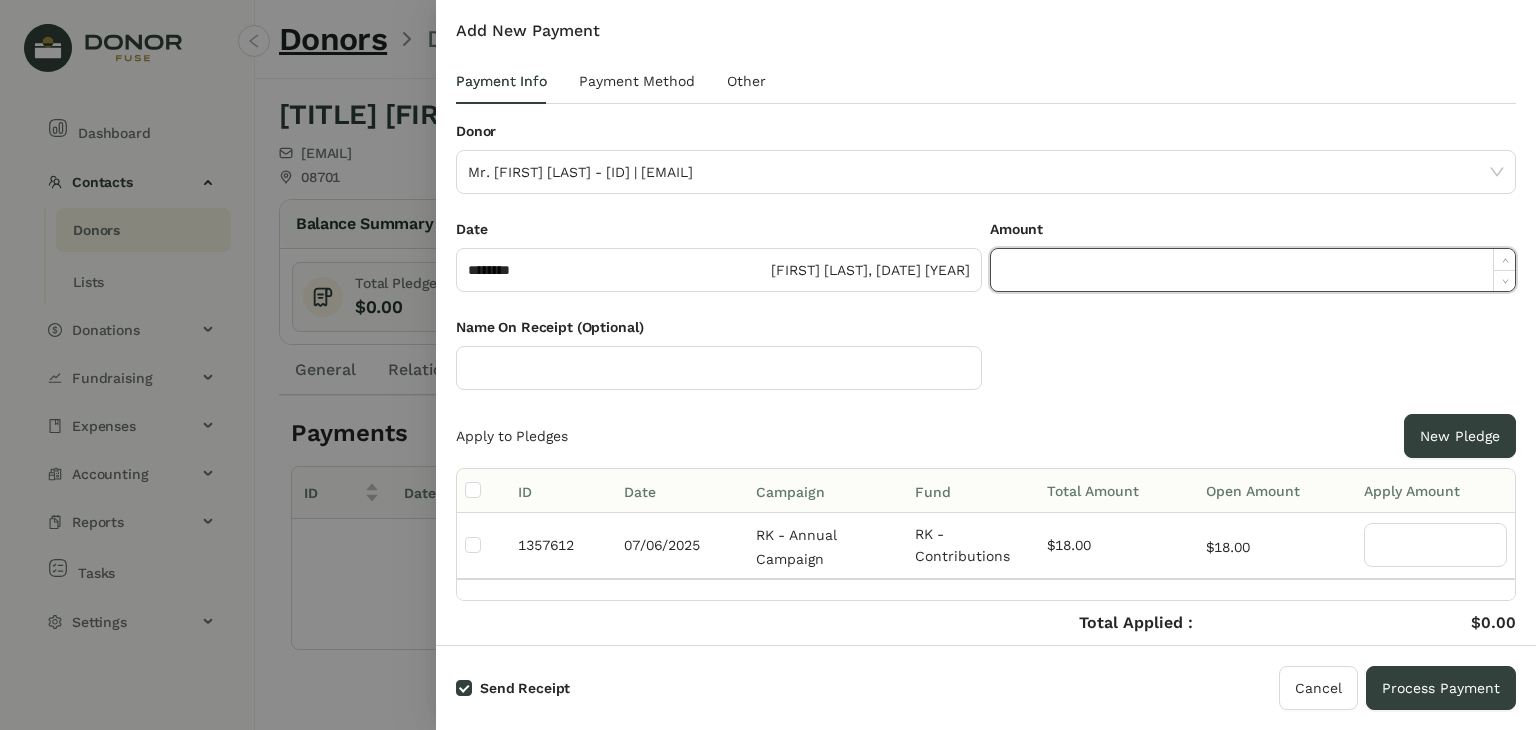 click at bounding box center (1253, 270) 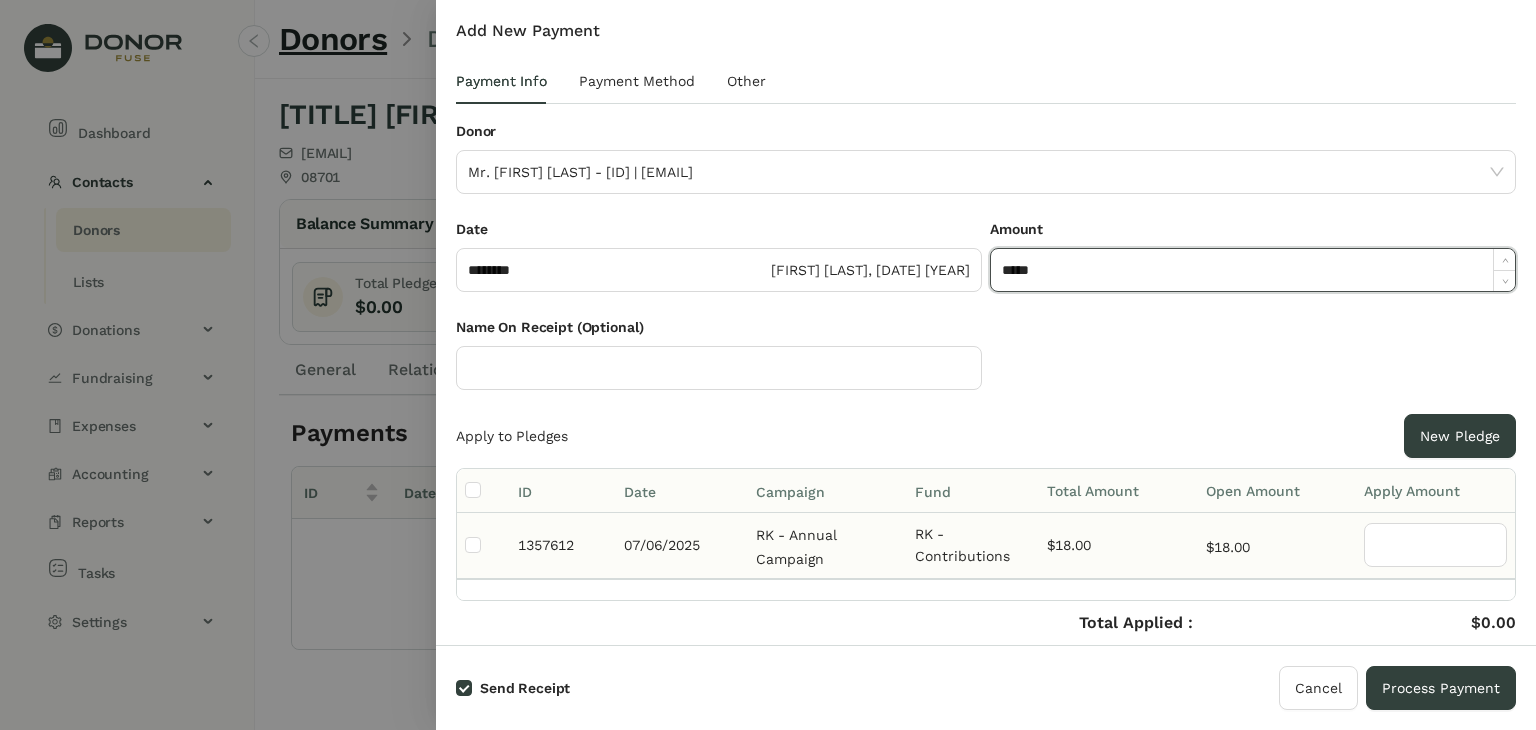 type on "*****" 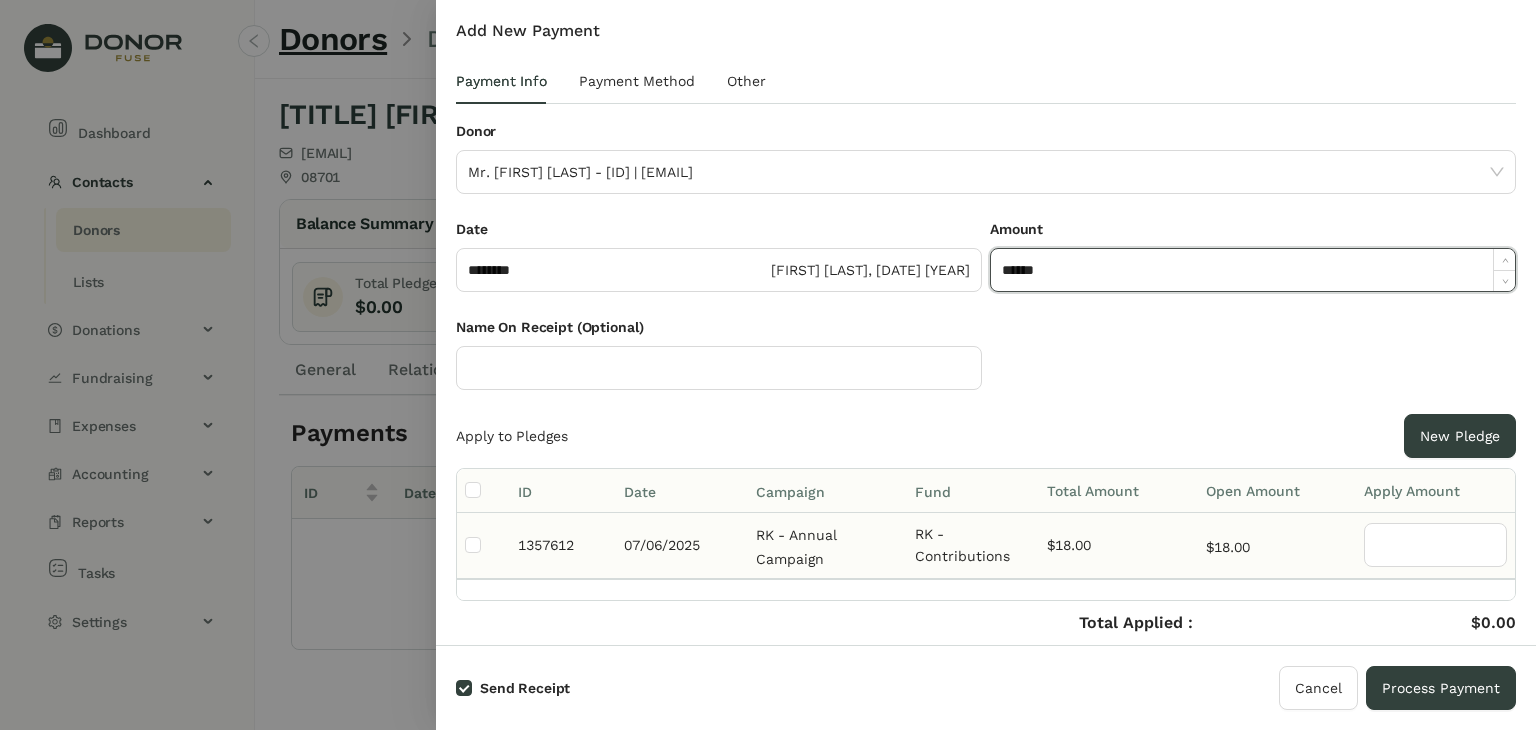 click at bounding box center [483, 546] 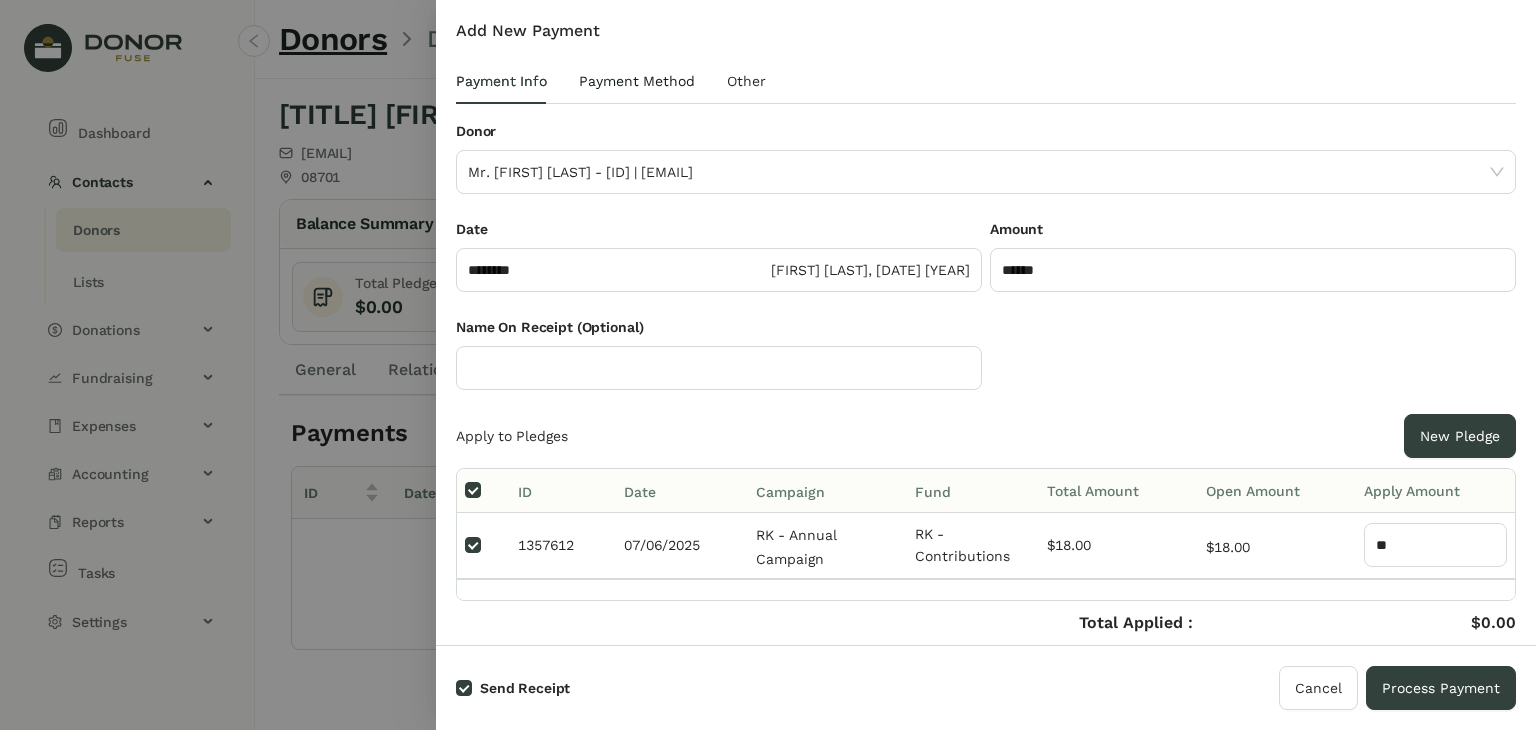 click on "Payment Method" at bounding box center (637, 81) 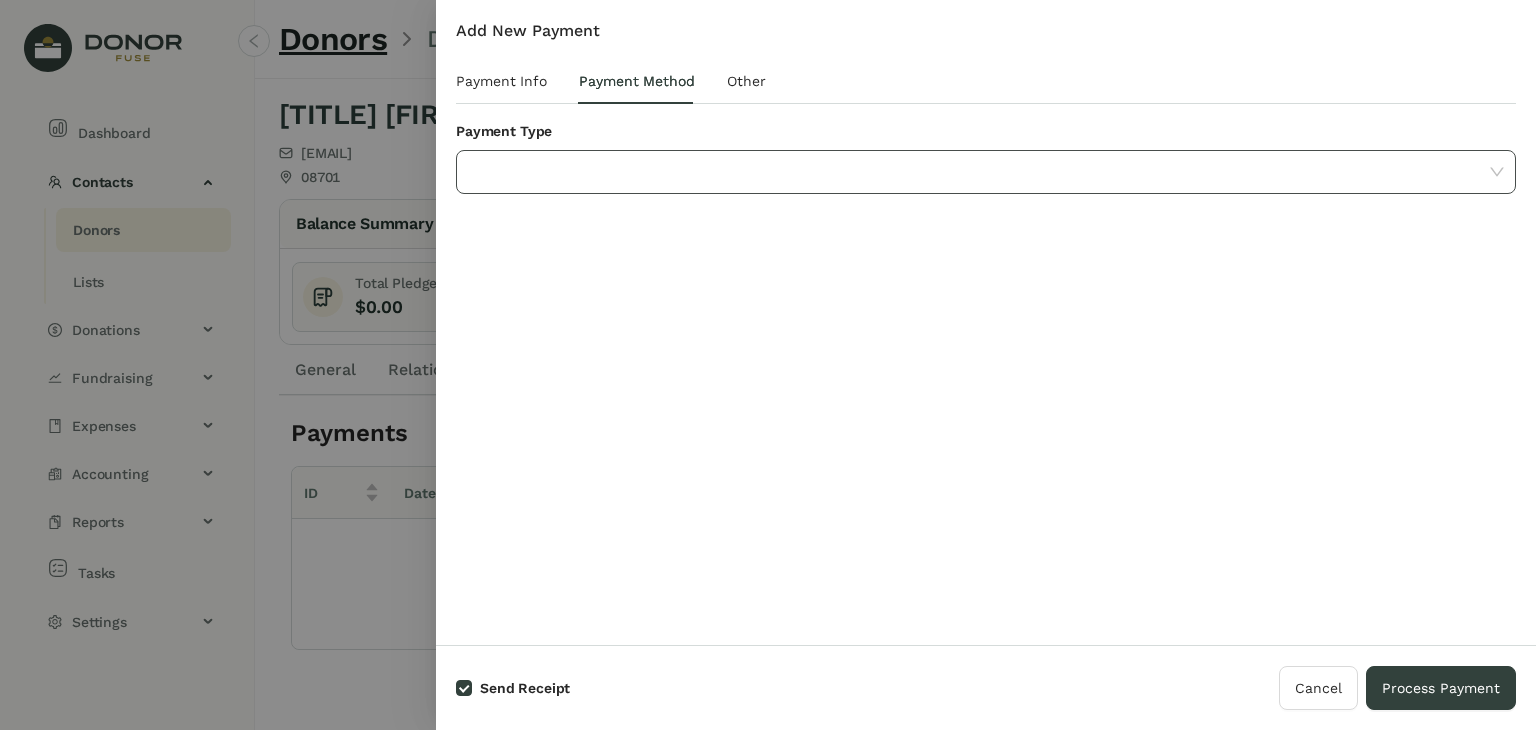 click at bounding box center (979, 172) 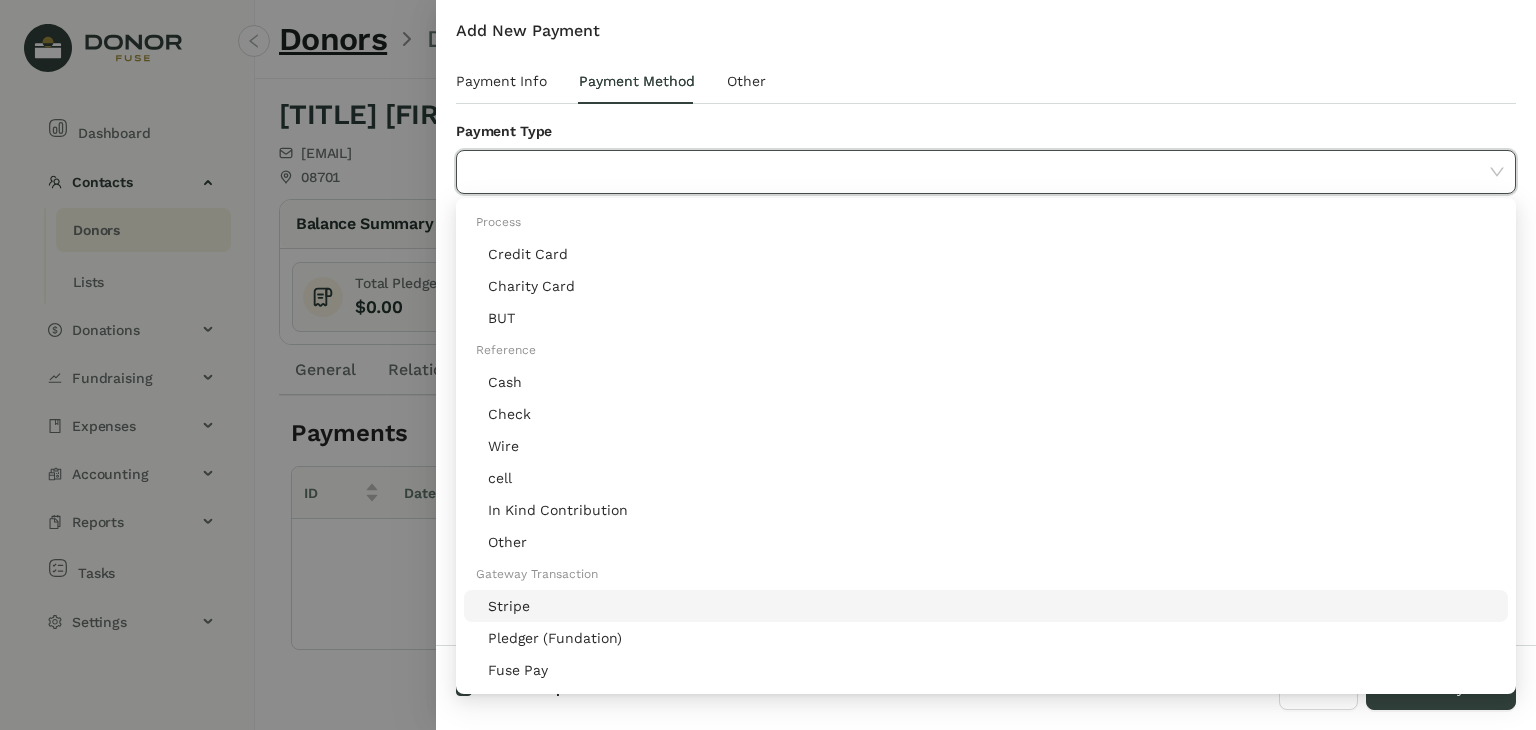 click on "Stripe" at bounding box center (992, 606) 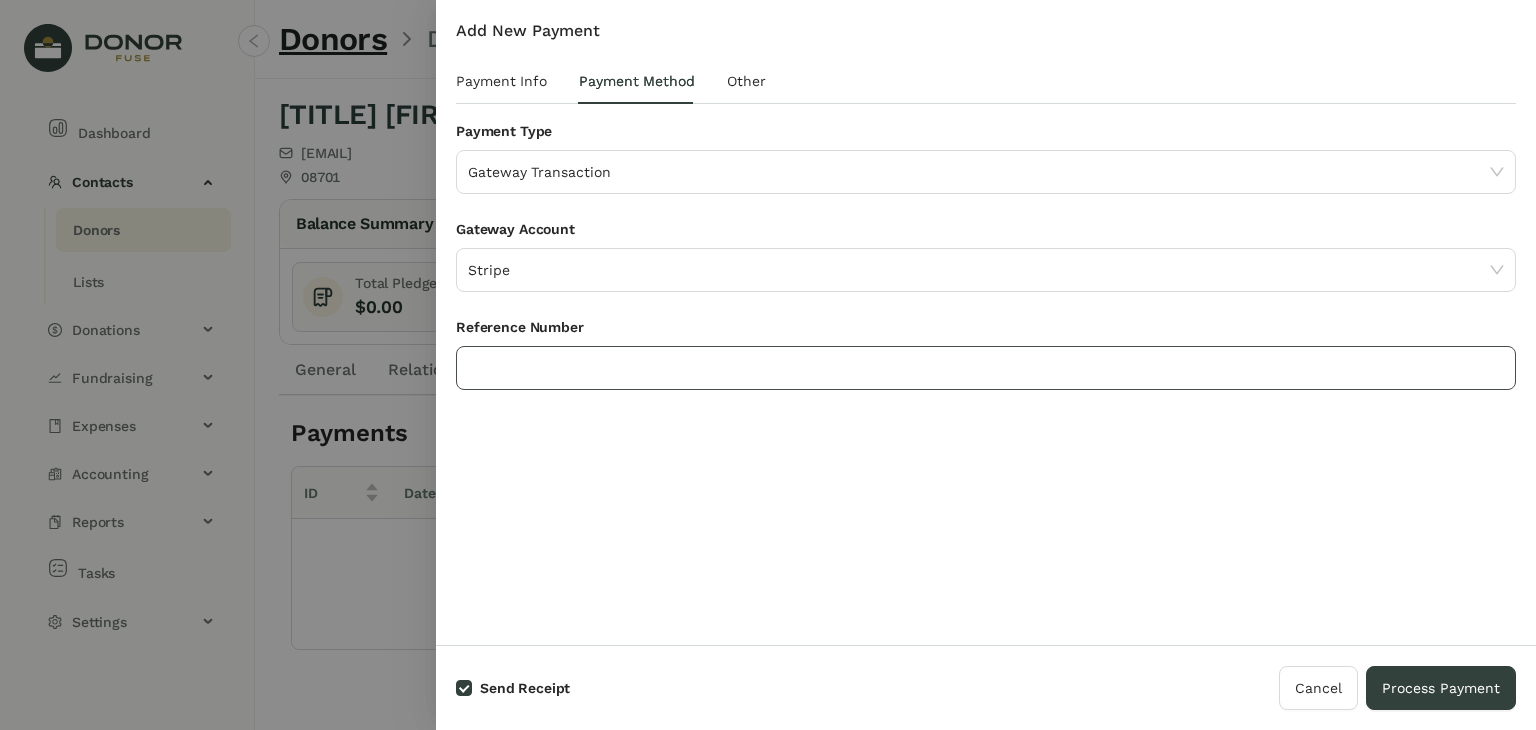 click at bounding box center [986, 368] 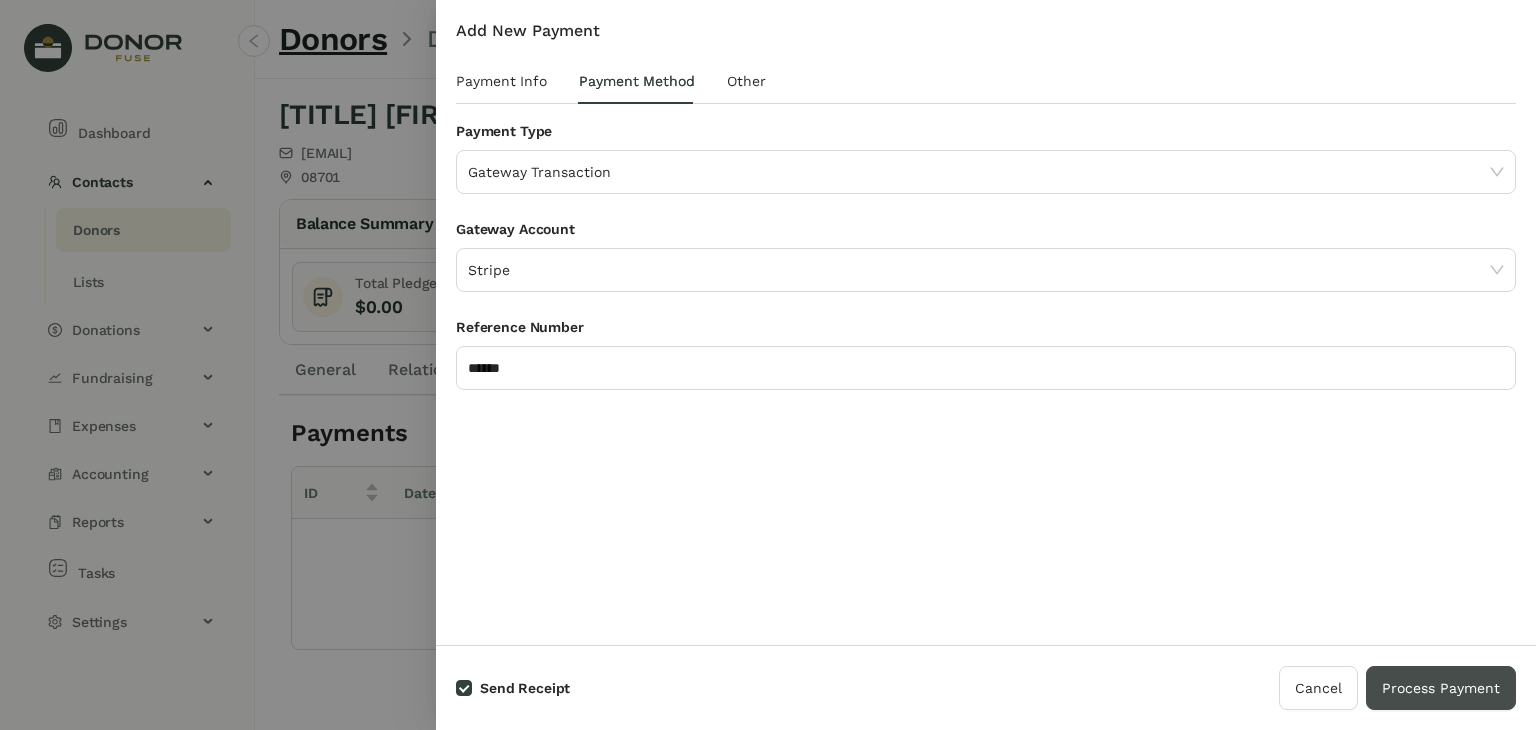 click on "Process Payment" at bounding box center [1441, 688] 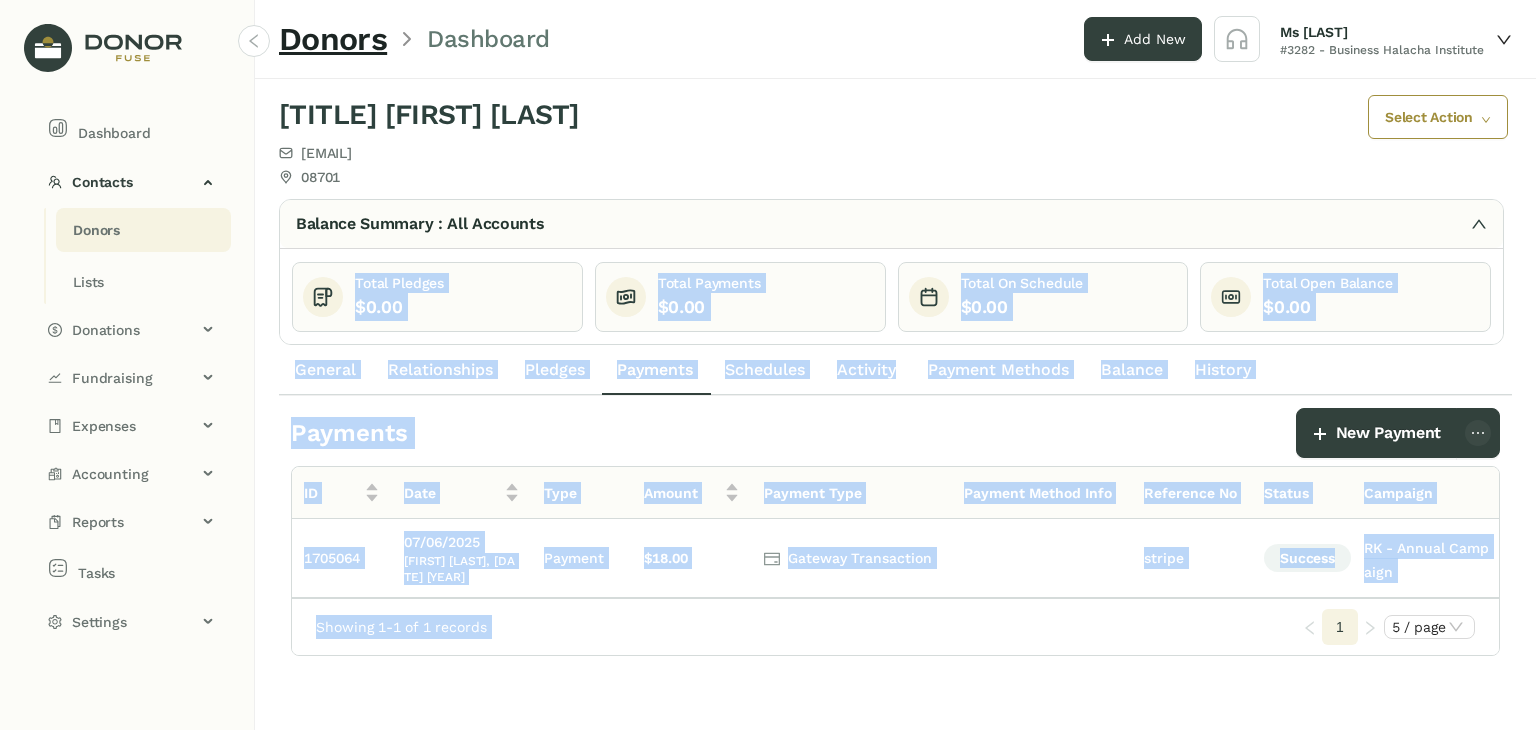 scroll, scrollTop: 0, scrollLeft: 270, axis: horizontal 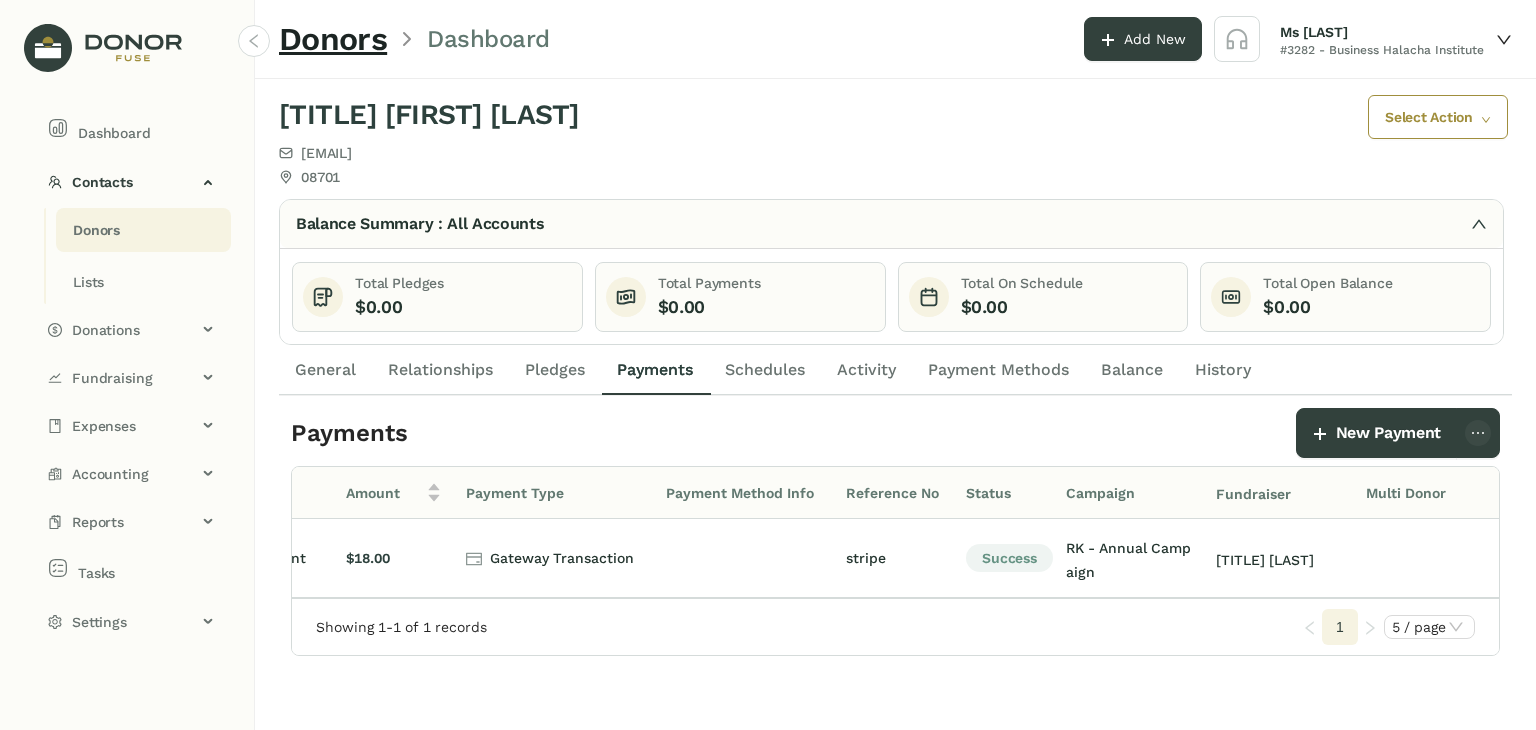 drag, startPoint x: 1445, startPoint y: 697, endPoint x: 927, endPoint y: 704, distance: 518.0473 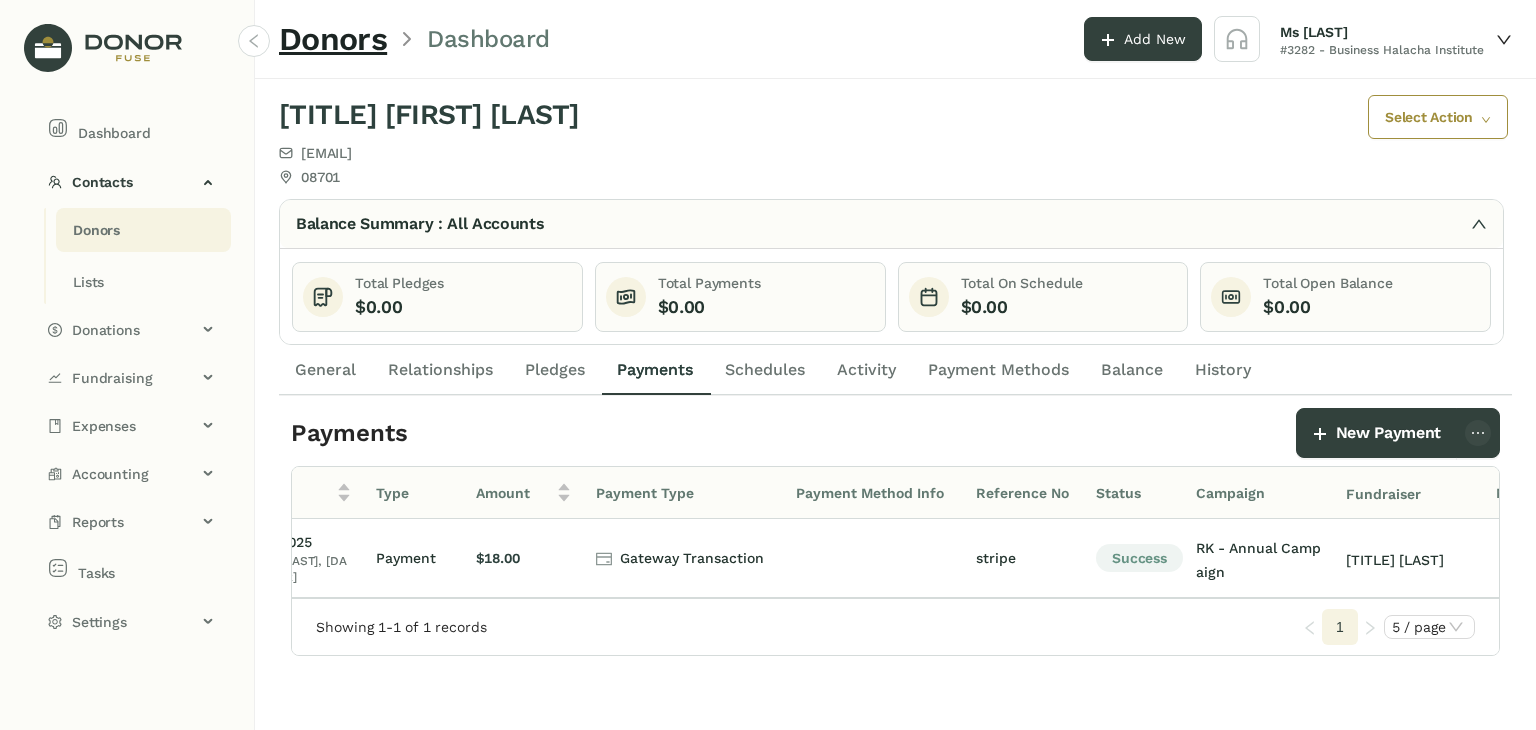 scroll, scrollTop: 0, scrollLeft: 81, axis: horizontal 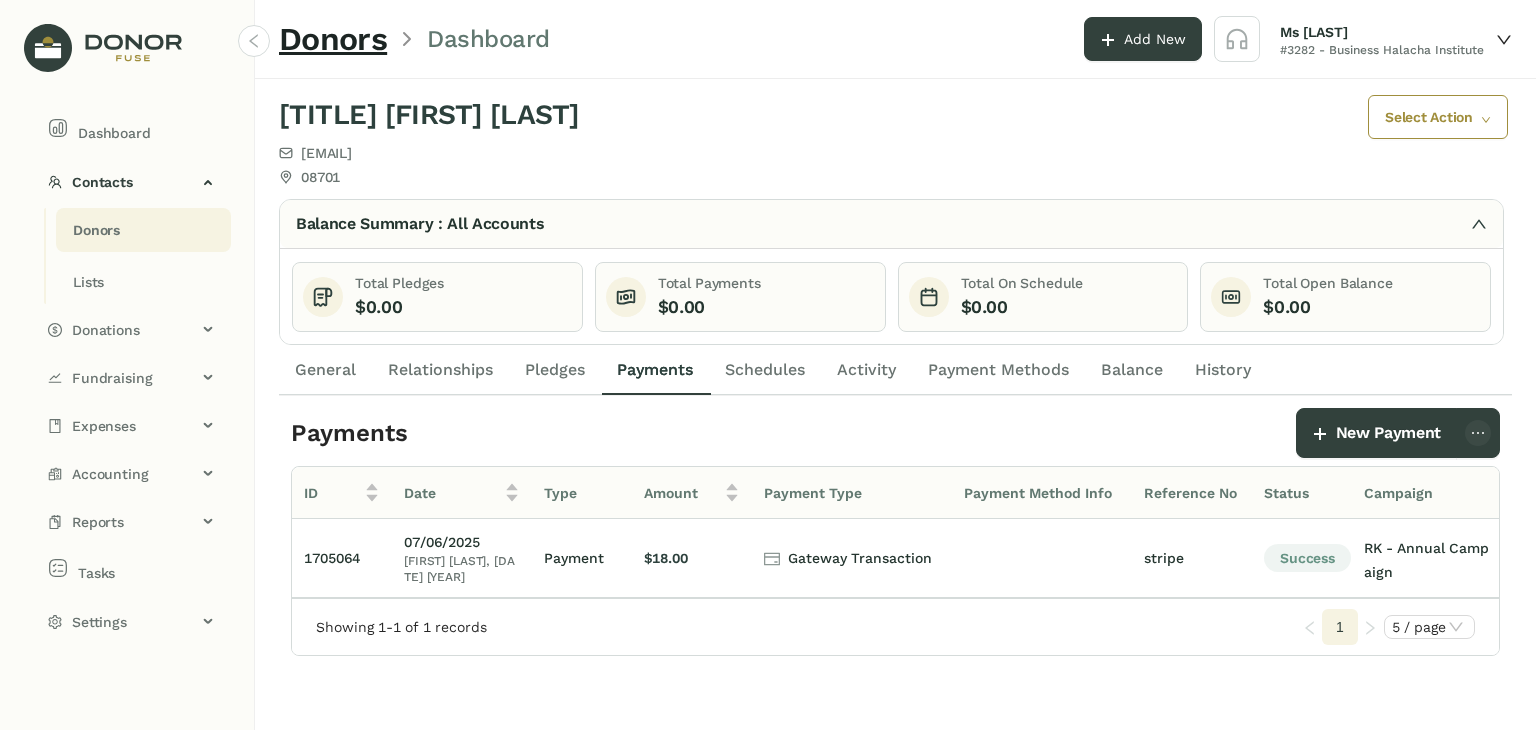 click on "**********" at bounding box center [895, 404] 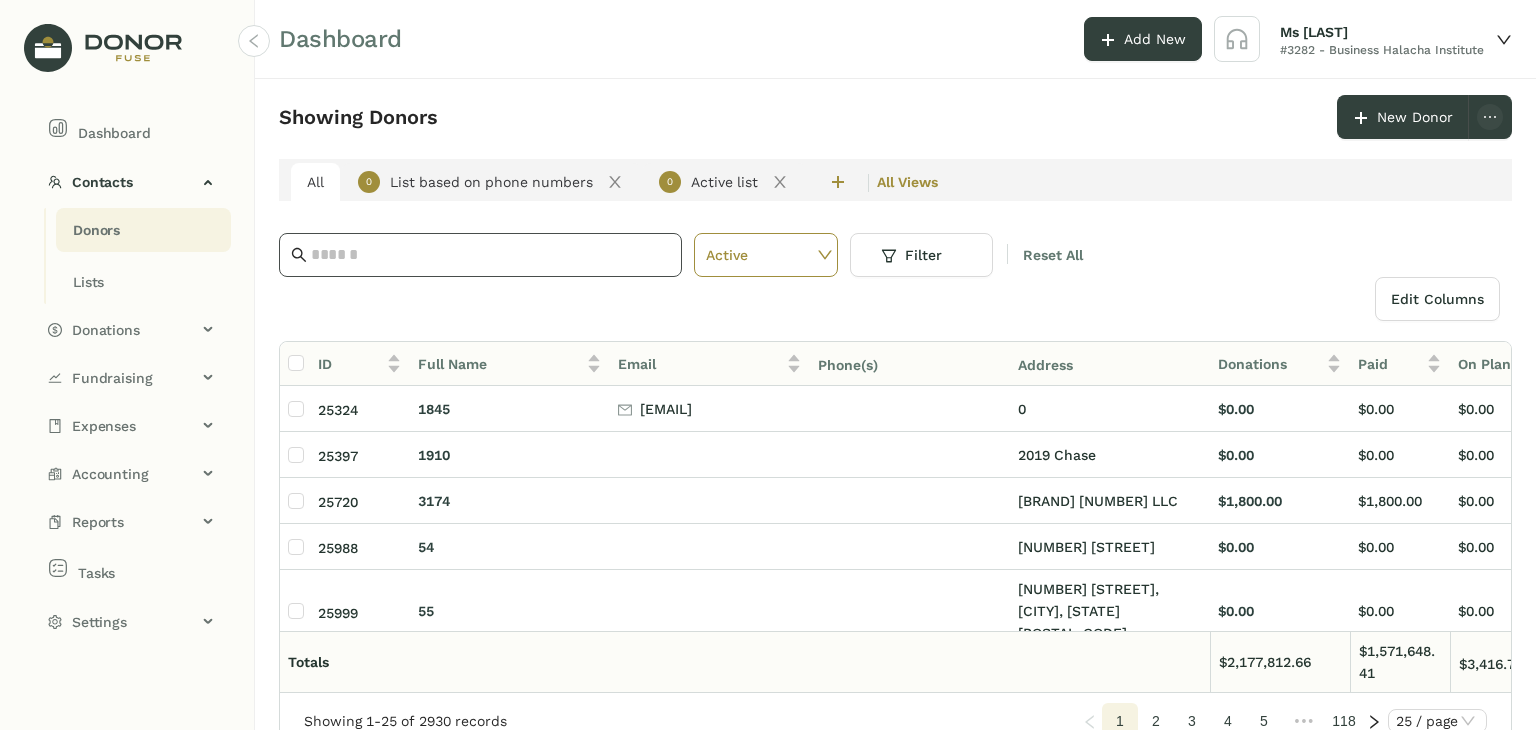 drag, startPoint x: 492, startPoint y: 301, endPoint x: 494, endPoint y: 263, distance: 38.052597 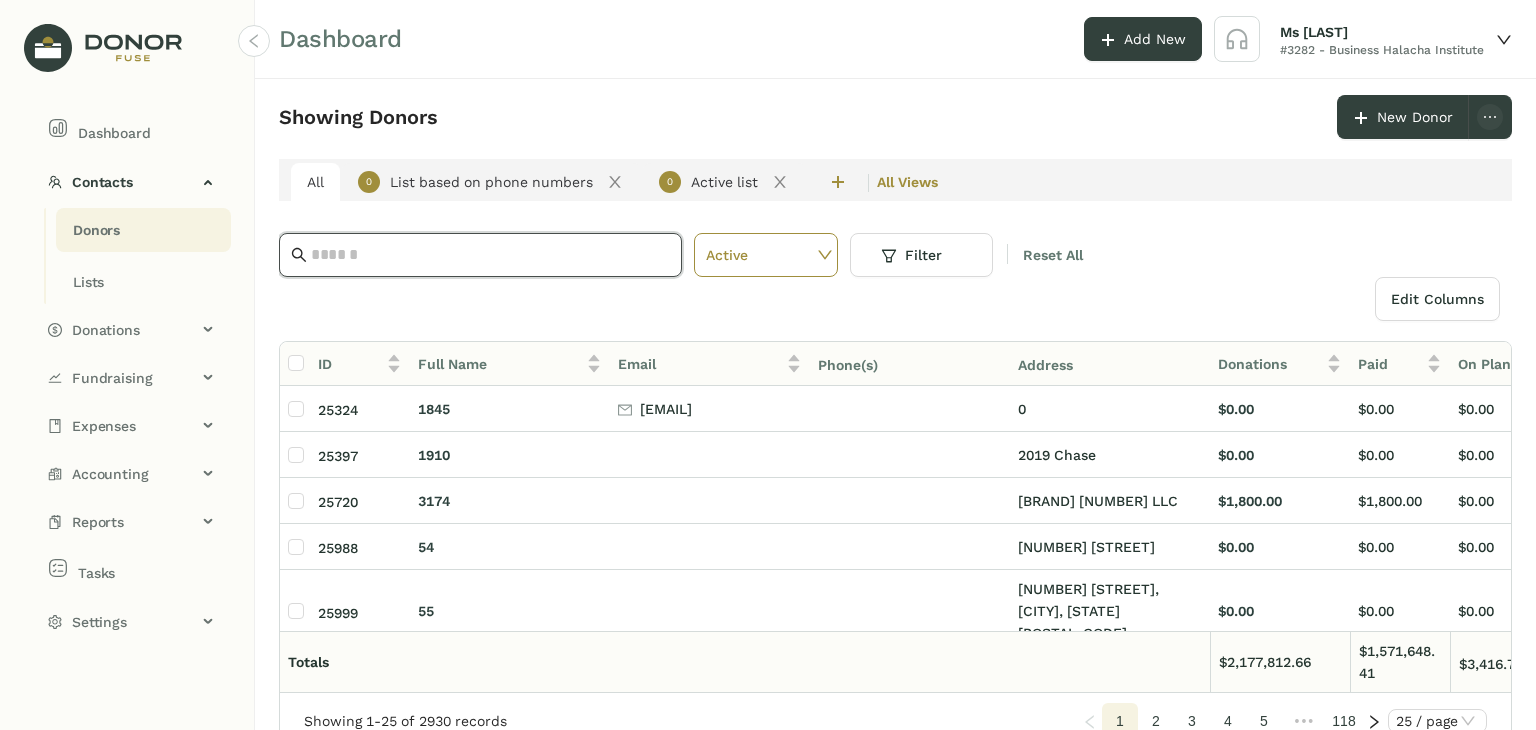 paste on "**********" 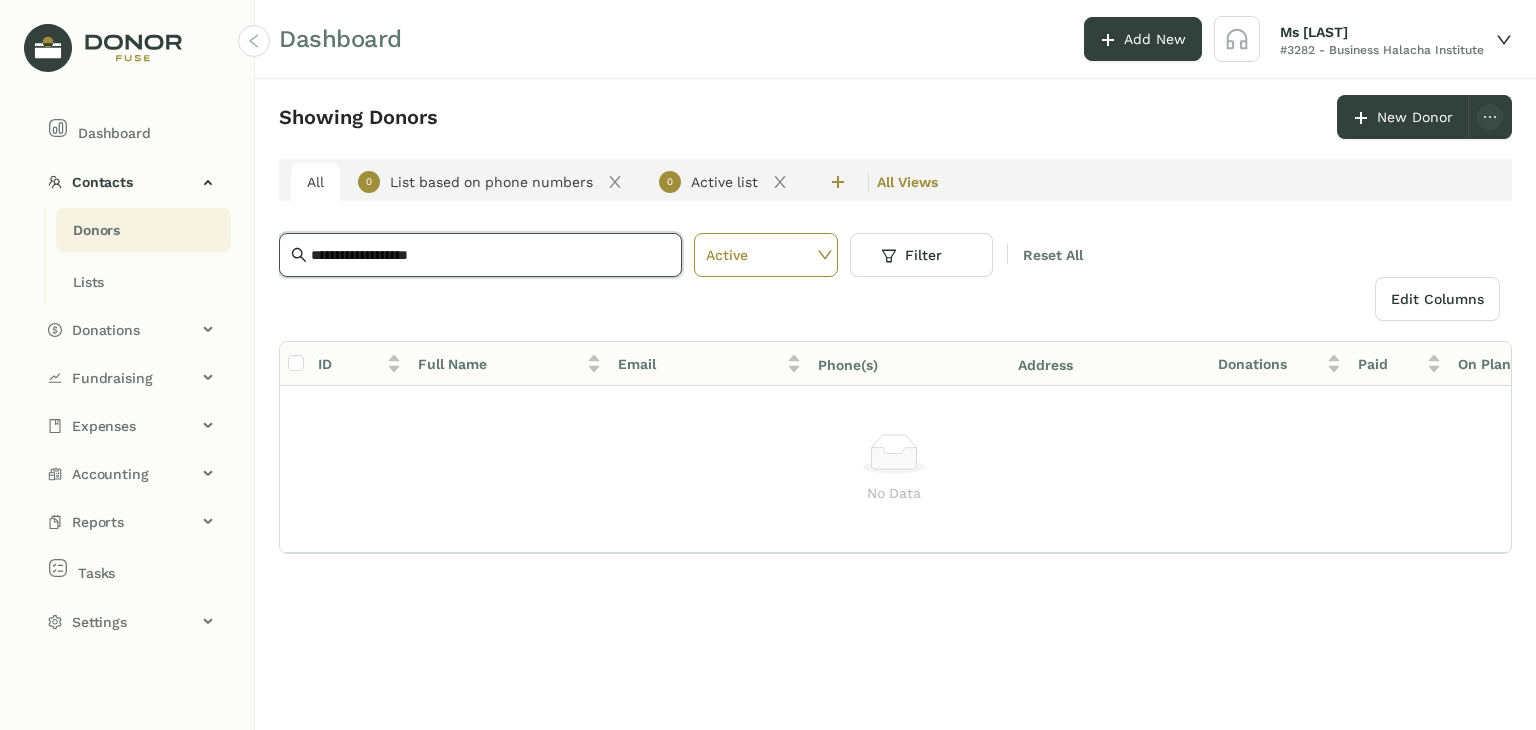 drag, startPoint x: 480, startPoint y: 254, endPoint x: 19, endPoint y: 181, distance: 466.74405 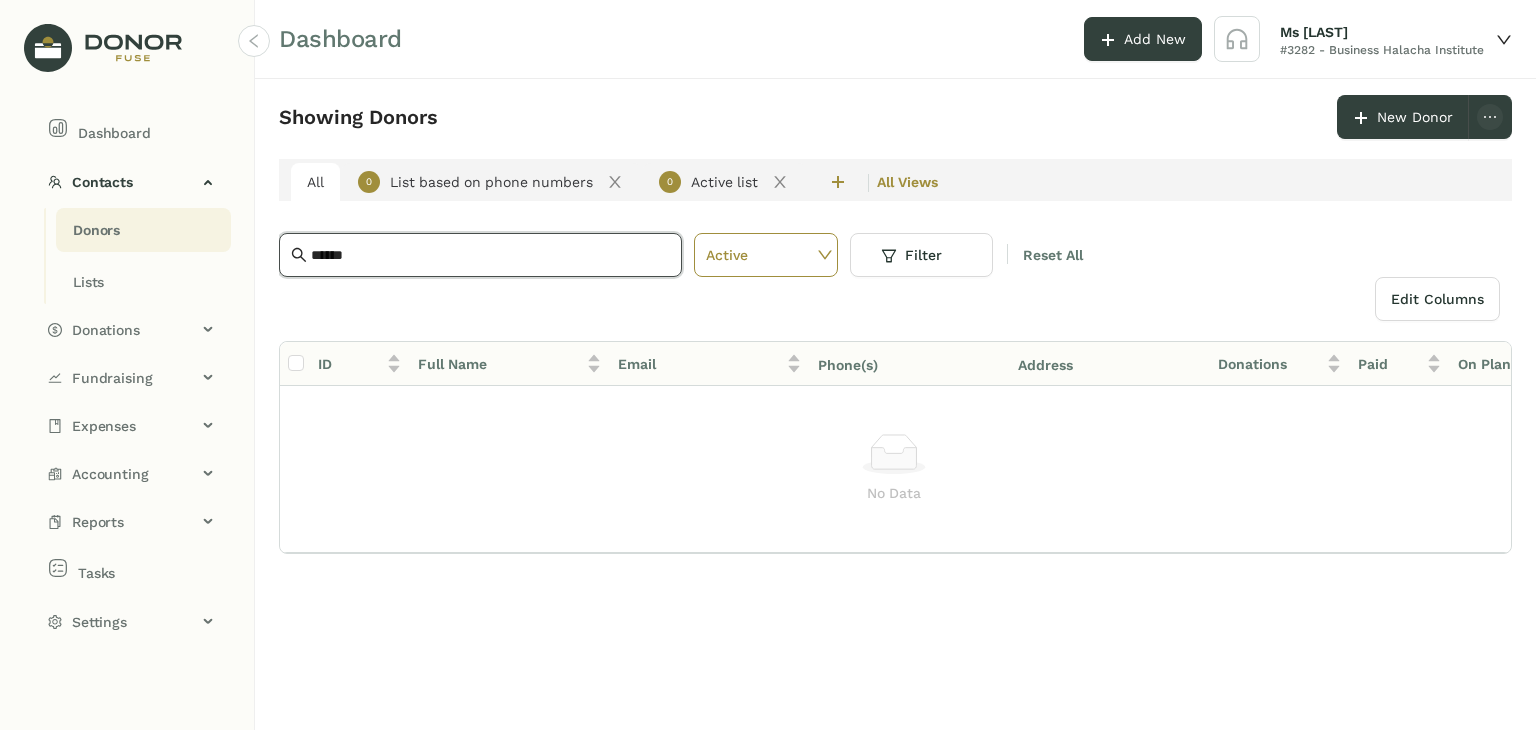 drag, startPoint x: 300, startPoint y: 264, endPoint x: 31, endPoint y: 272, distance: 269.11893 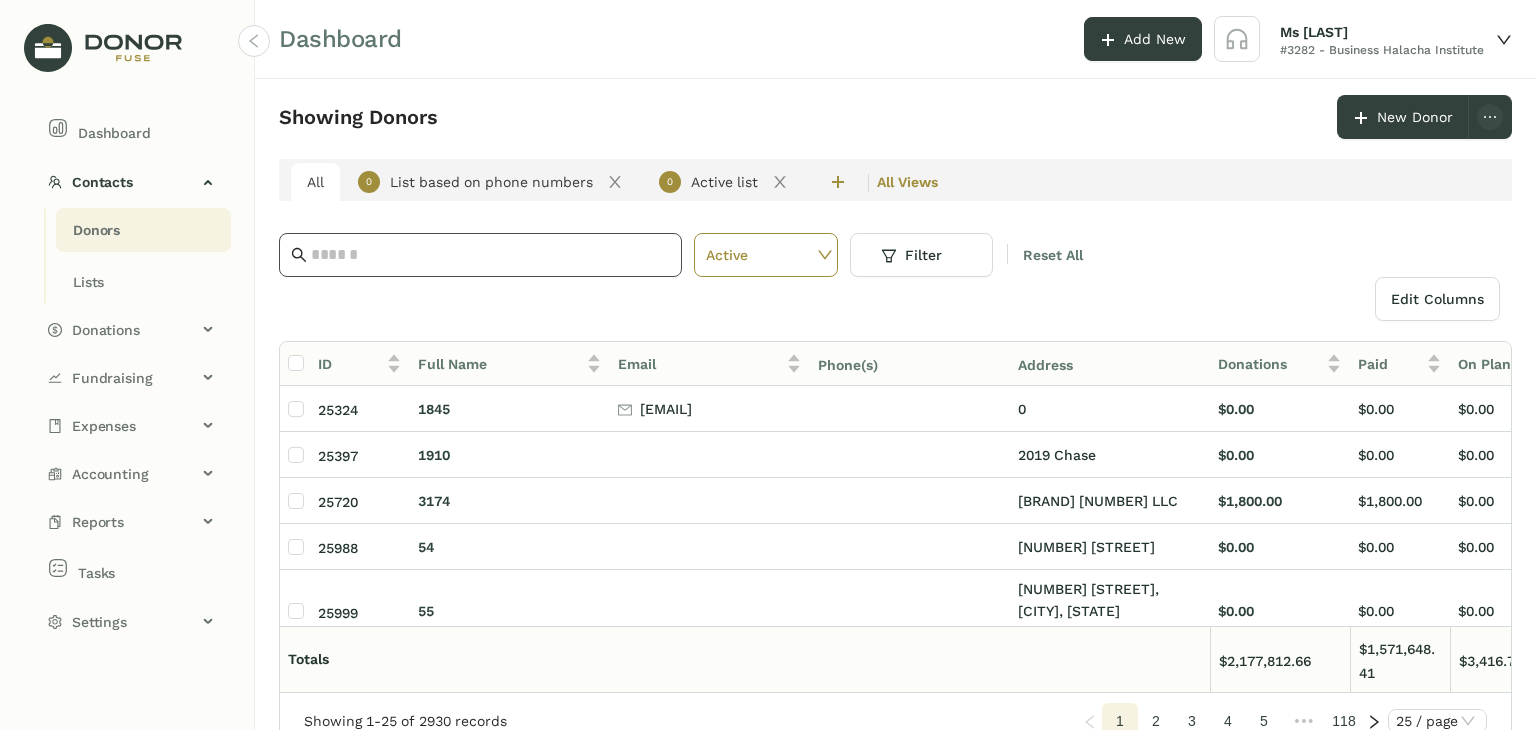 click at bounding box center (490, 255) 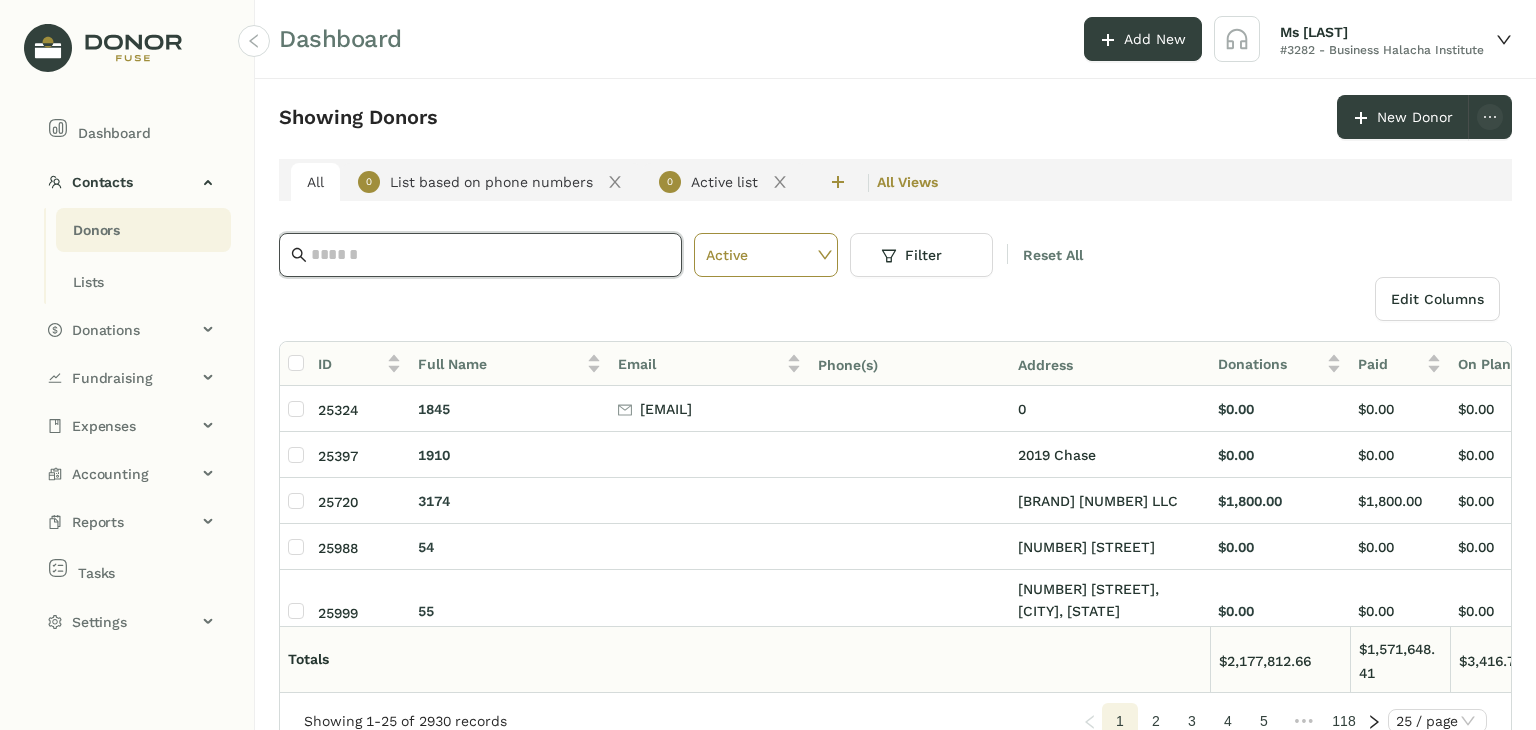 paste on "**********" 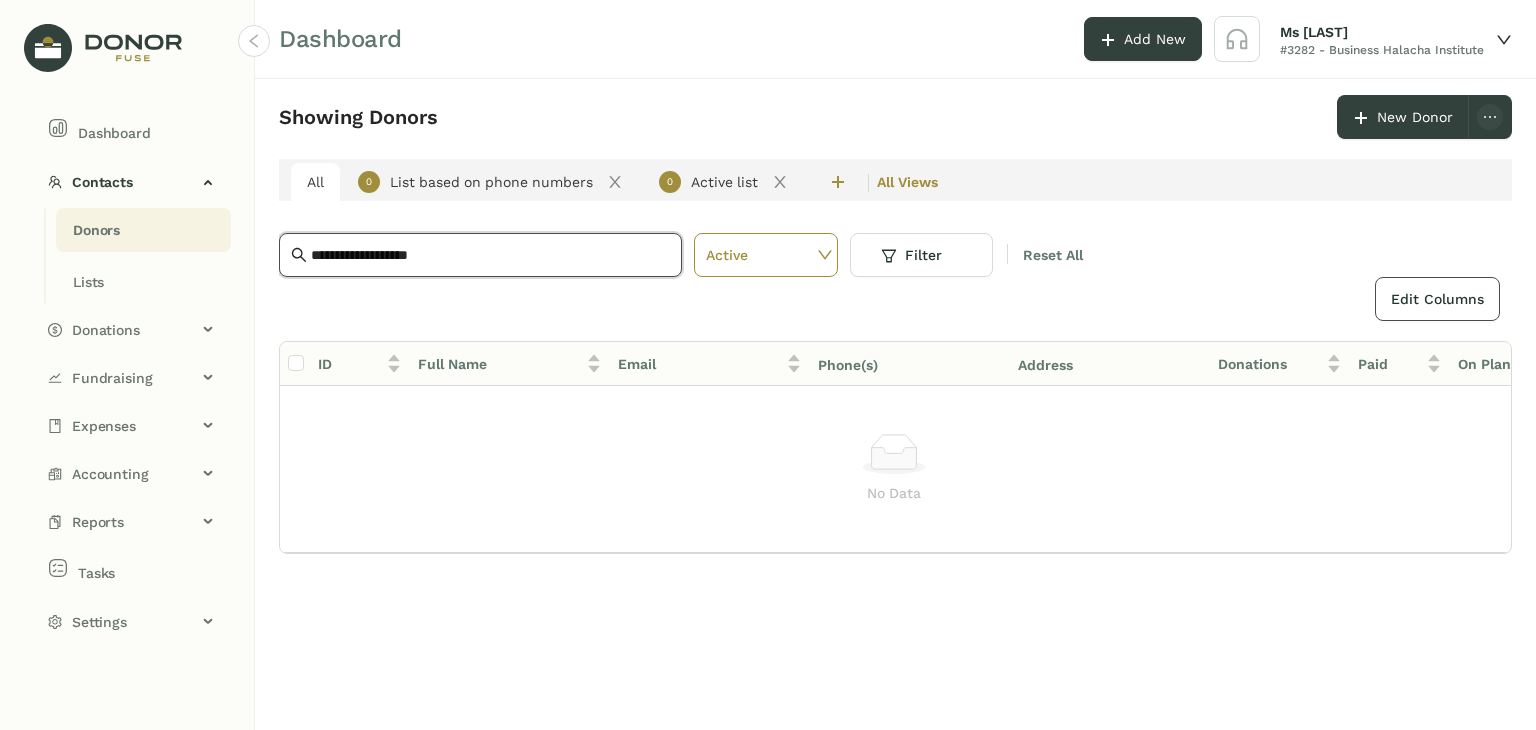 type on "**********" 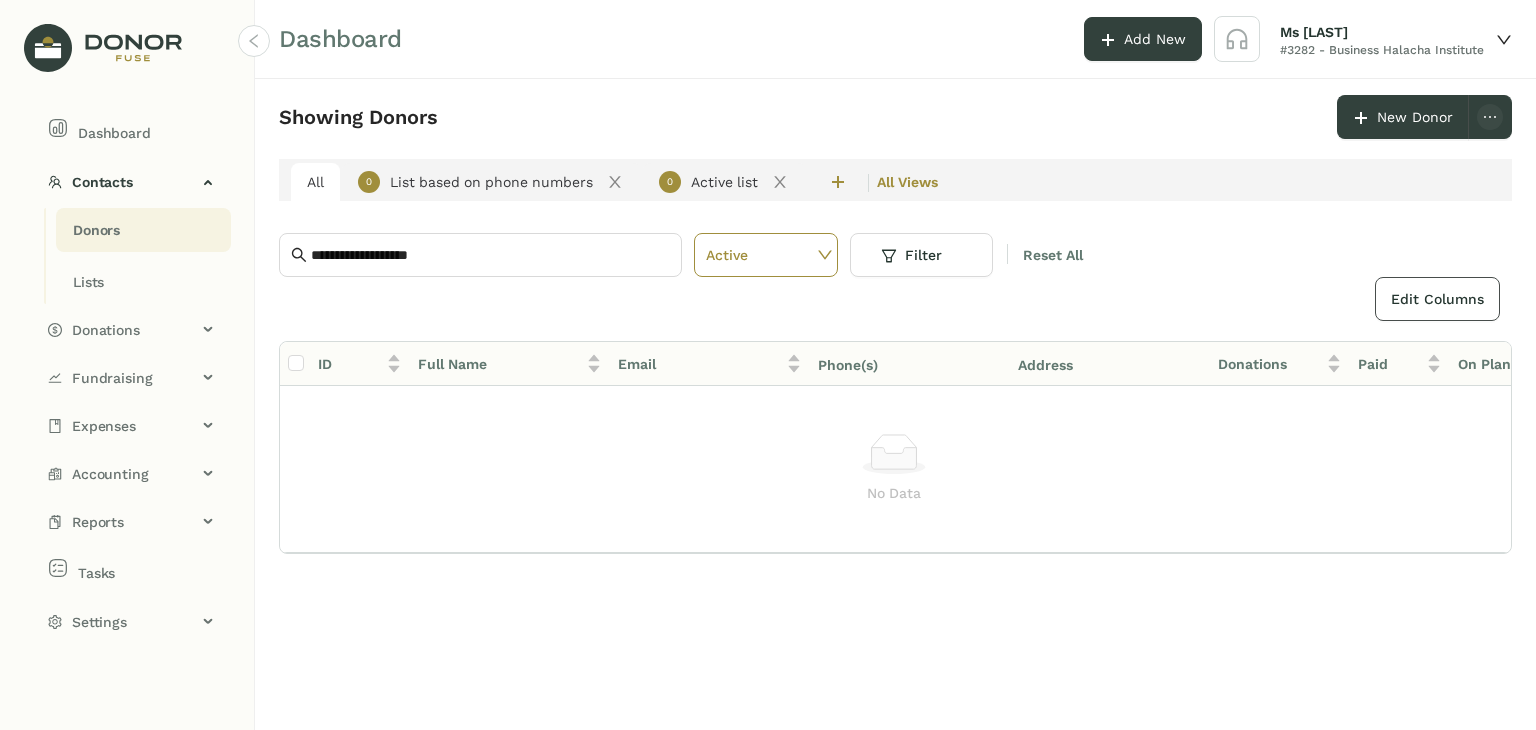 click on "Edit Columns" at bounding box center [1437, 299] 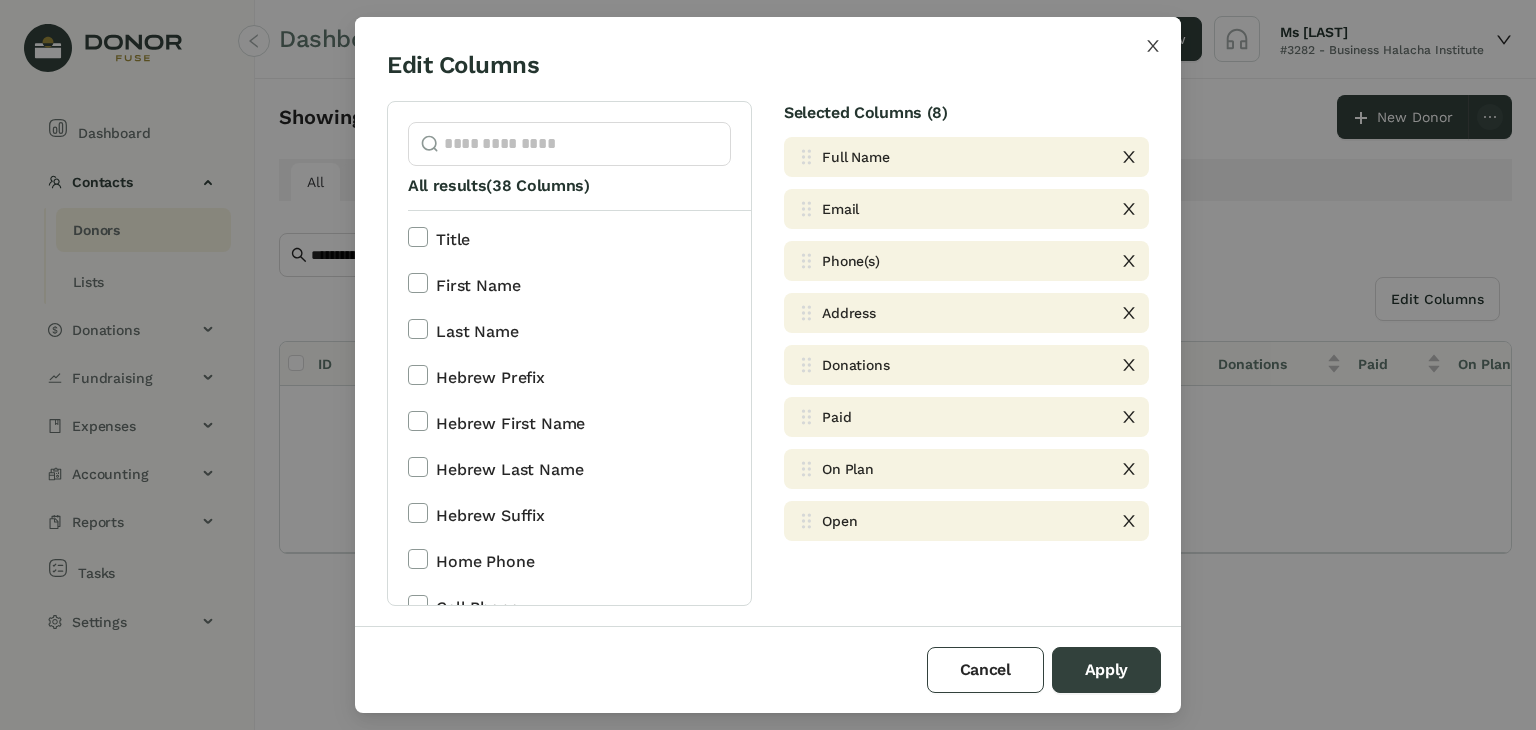 click at bounding box center [1153, 46] 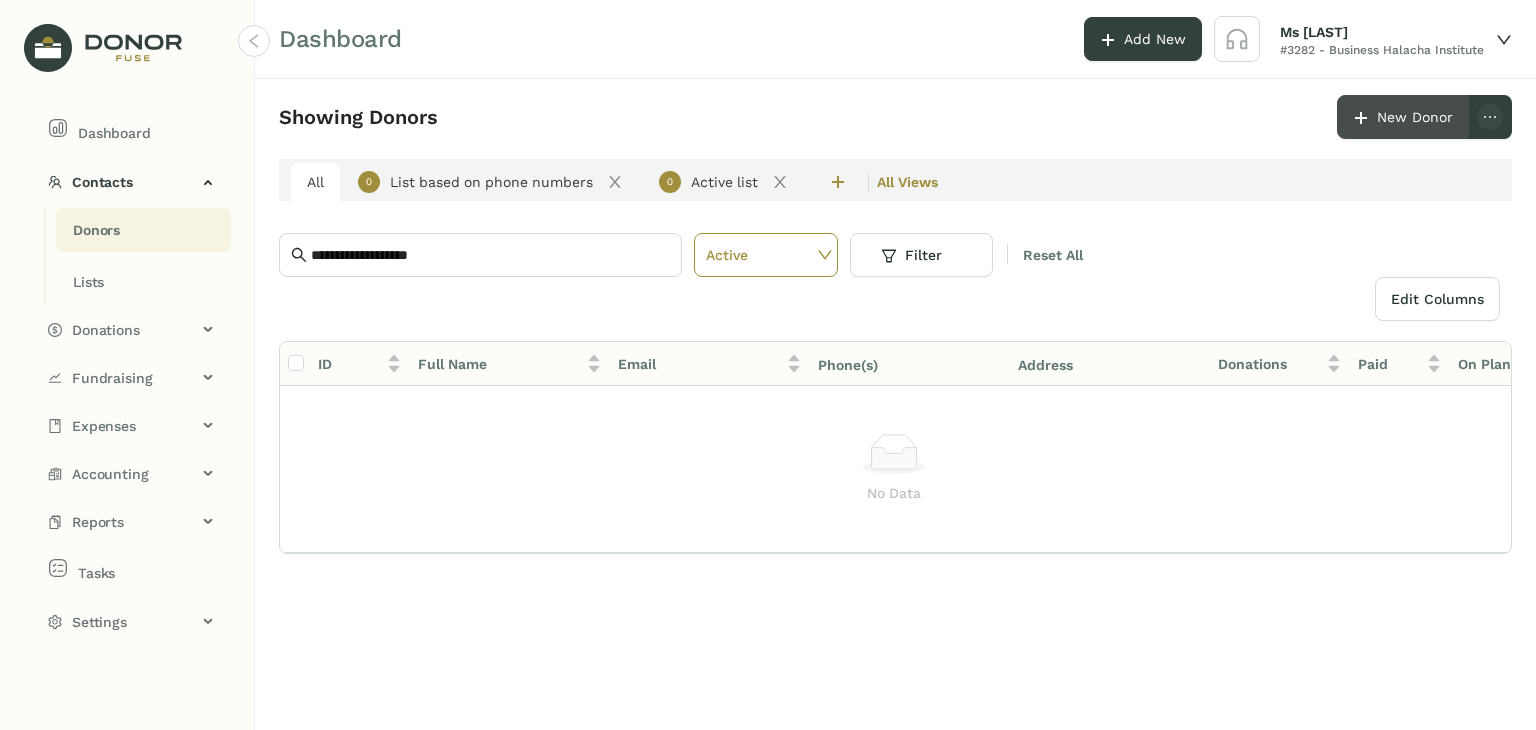 click on "New Donor" at bounding box center [1415, 117] 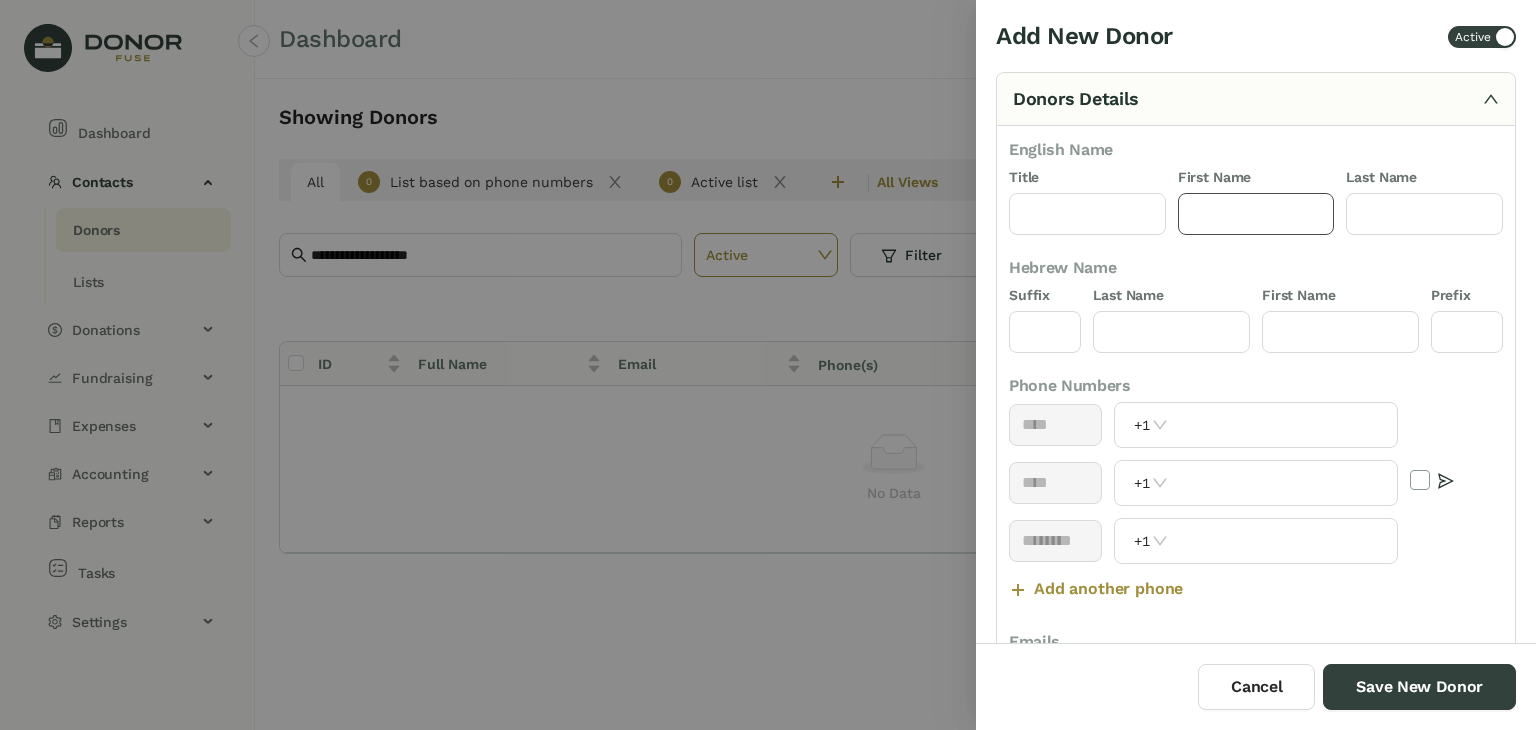 click at bounding box center [1256, 214] 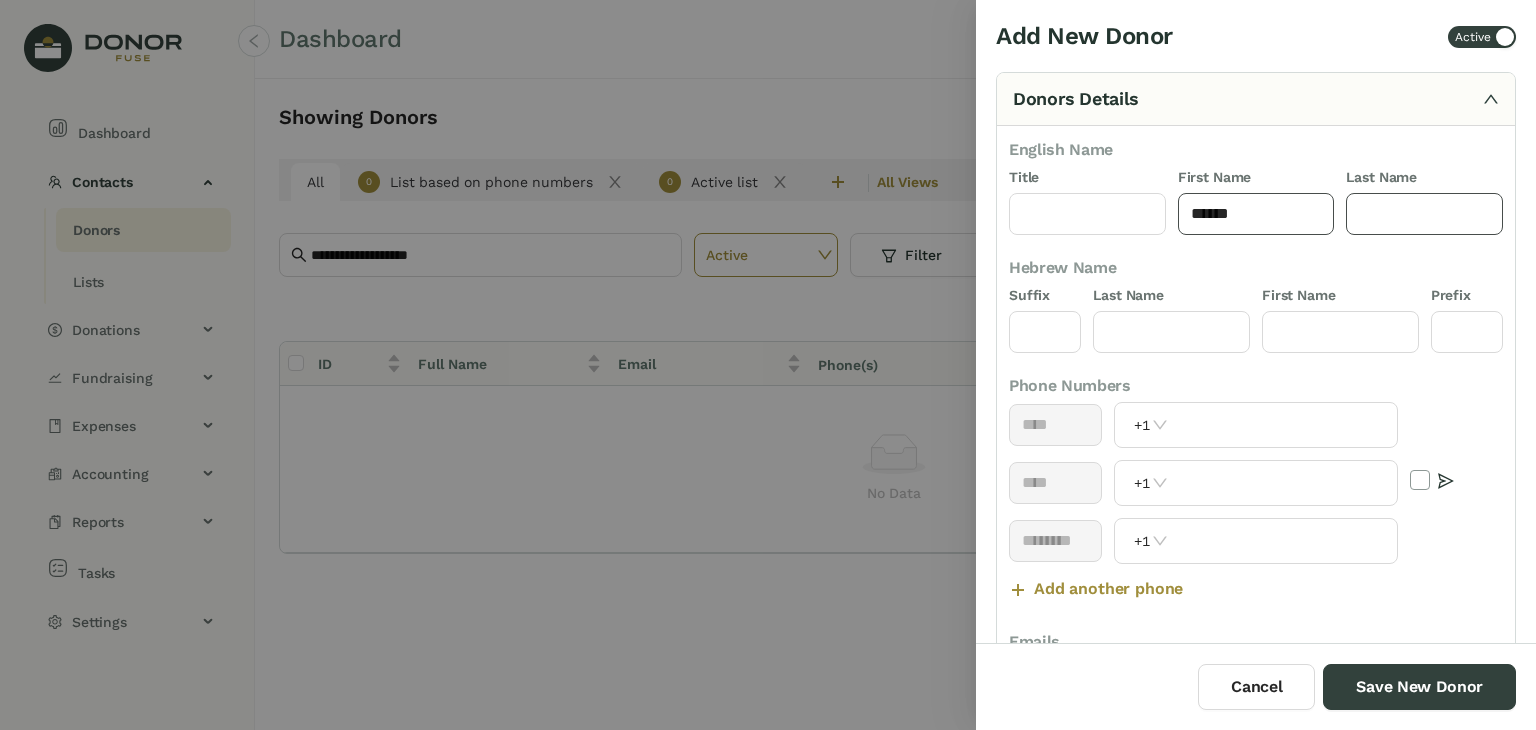 type on "******" 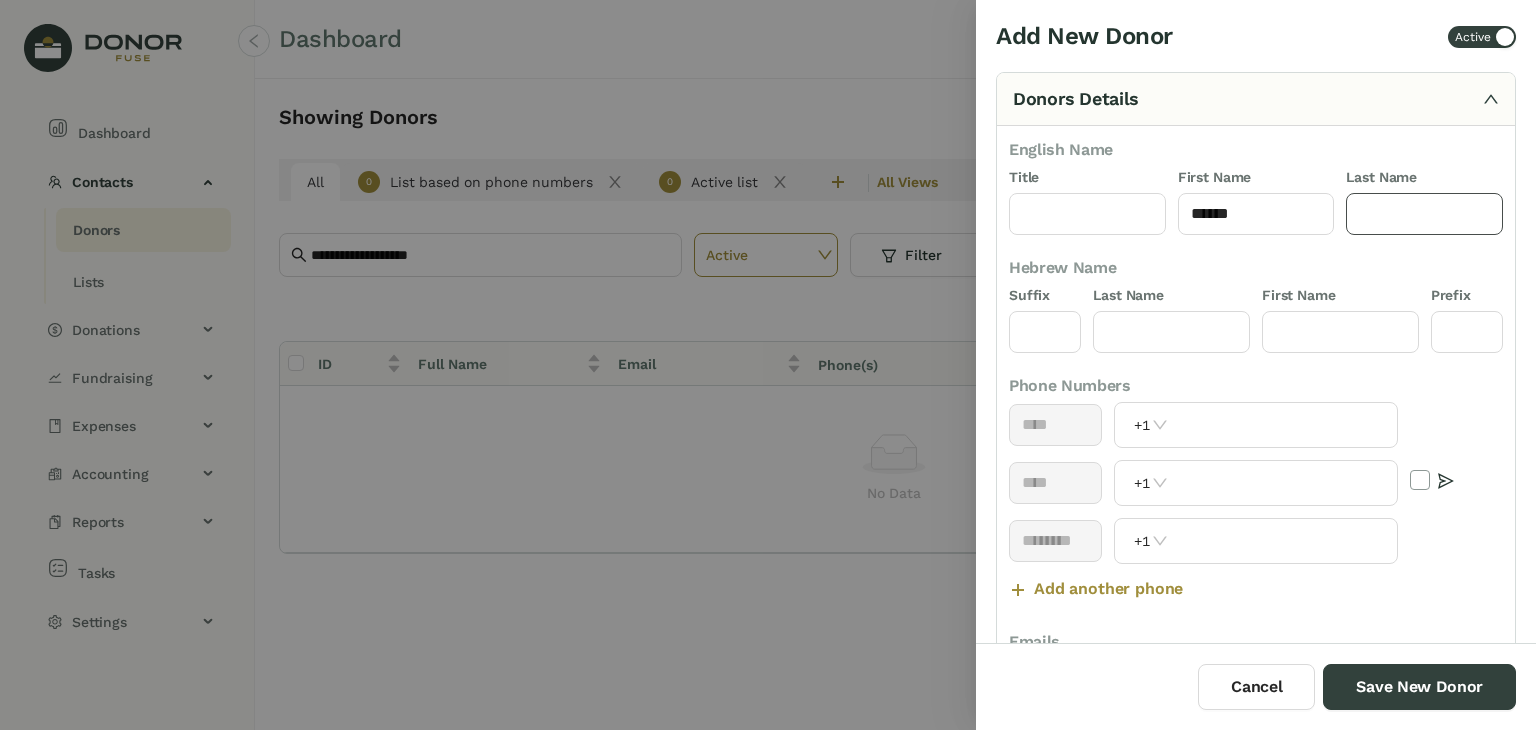 click at bounding box center [1424, 214] 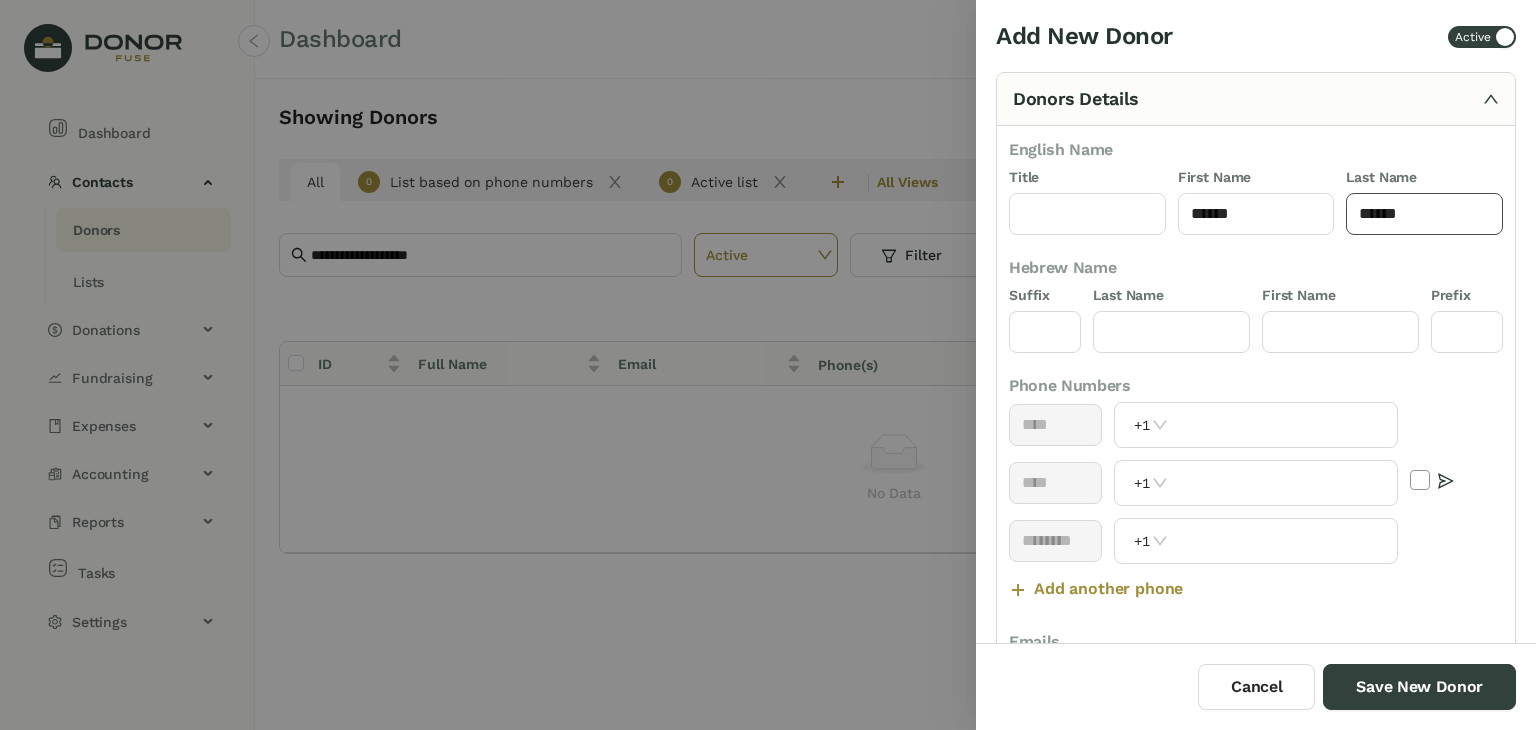 type on "******" 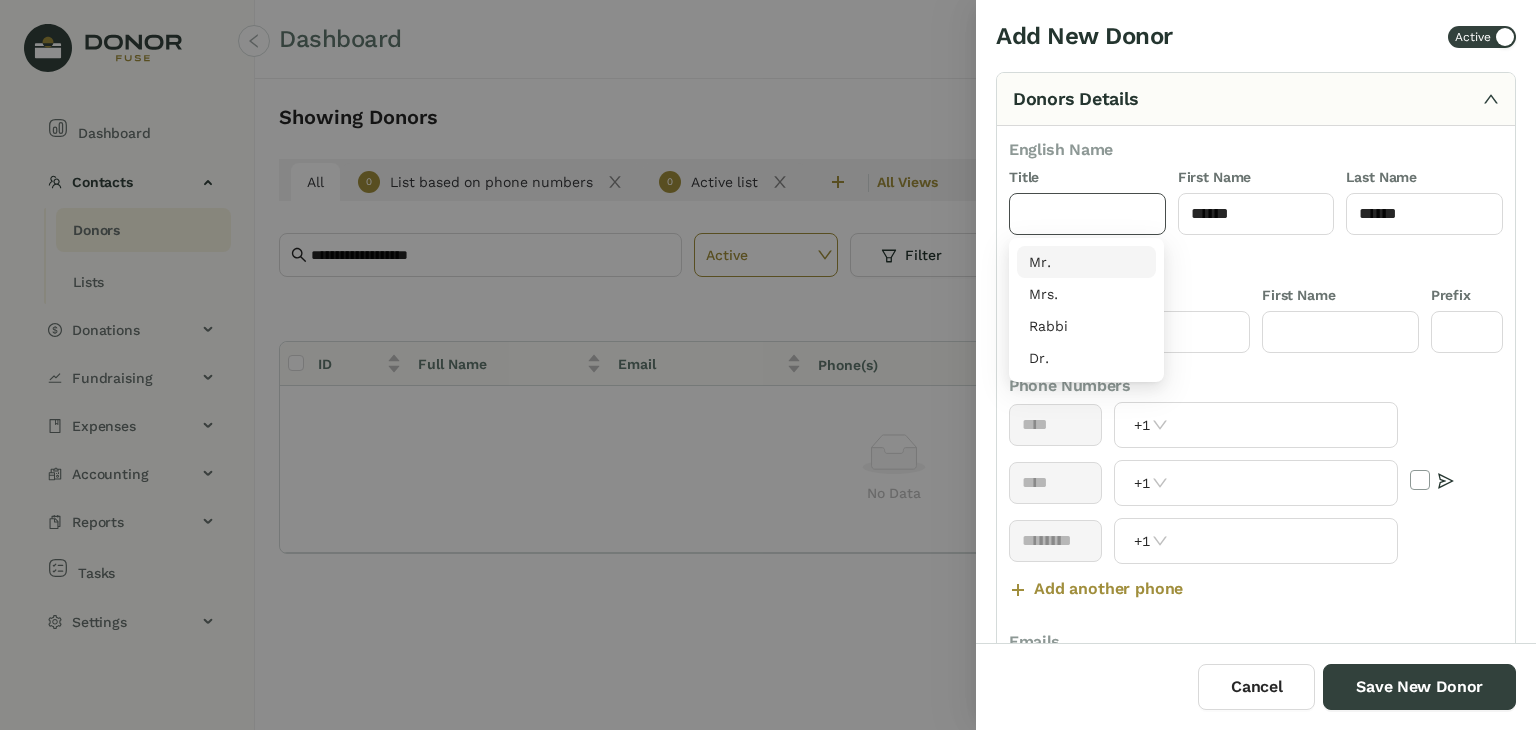 click at bounding box center (1087, 214) 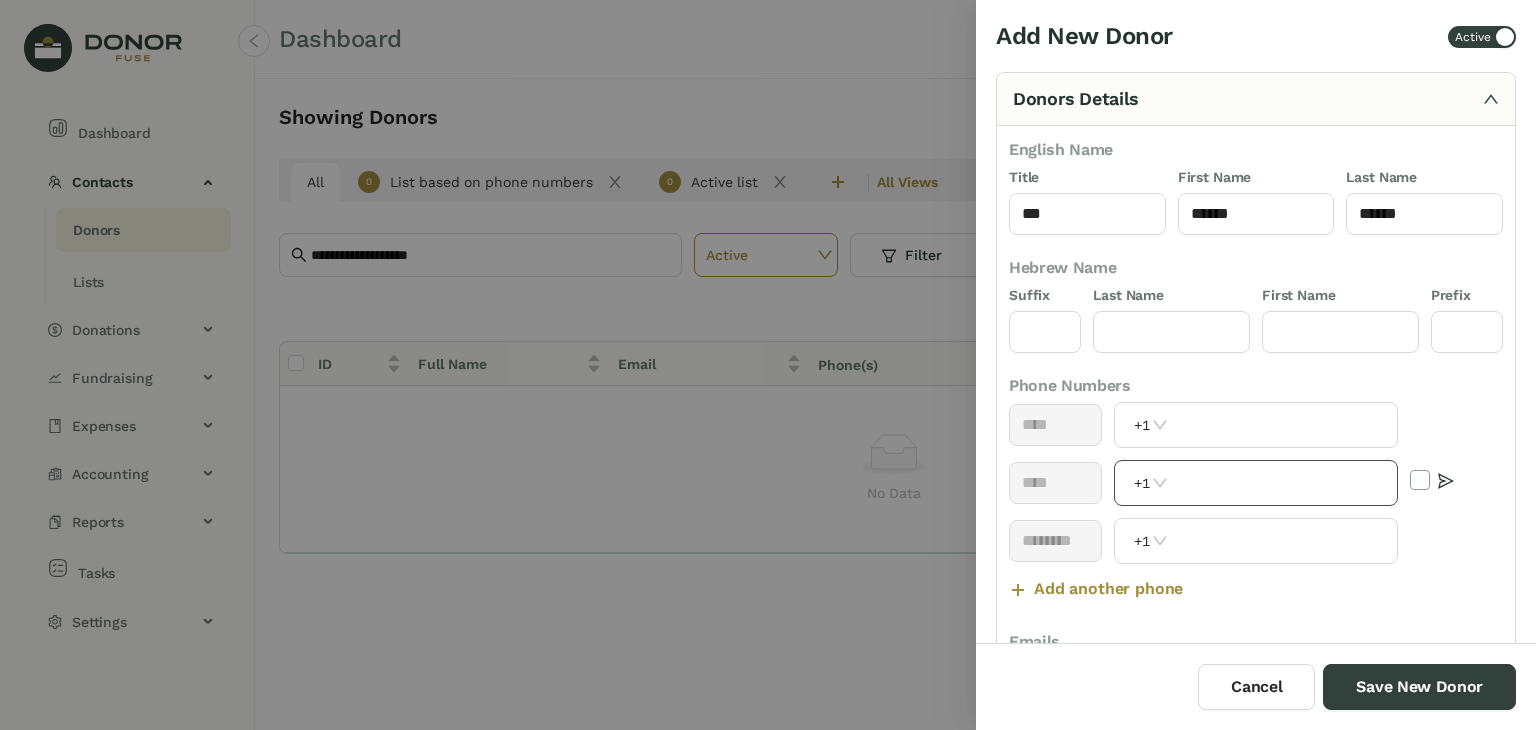 click at bounding box center [1284, 483] 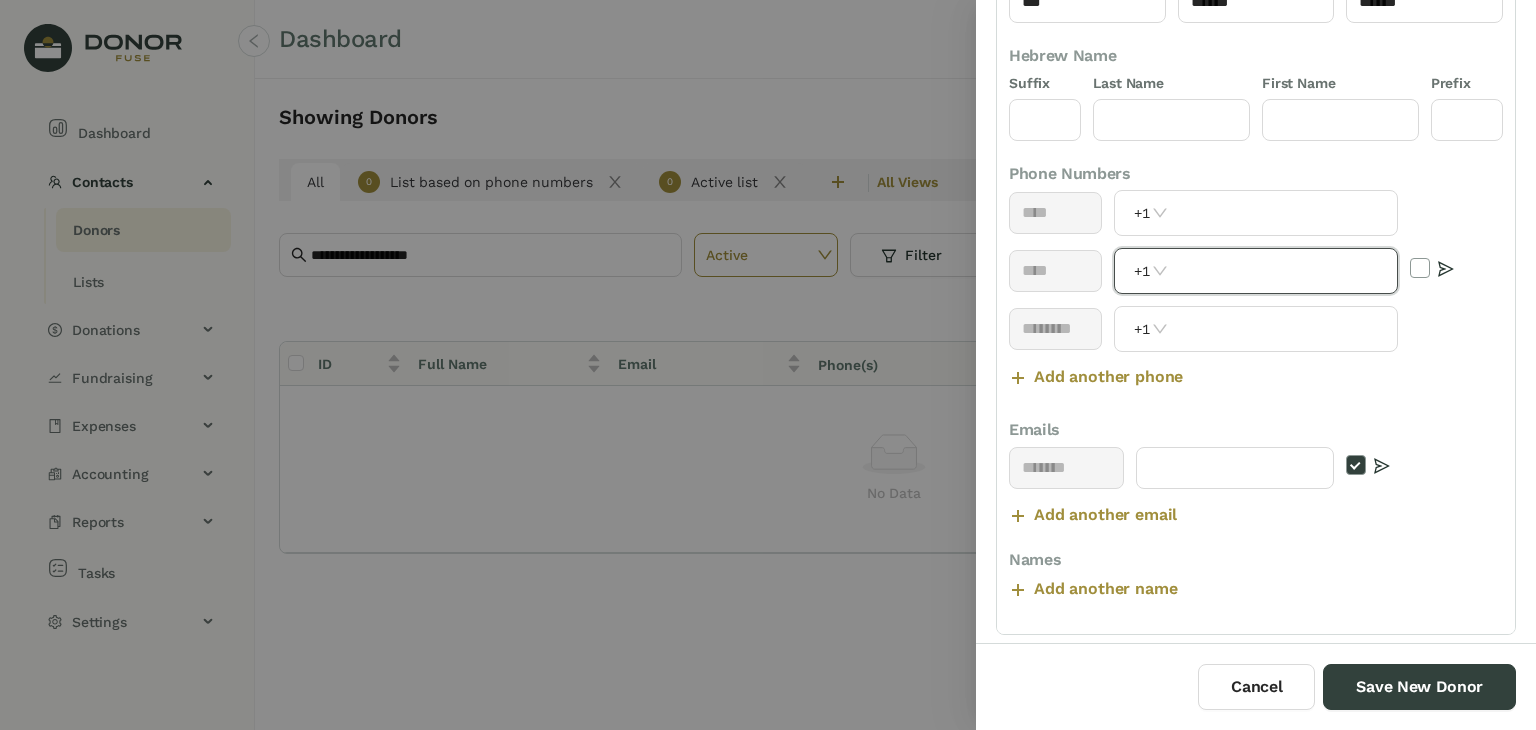 scroll, scrollTop: 220, scrollLeft: 0, axis: vertical 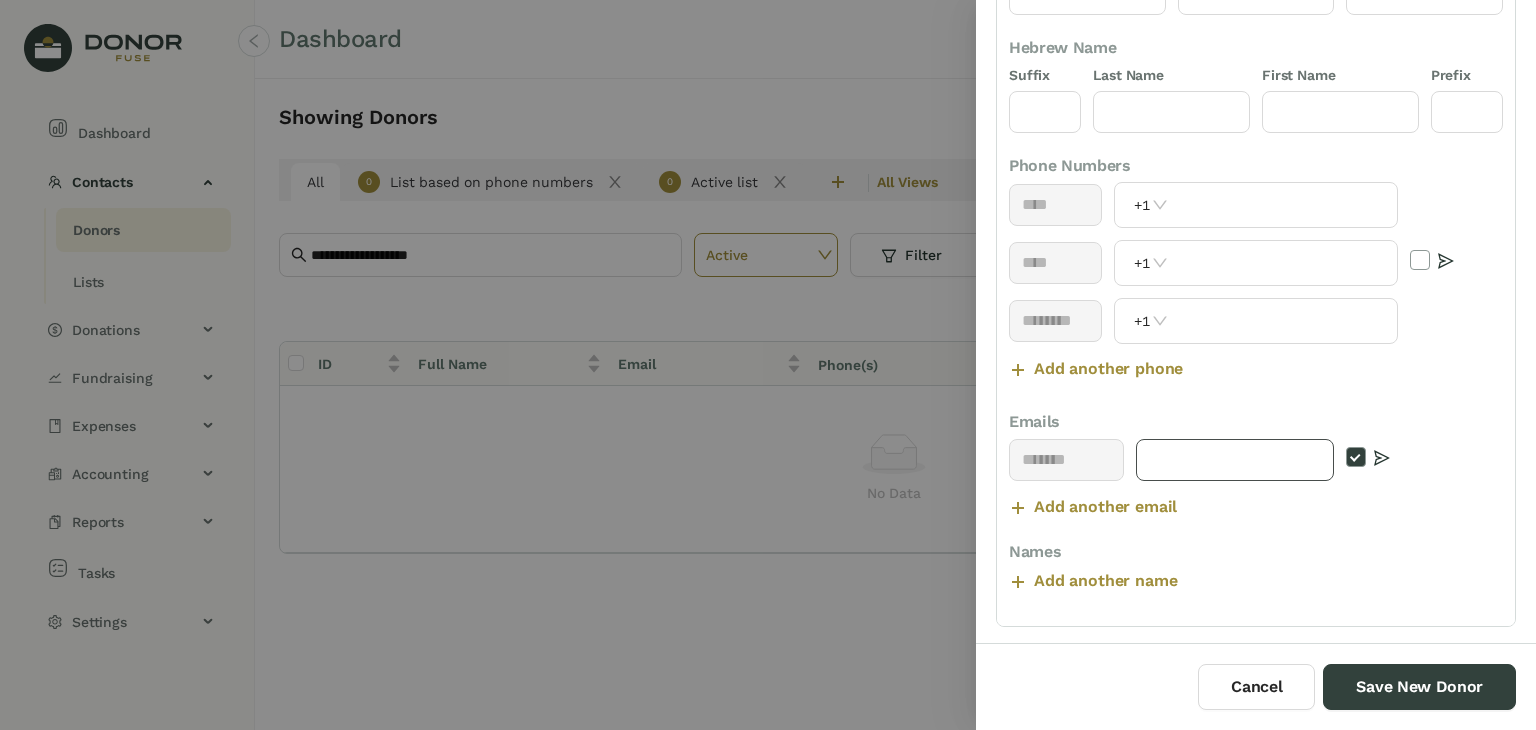 click at bounding box center (1235, 460) 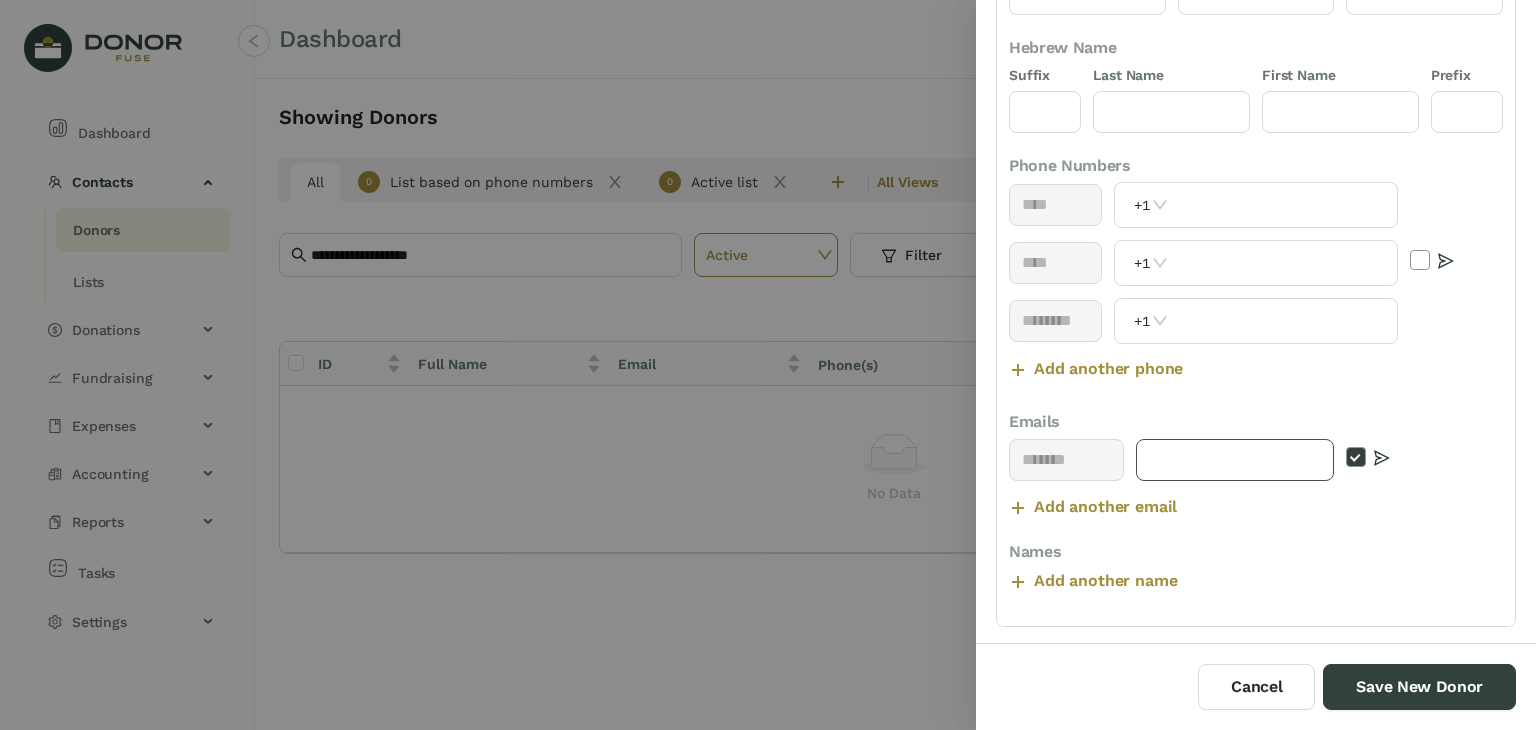 paste on "**********" 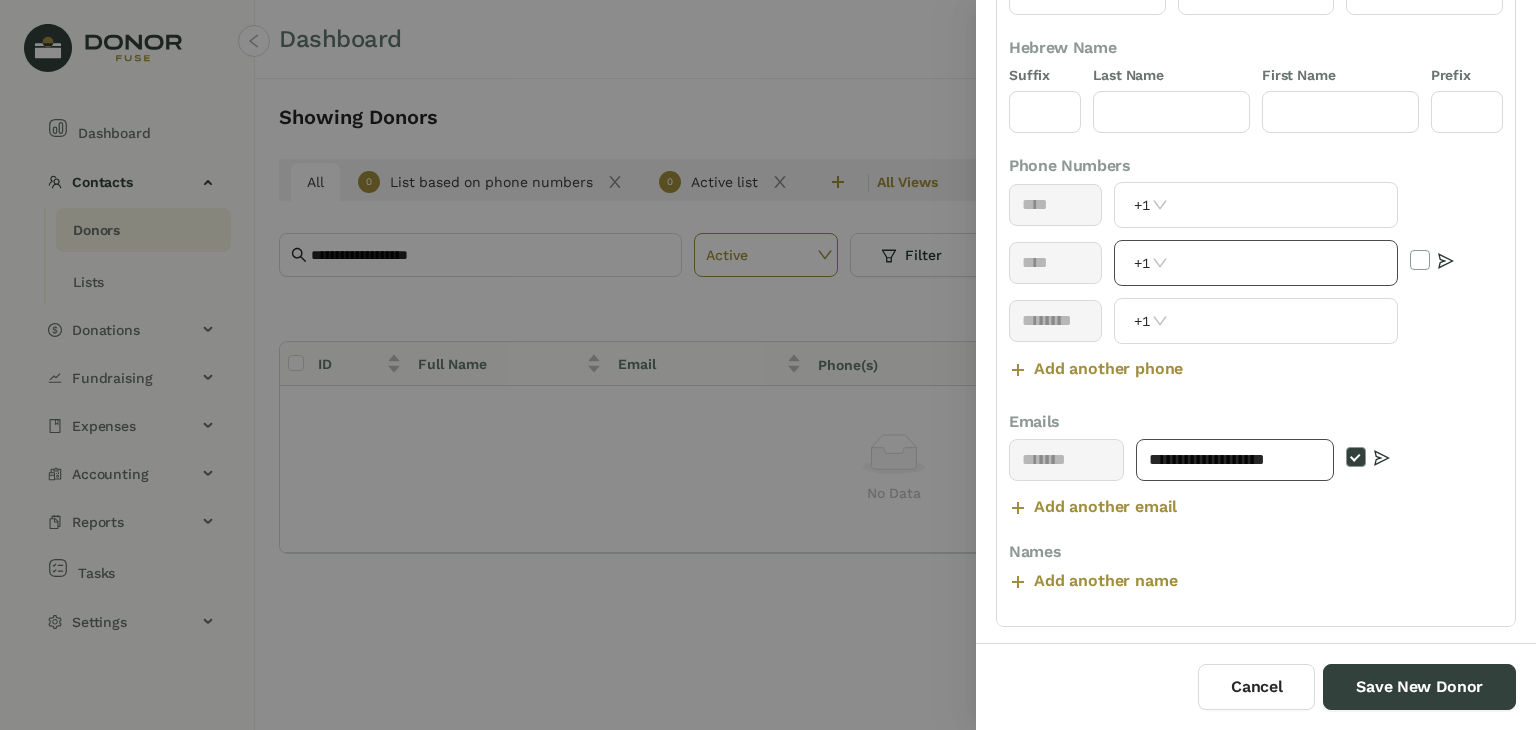 type on "**********" 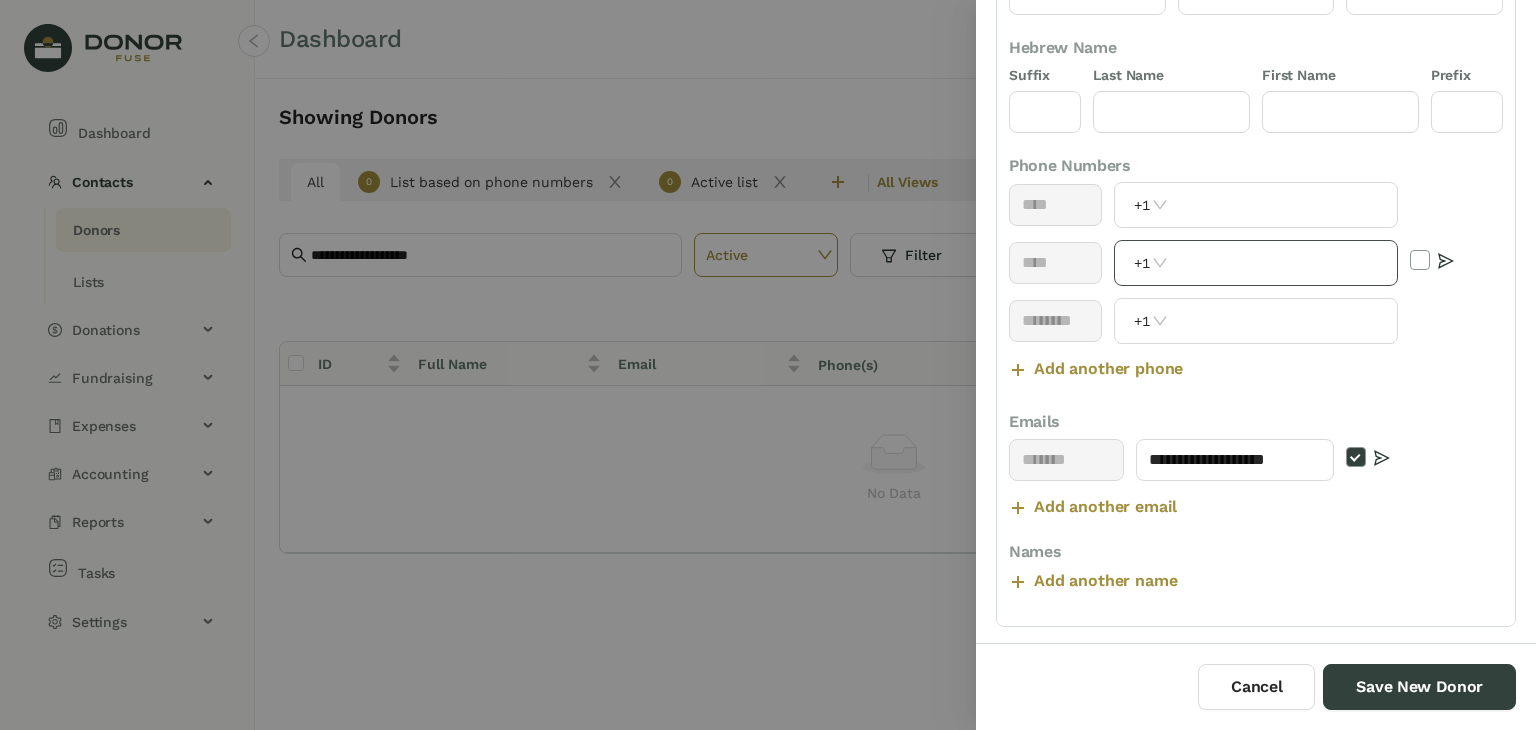 click on "+1" at bounding box center (1255, 263) 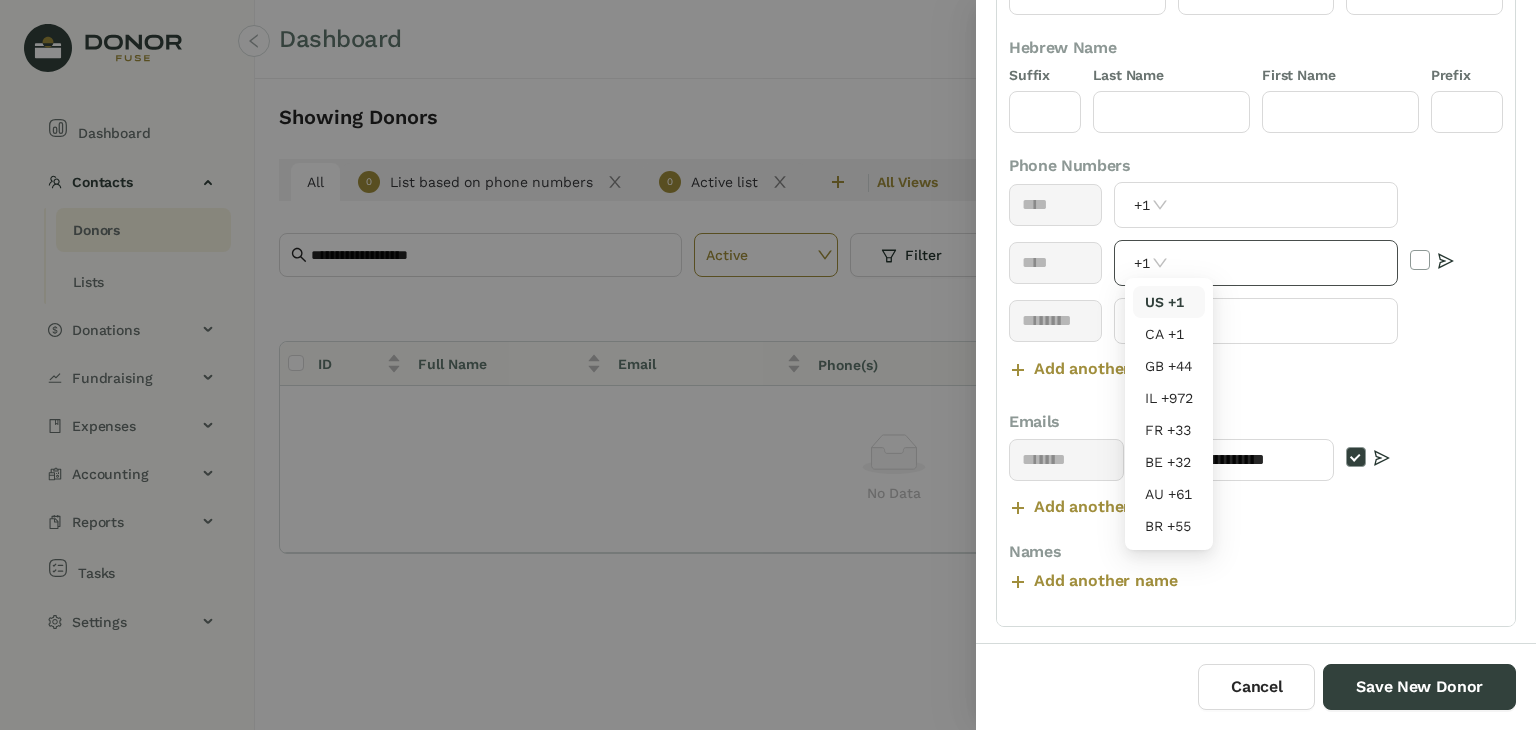 click on "+1" at bounding box center [1152, 263] 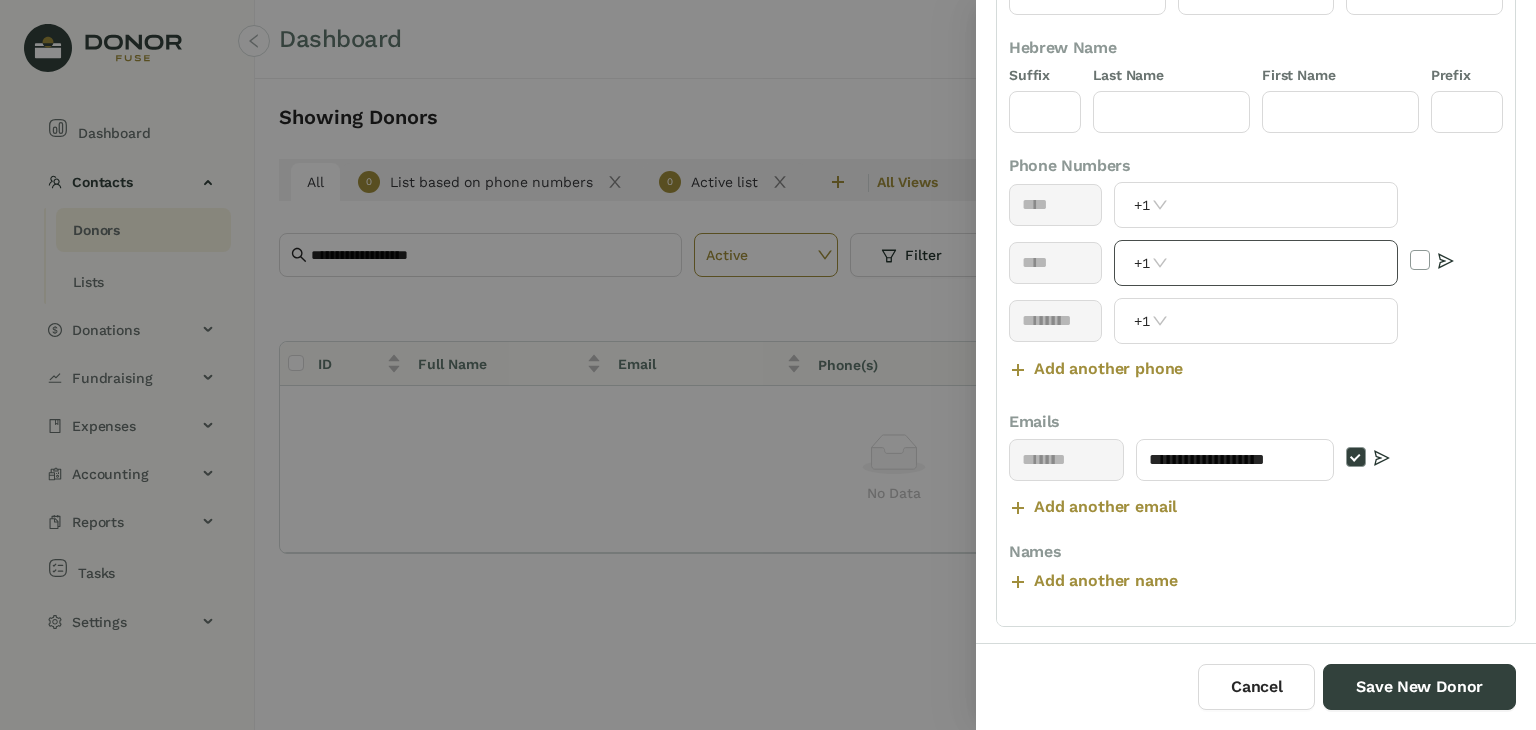 click on "+1" at bounding box center [1152, 263] 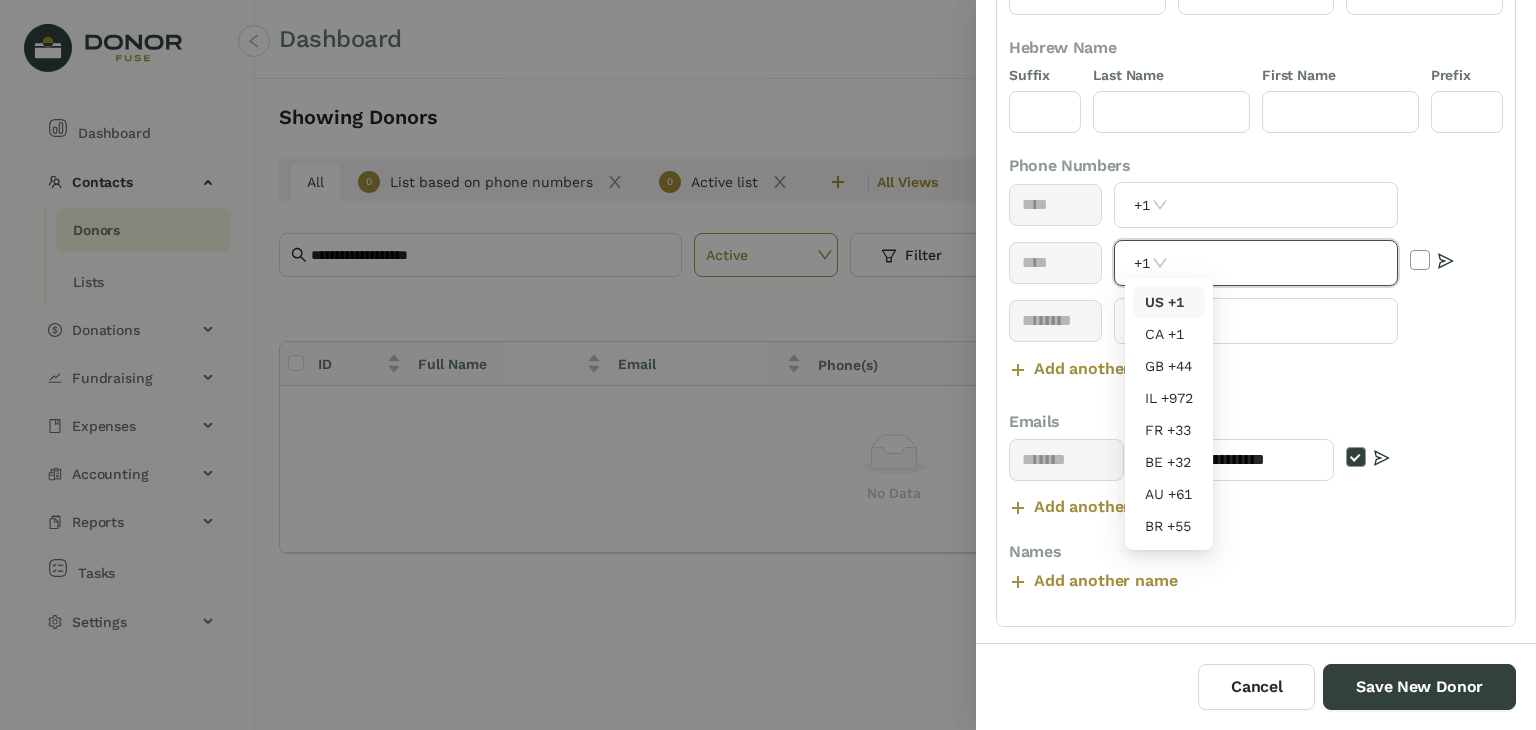 click at bounding box center [1284, 263] 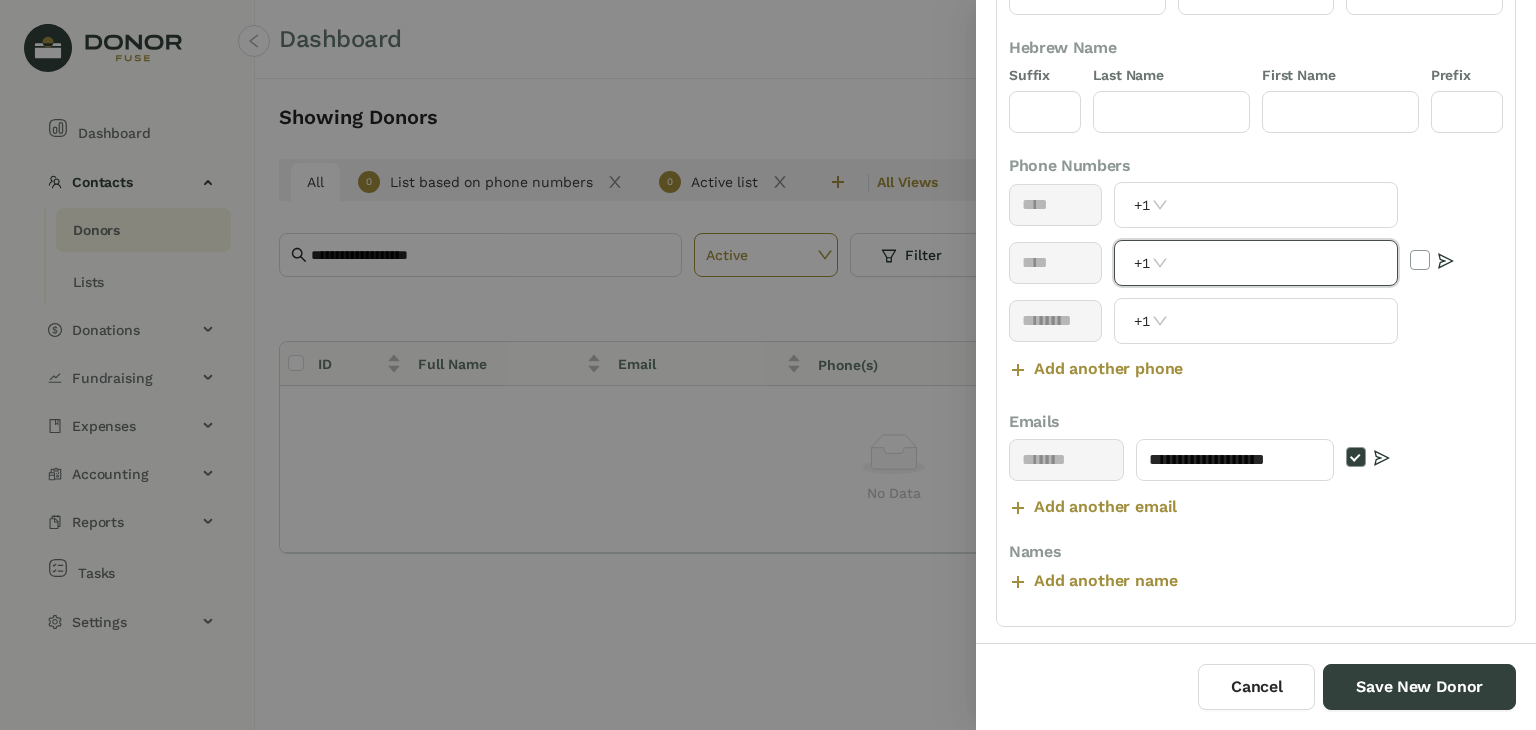 paste on "**********" 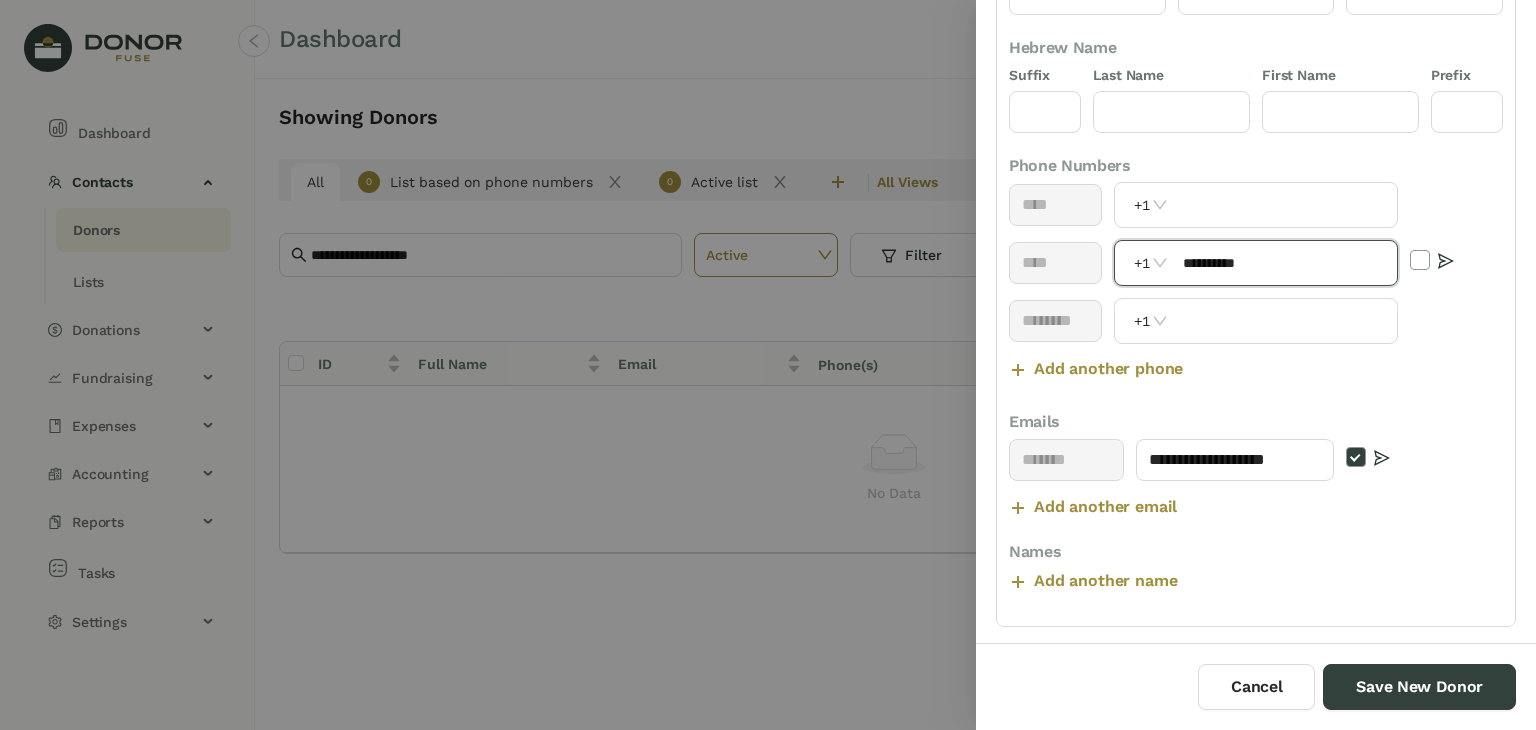click on "**********" at bounding box center [1284, 263] 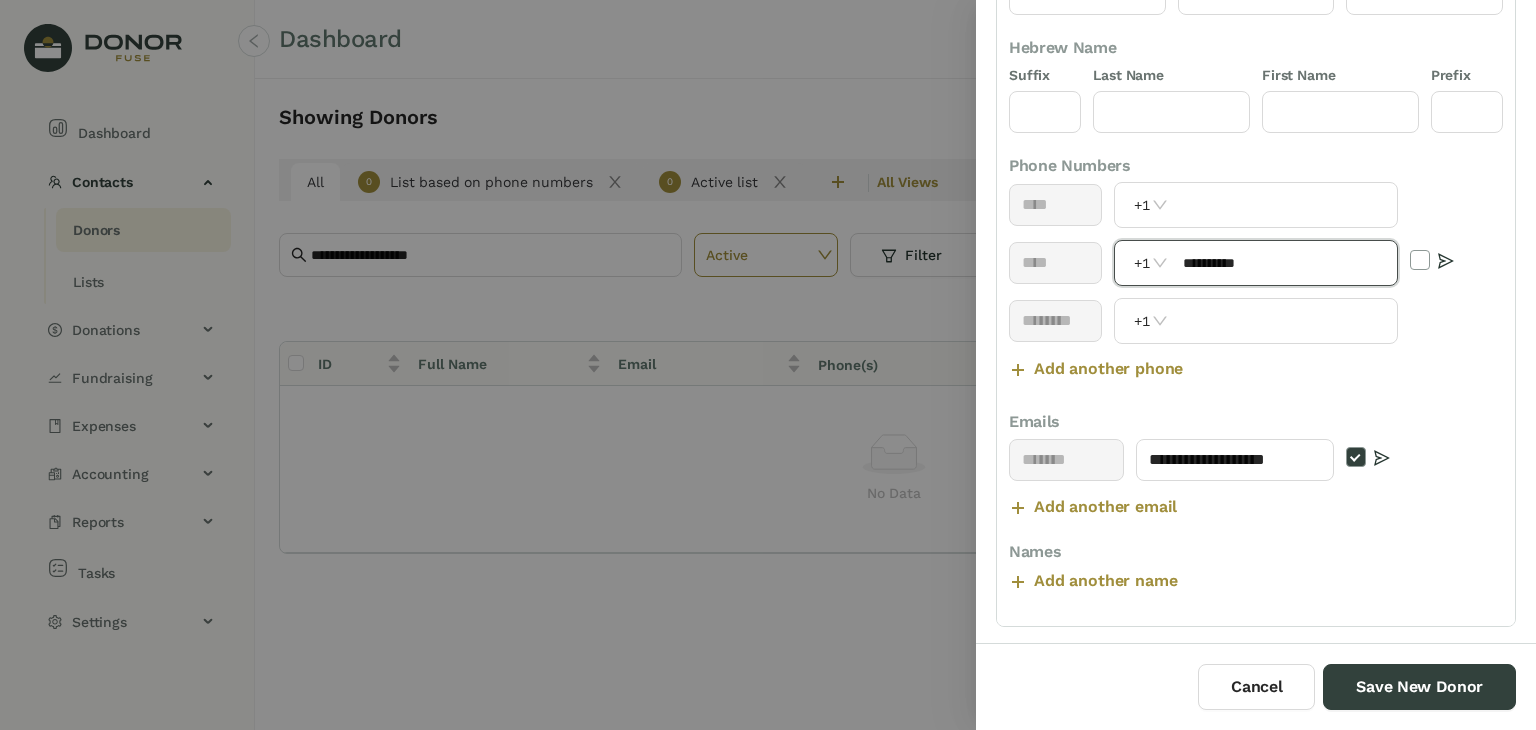 click on "**********" at bounding box center (1284, 263) 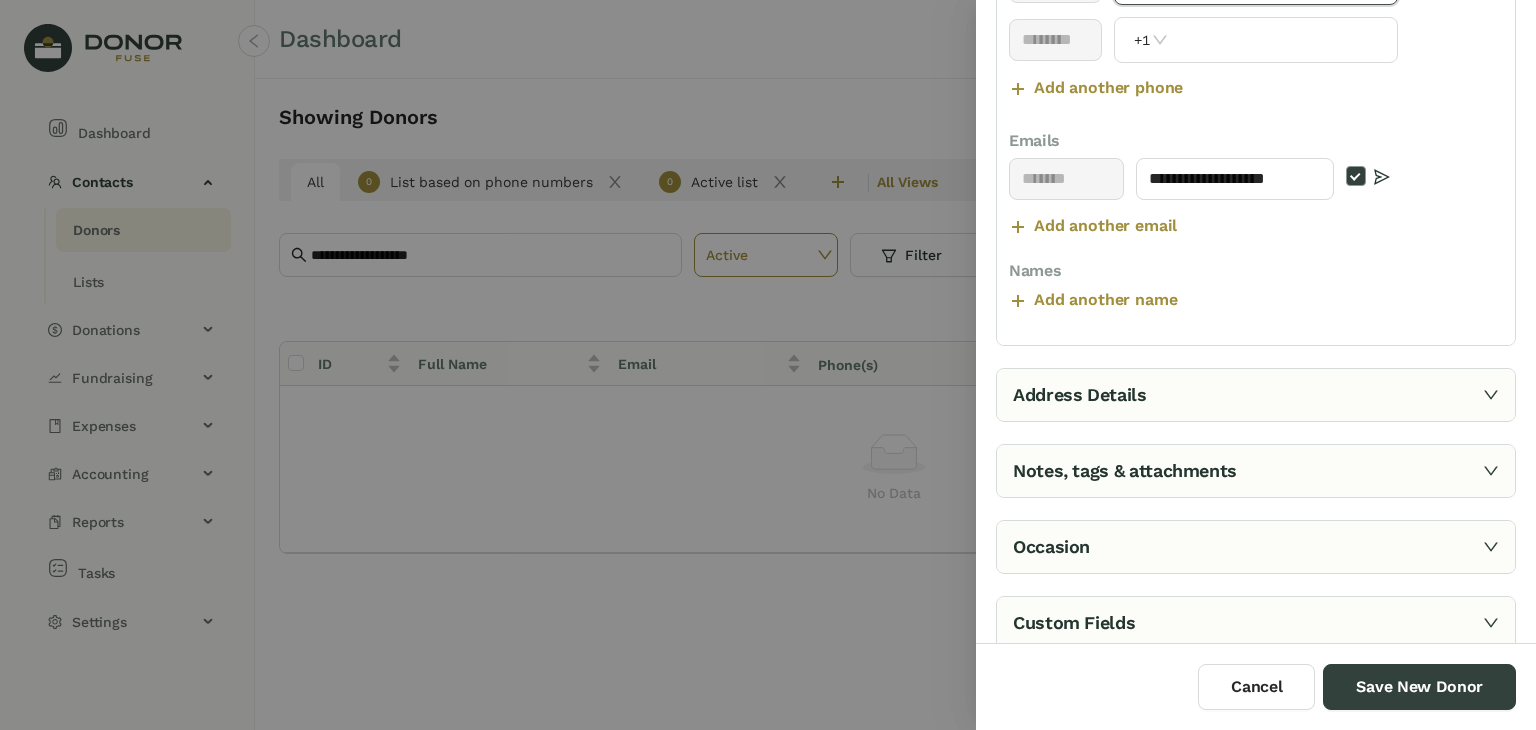 scroll, scrollTop: 511, scrollLeft: 0, axis: vertical 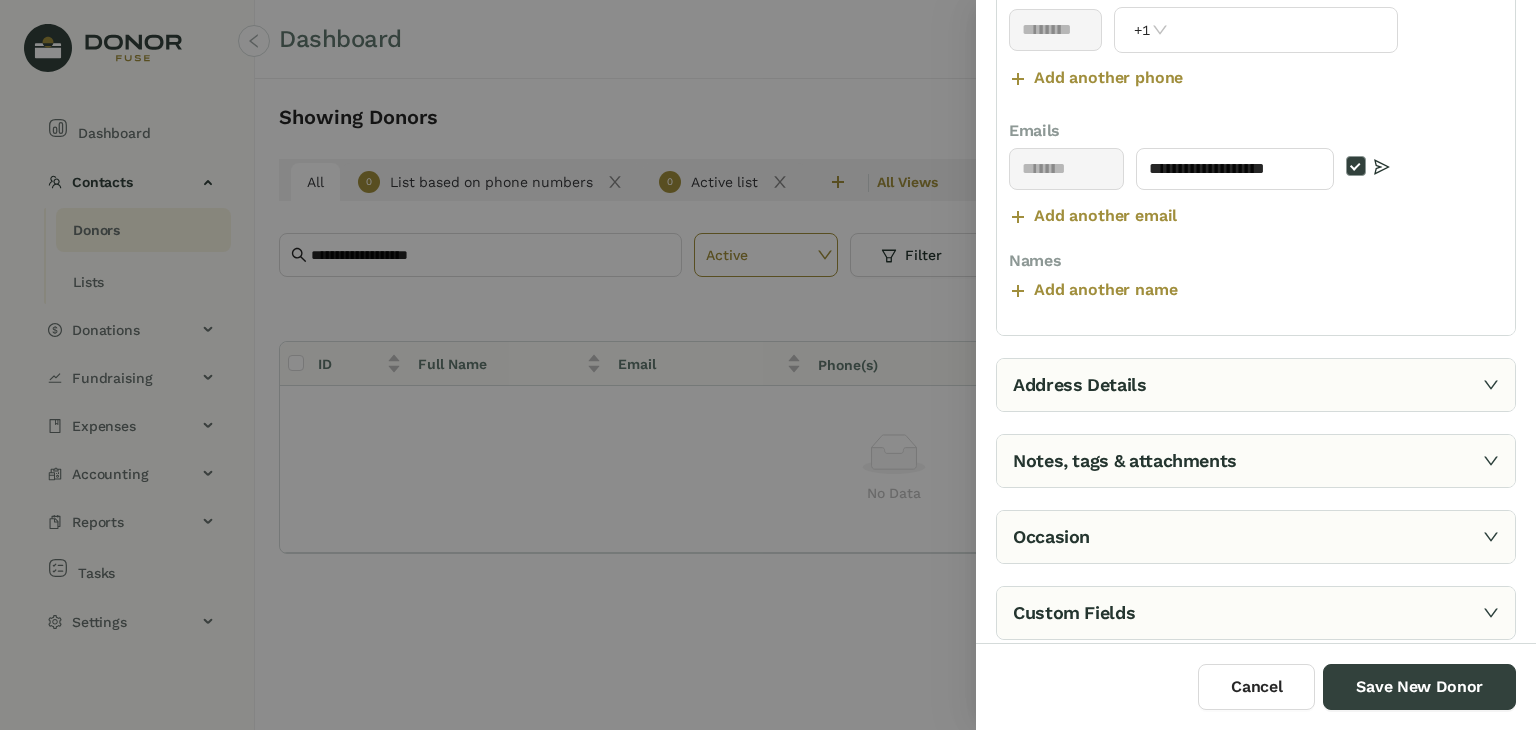 type on "*********" 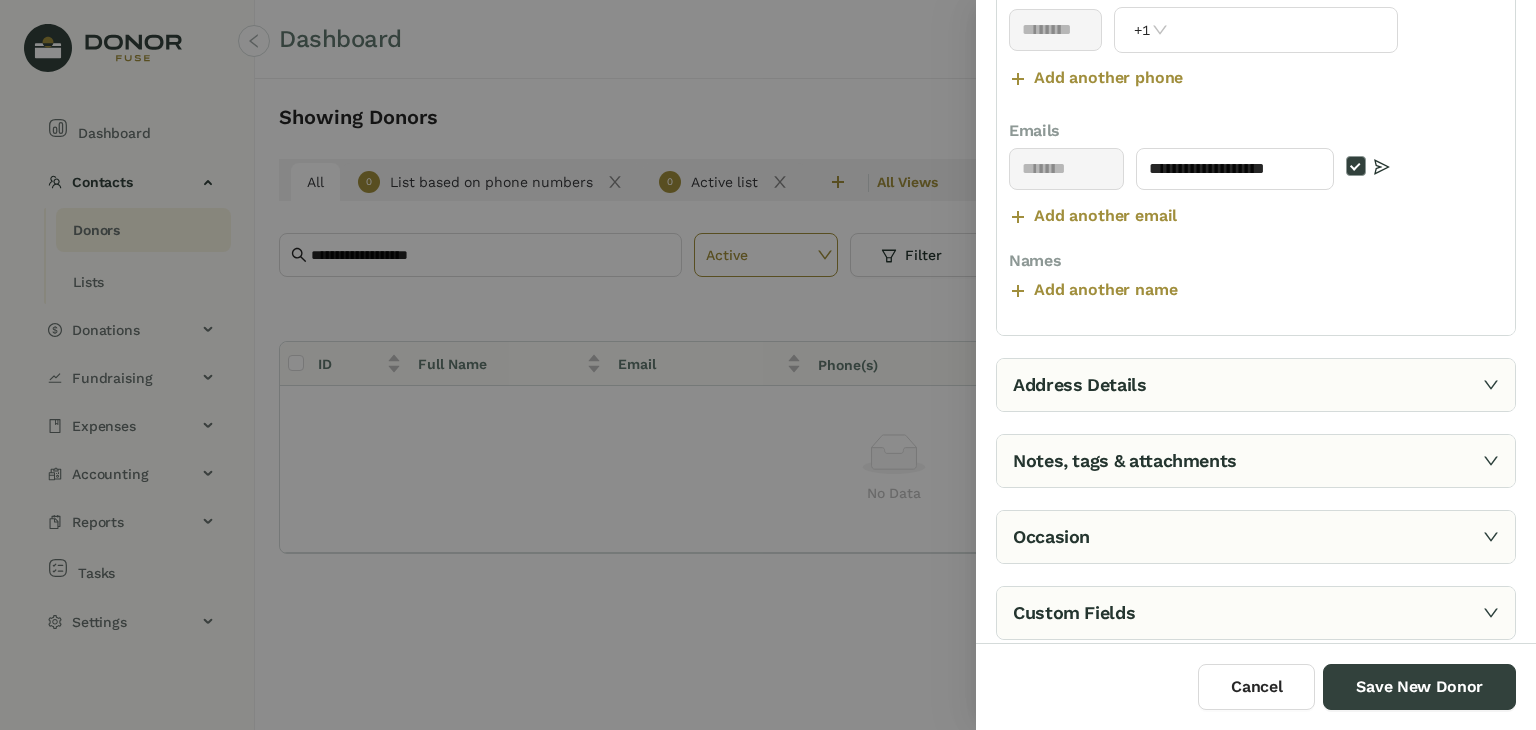 click at bounding box center [1491, 385] 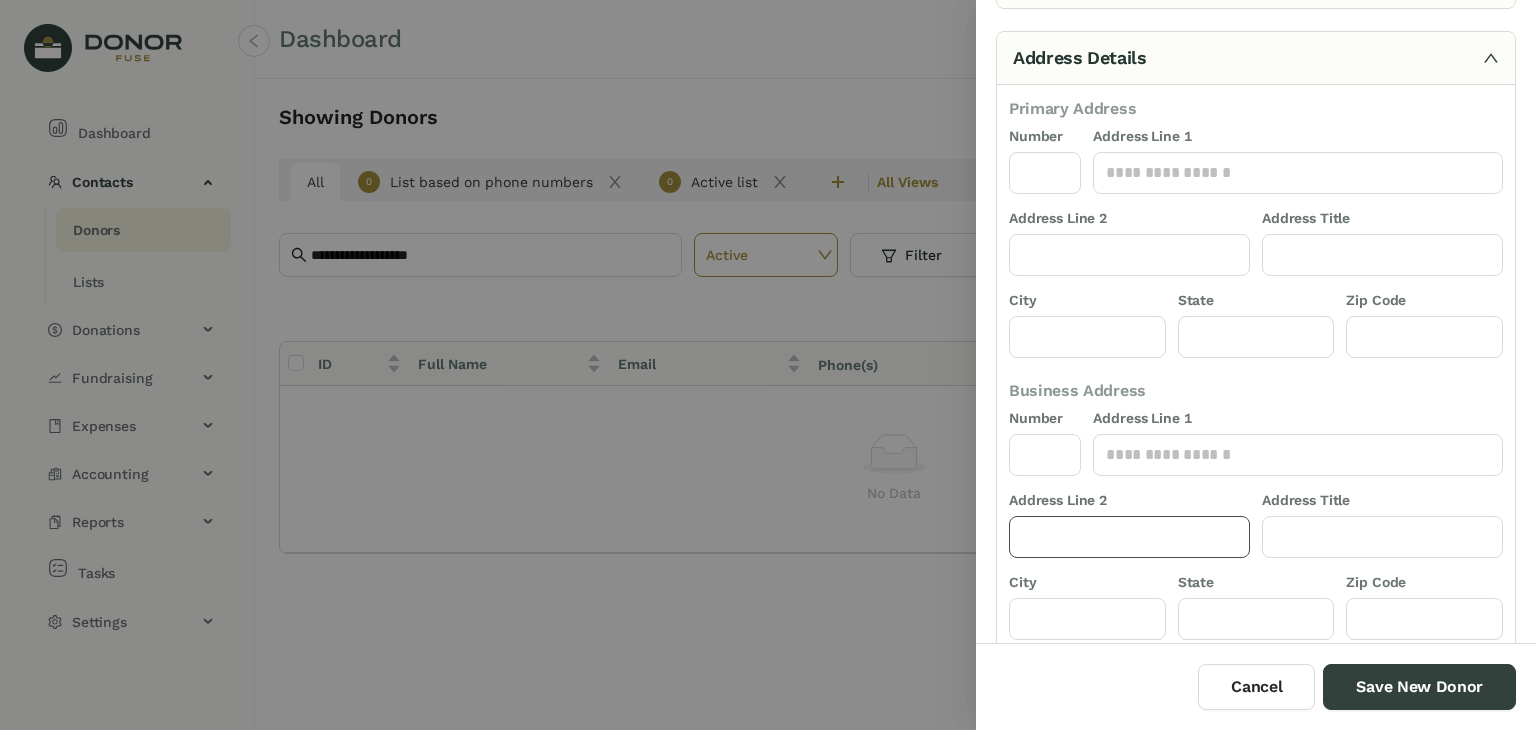 scroll, scrollTop: 112, scrollLeft: 0, axis: vertical 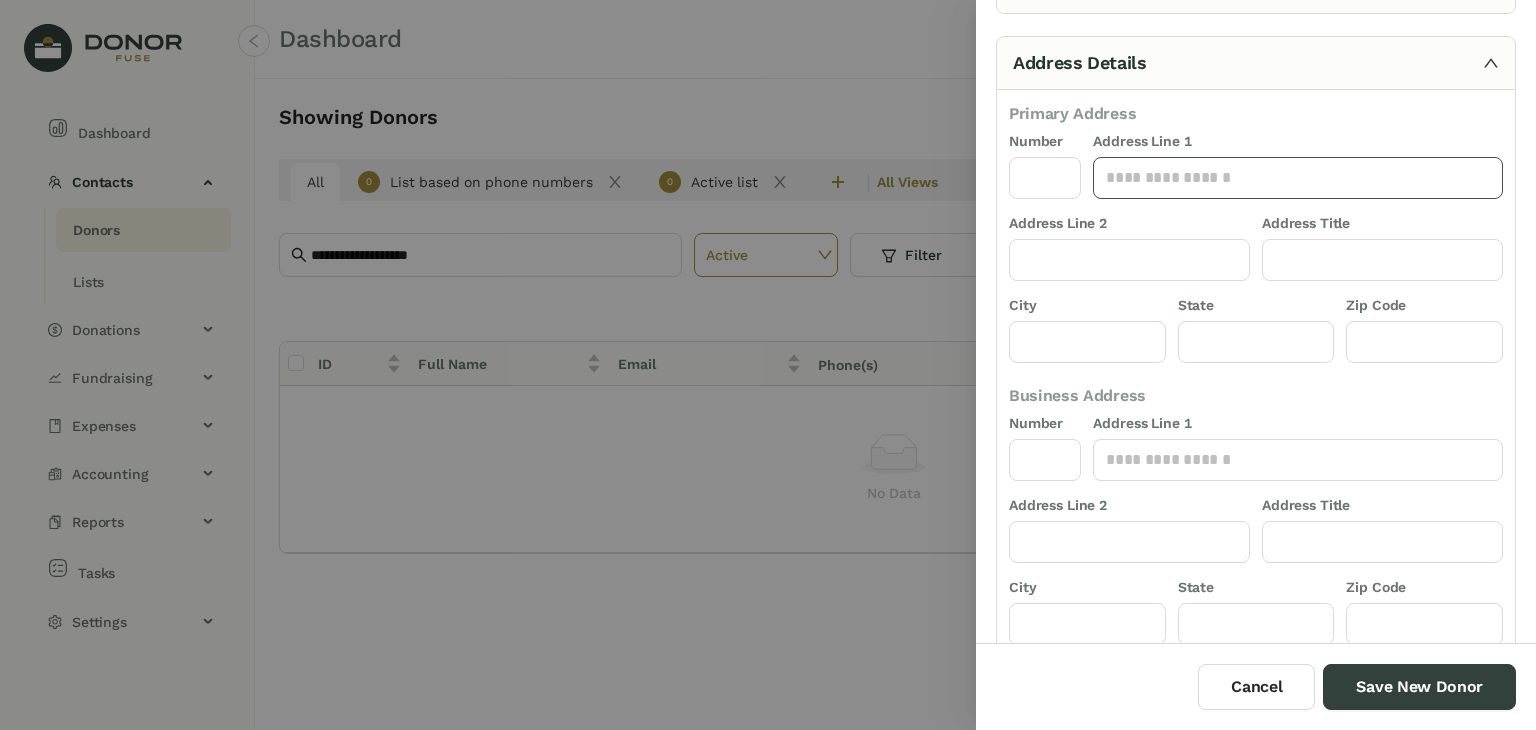 click at bounding box center [1298, 178] 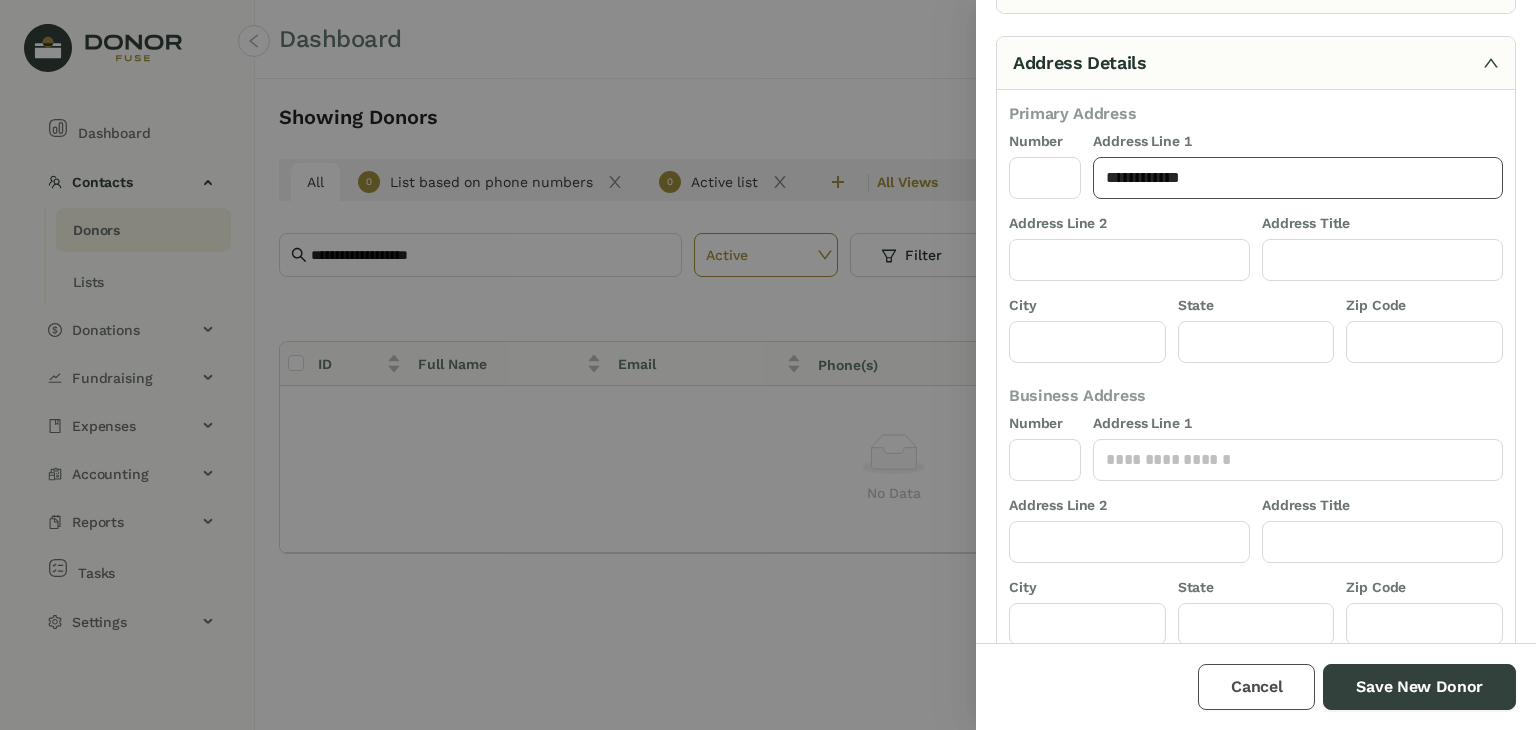 type on "**********" 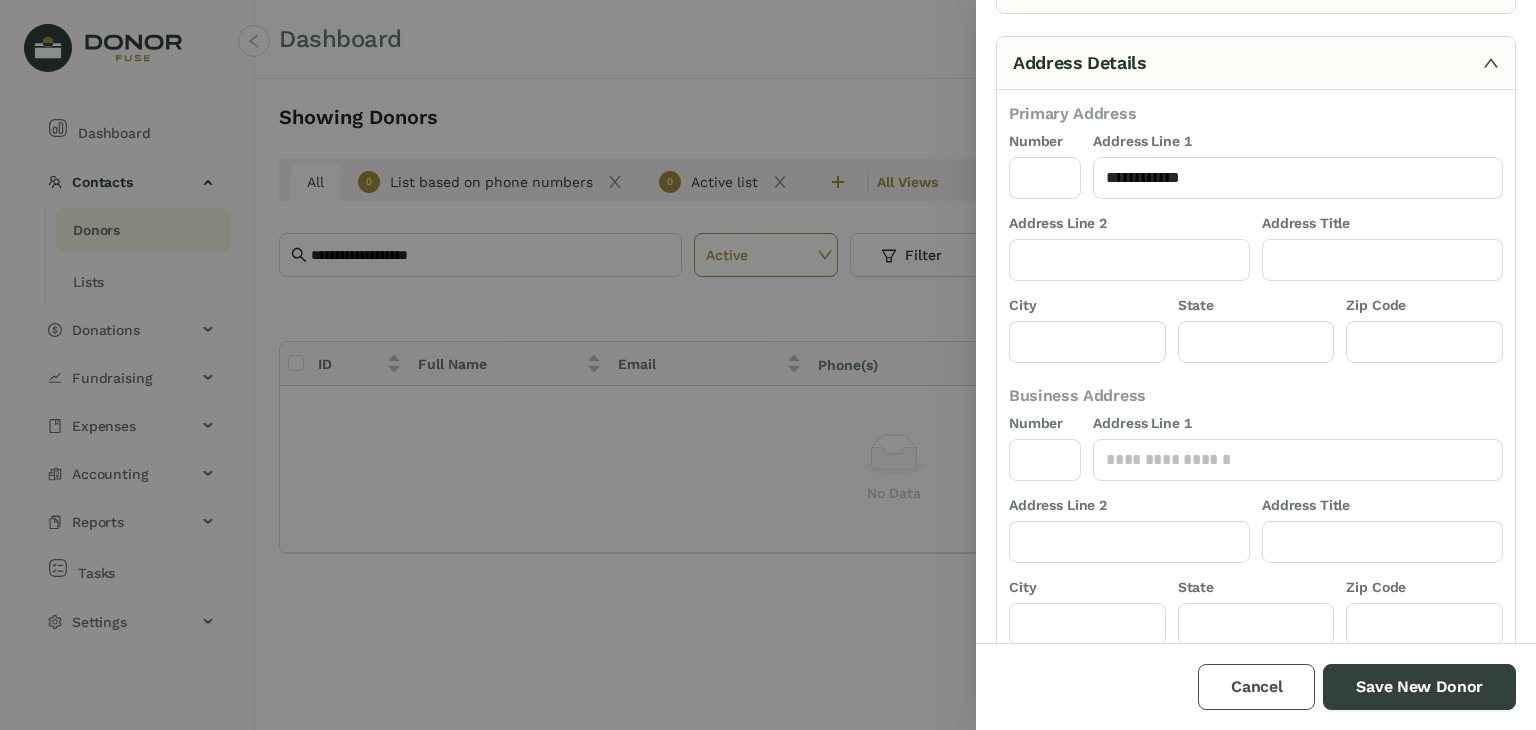click on "Cancel" at bounding box center (1256, 686) 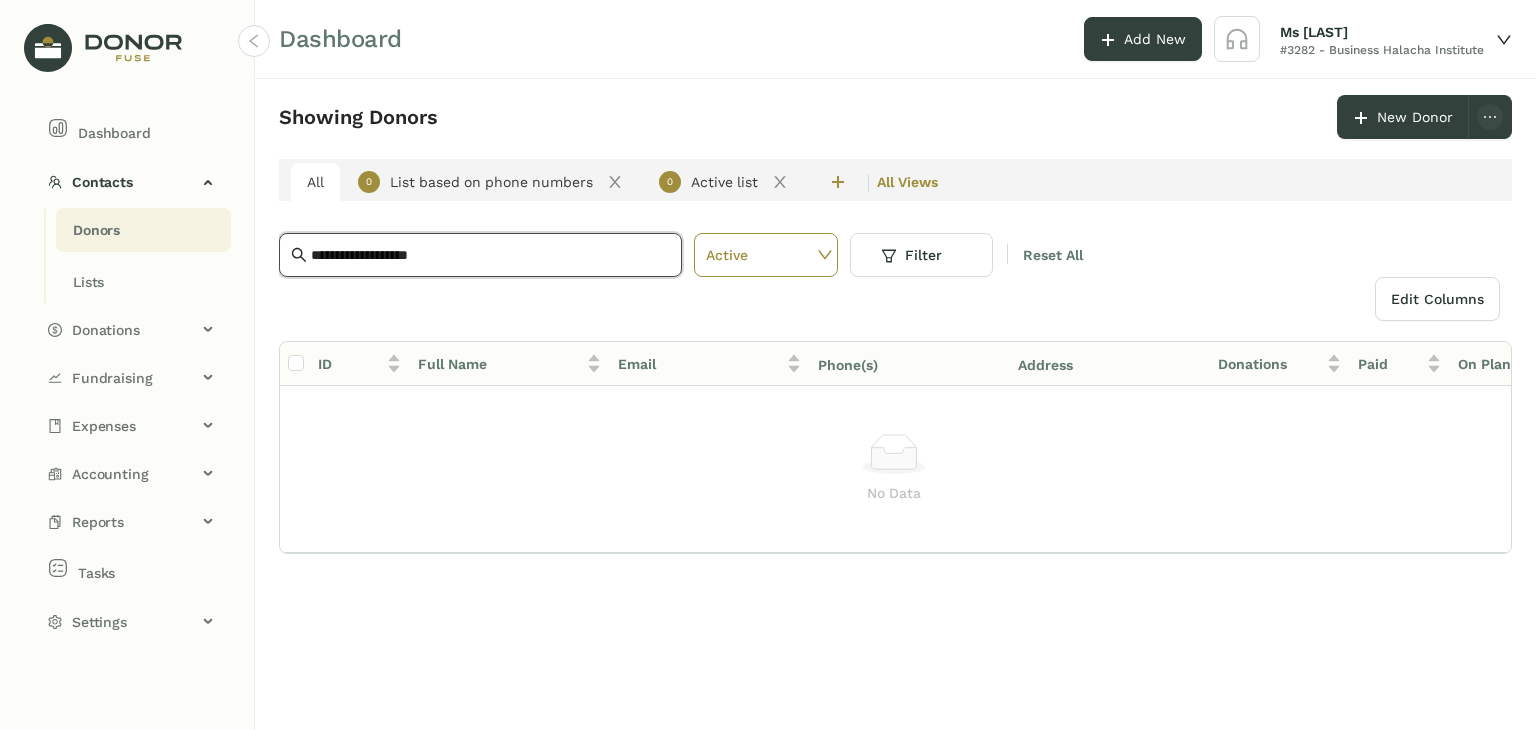 drag, startPoint x: 494, startPoint y: 249, endPoint x: 96, endPoint y: 222, distance: 398.91476 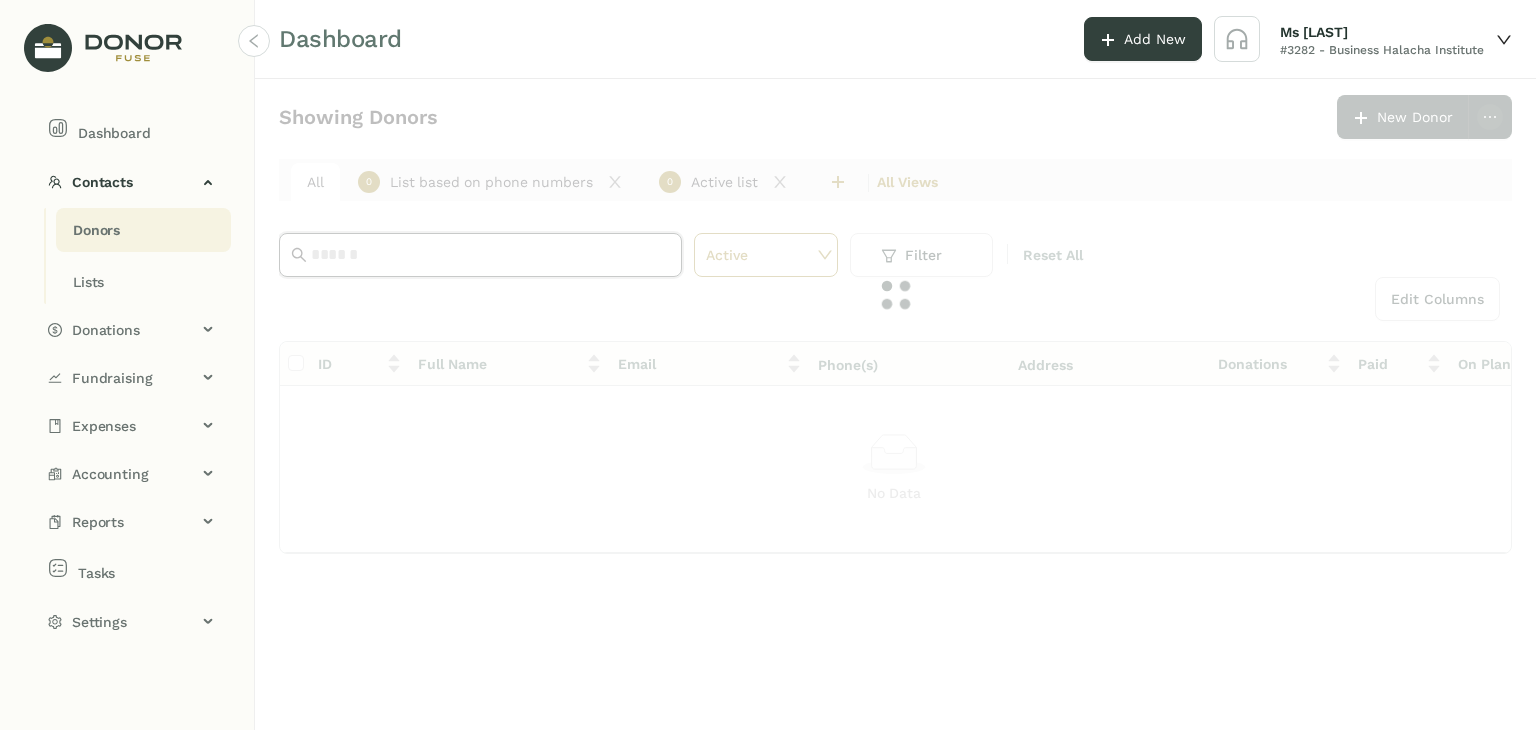 type 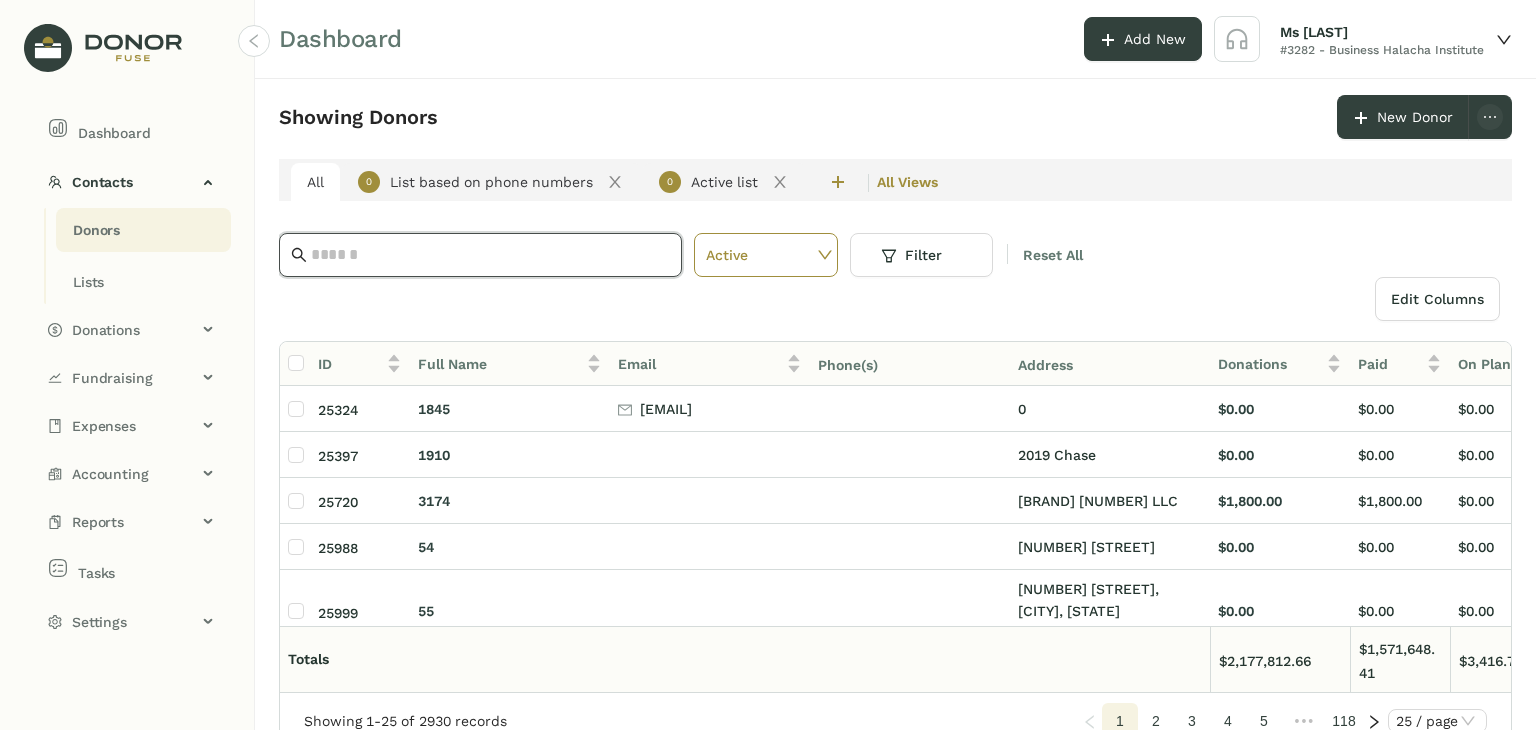 drag, startPoint x: 314, startPoint y: 257, endPoint x: 604, endPoint y: 233, distance: 290.9914 